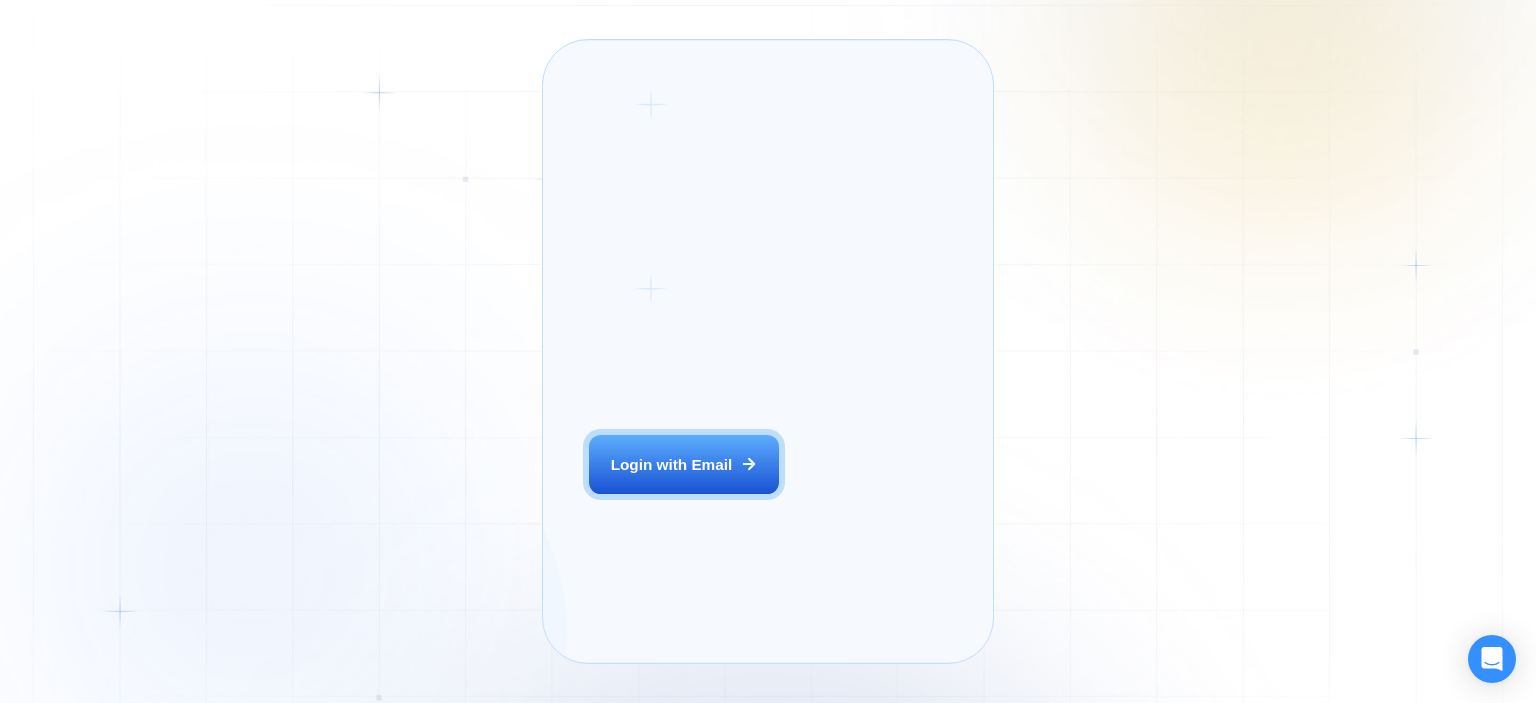 scroll, scrollTop: 0, scrollLeft: 0, axis: both 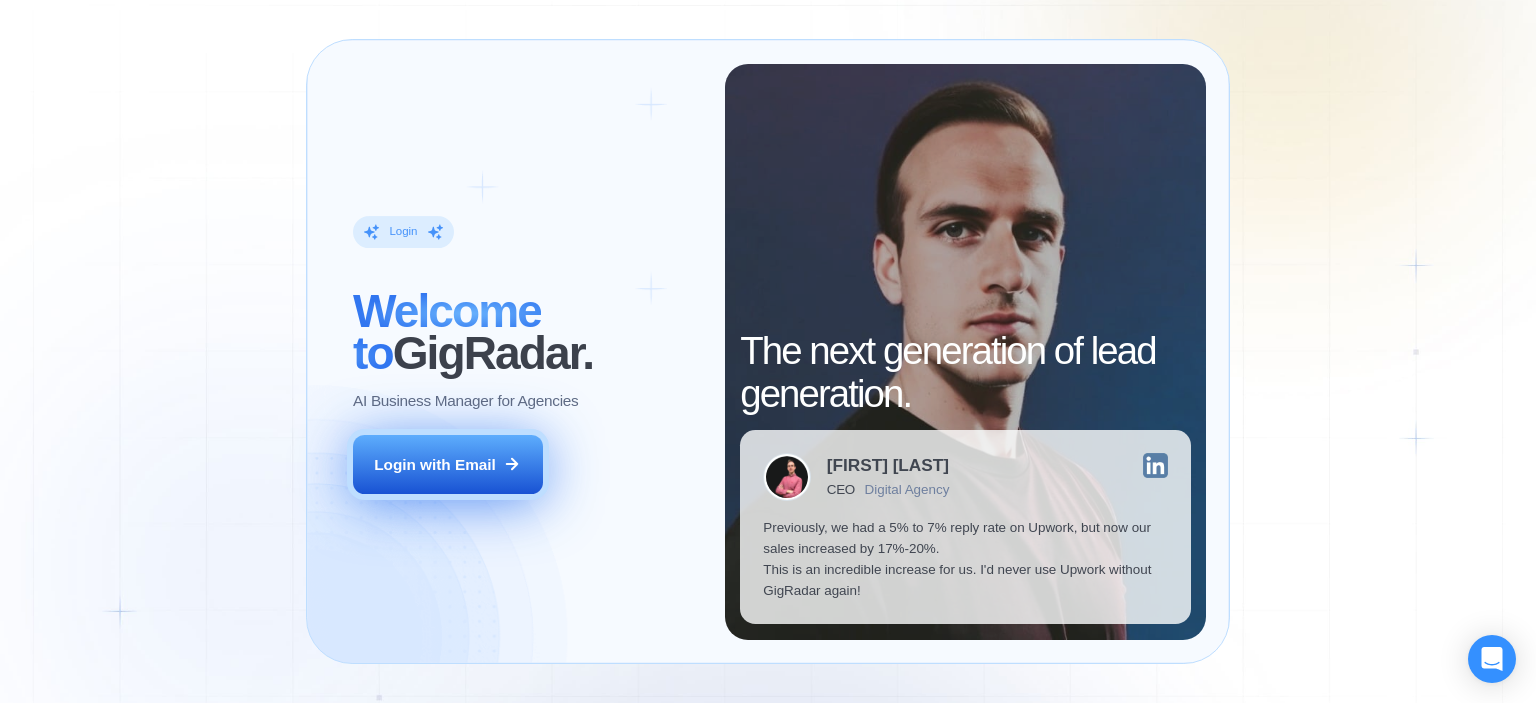 click on "Login with Email" at bounding box center (448, 465) 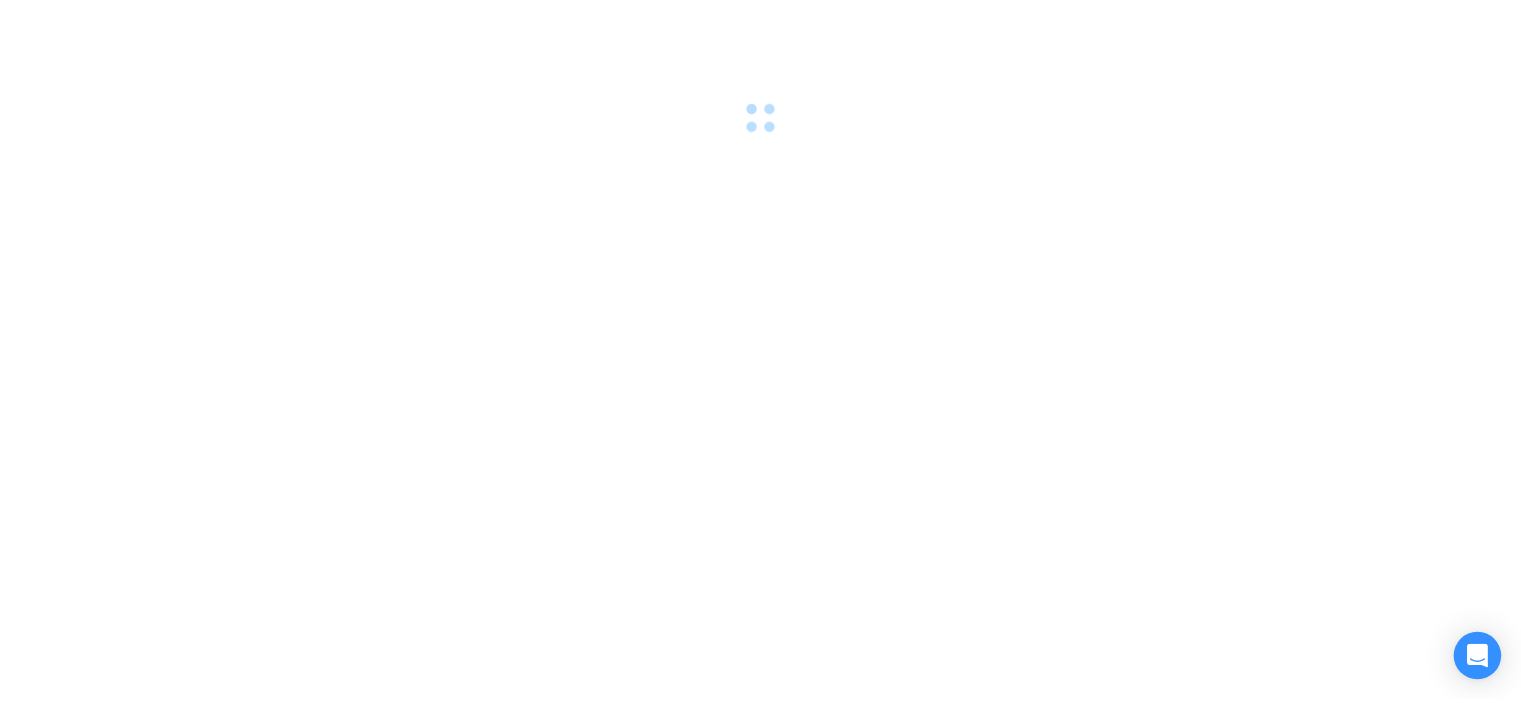 scroll, scrollTop: 0, scrollLeft: 0, axis: both 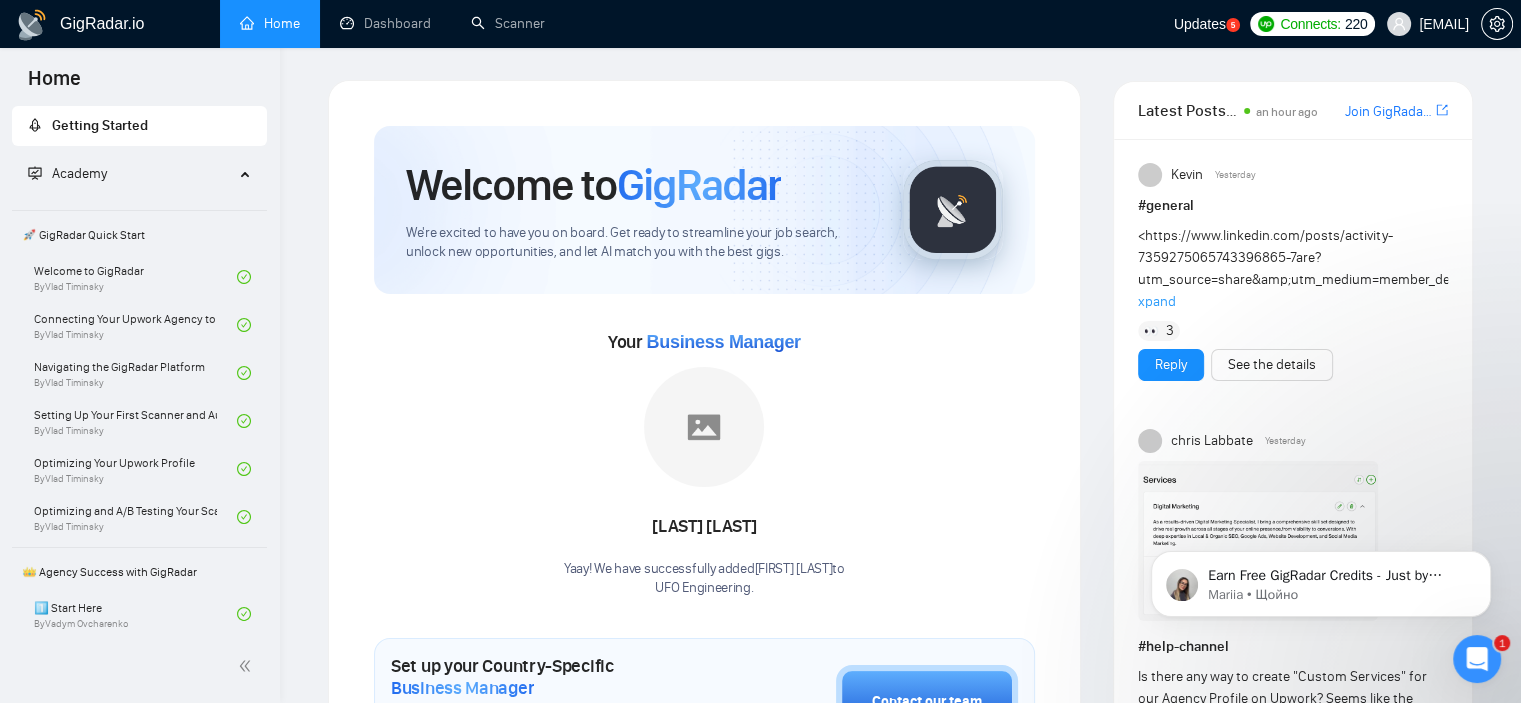 click on "Updates
5" at bounding box center (1207, 24) 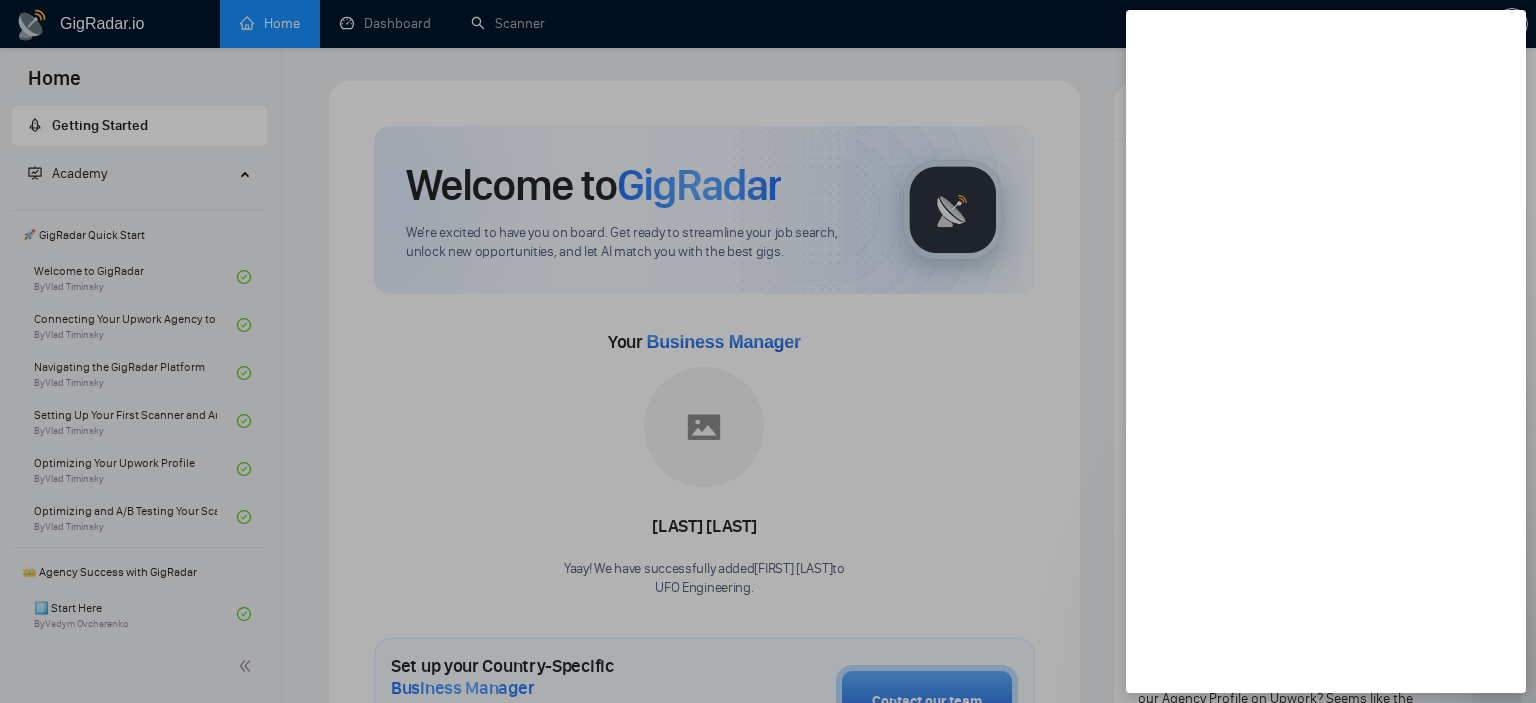 click at bounding box center [768, 351] 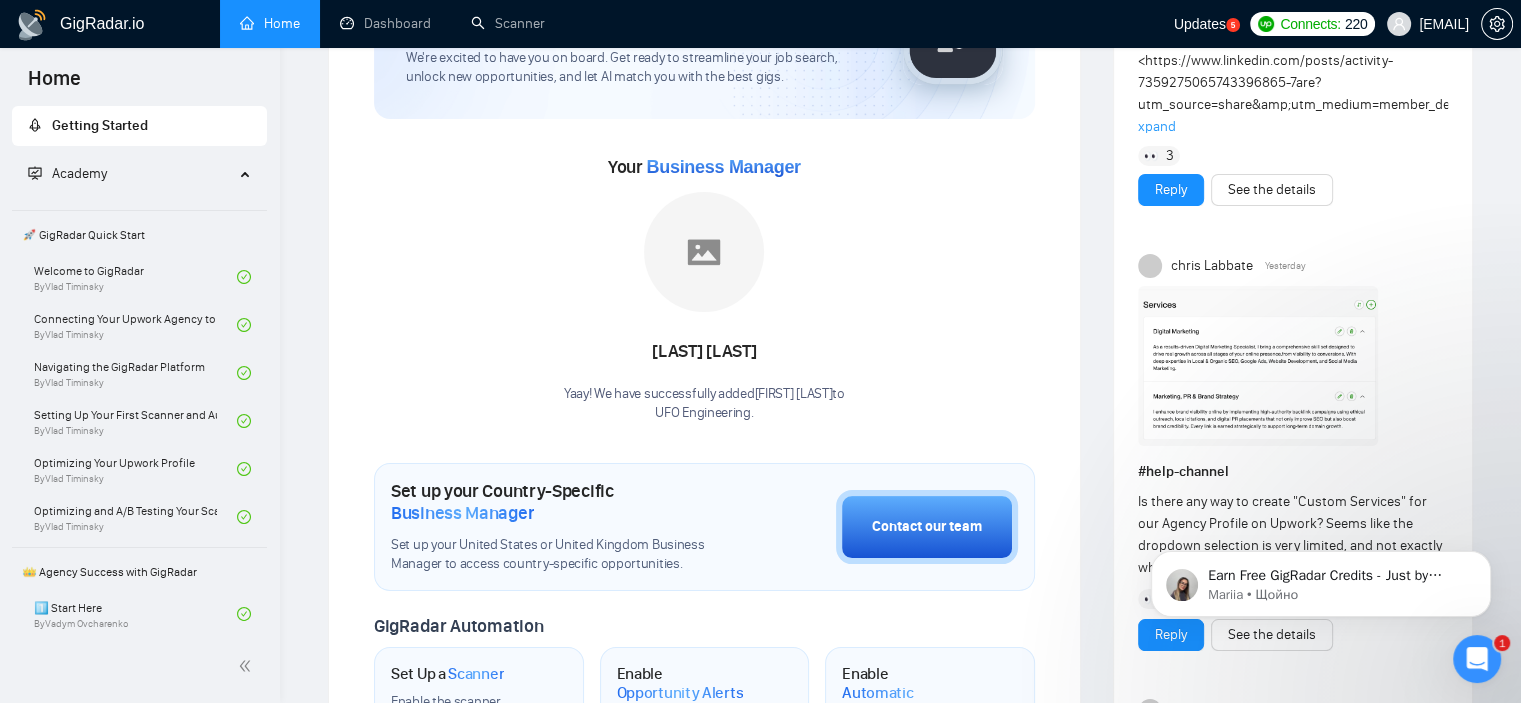 scroll, scrollTop: 0, scrollLeft: 0, axis: both 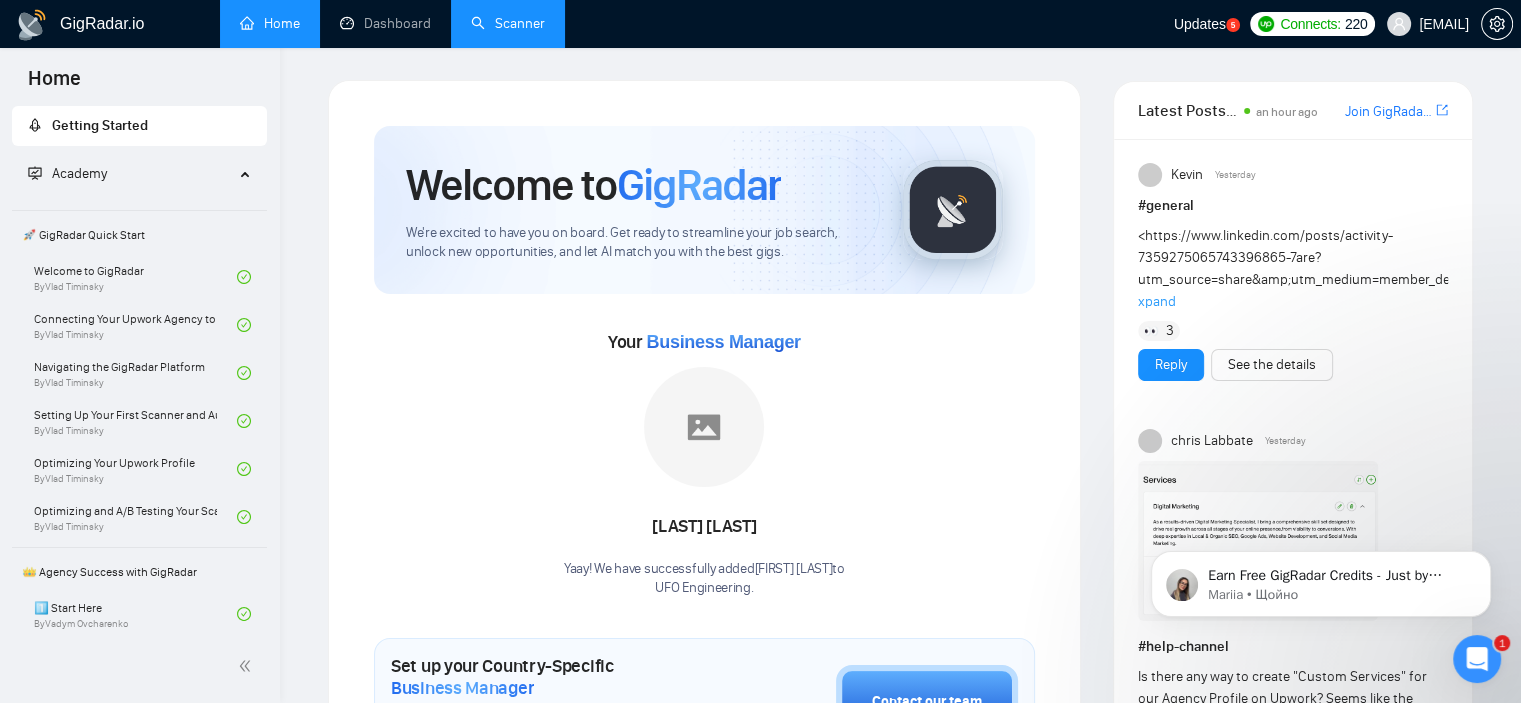 click on "Scanner" at bounding box center [508, 23] 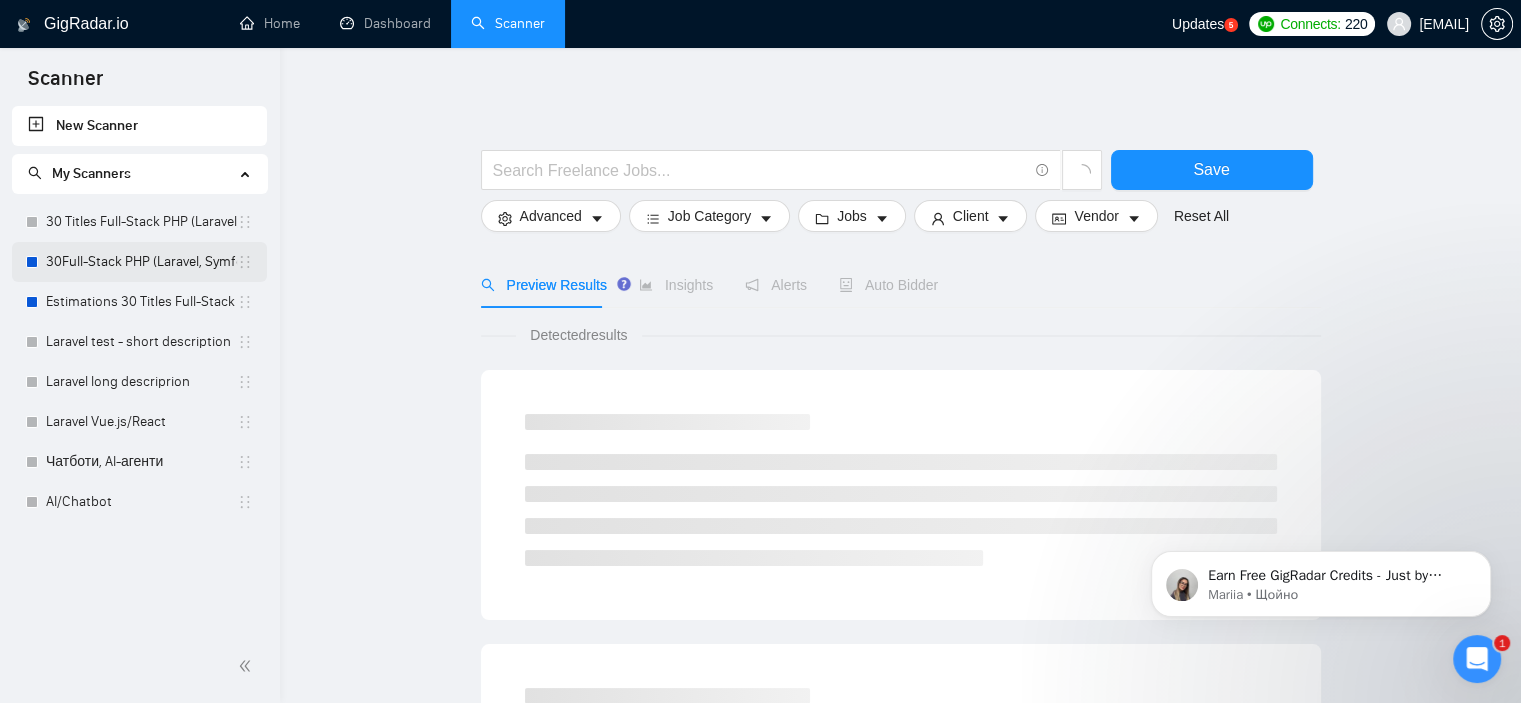 click on "[NUMBER]Full-Stack PHP (Laravel, Symfony, Vue, React)" at bounding box center (141, 262) 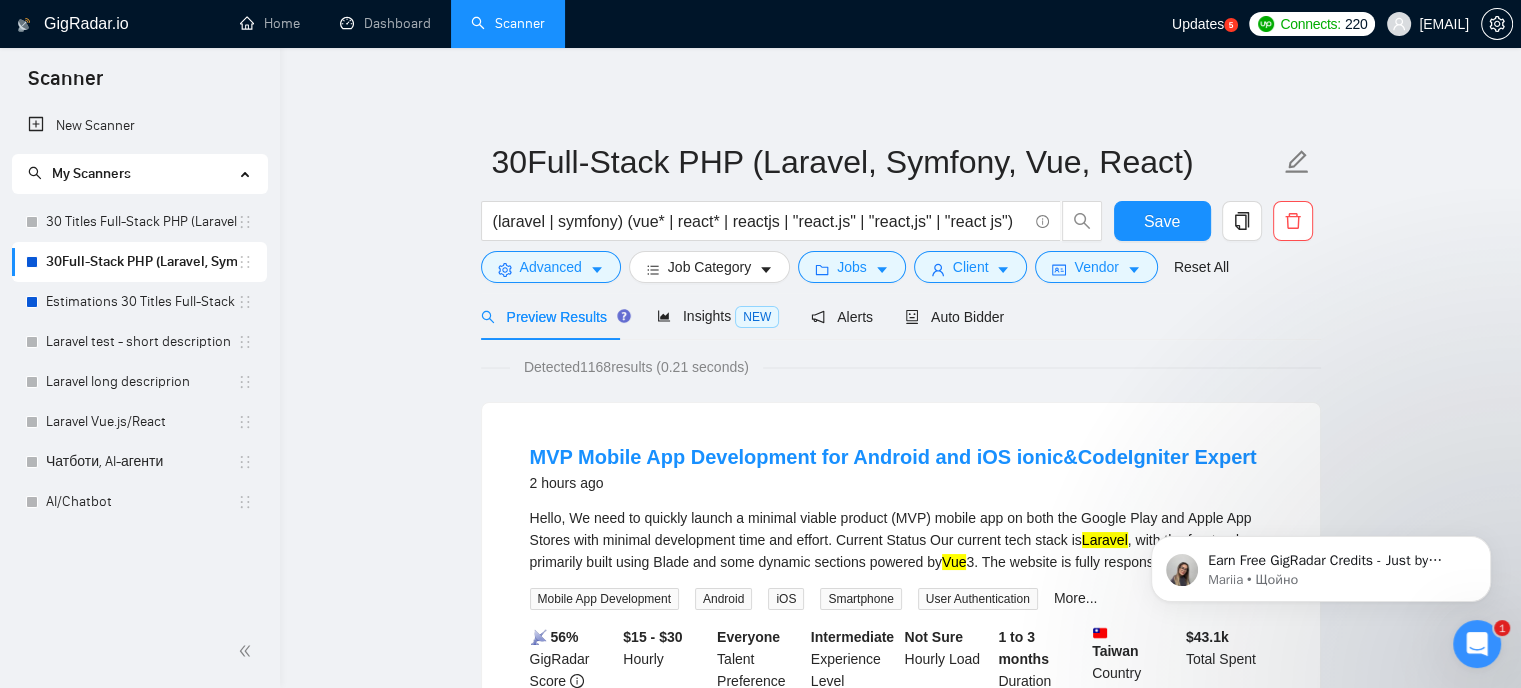 click 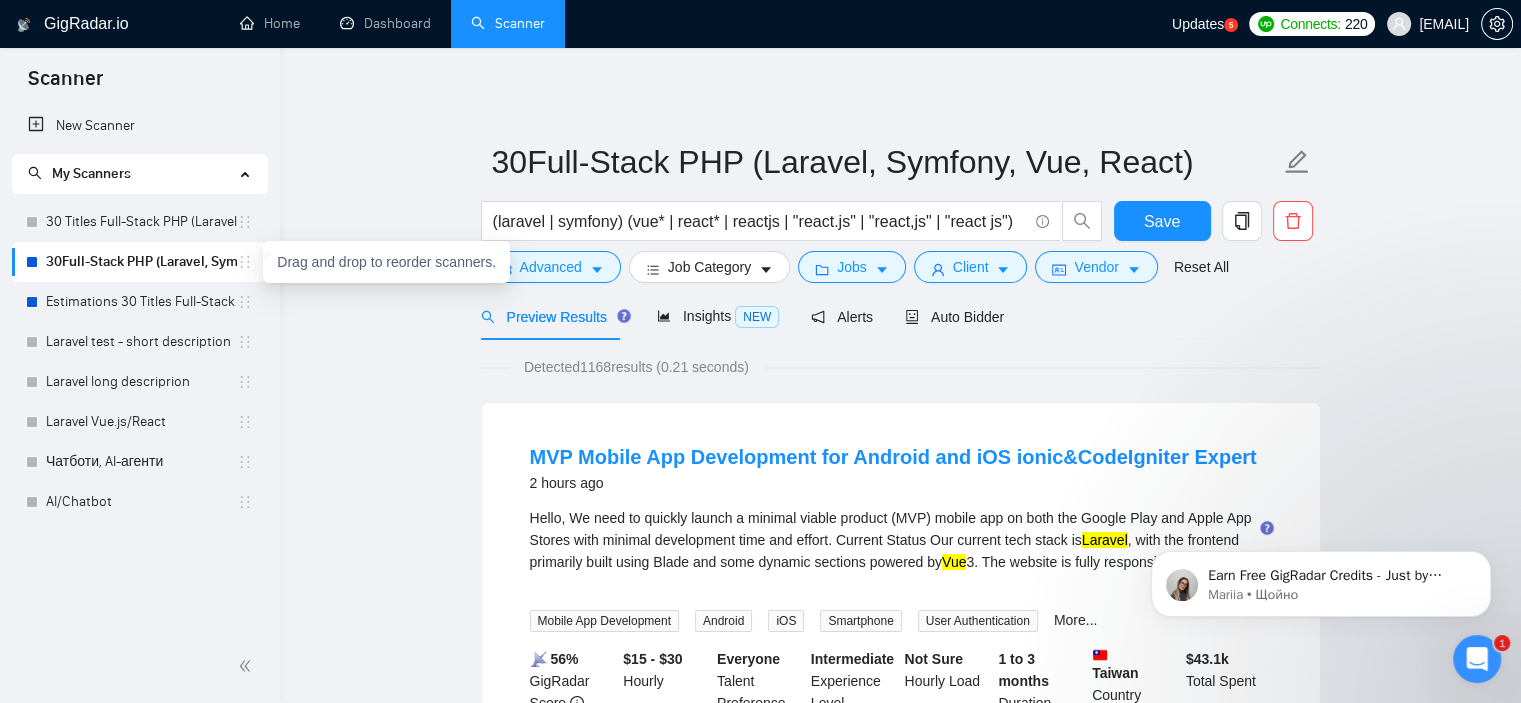 click 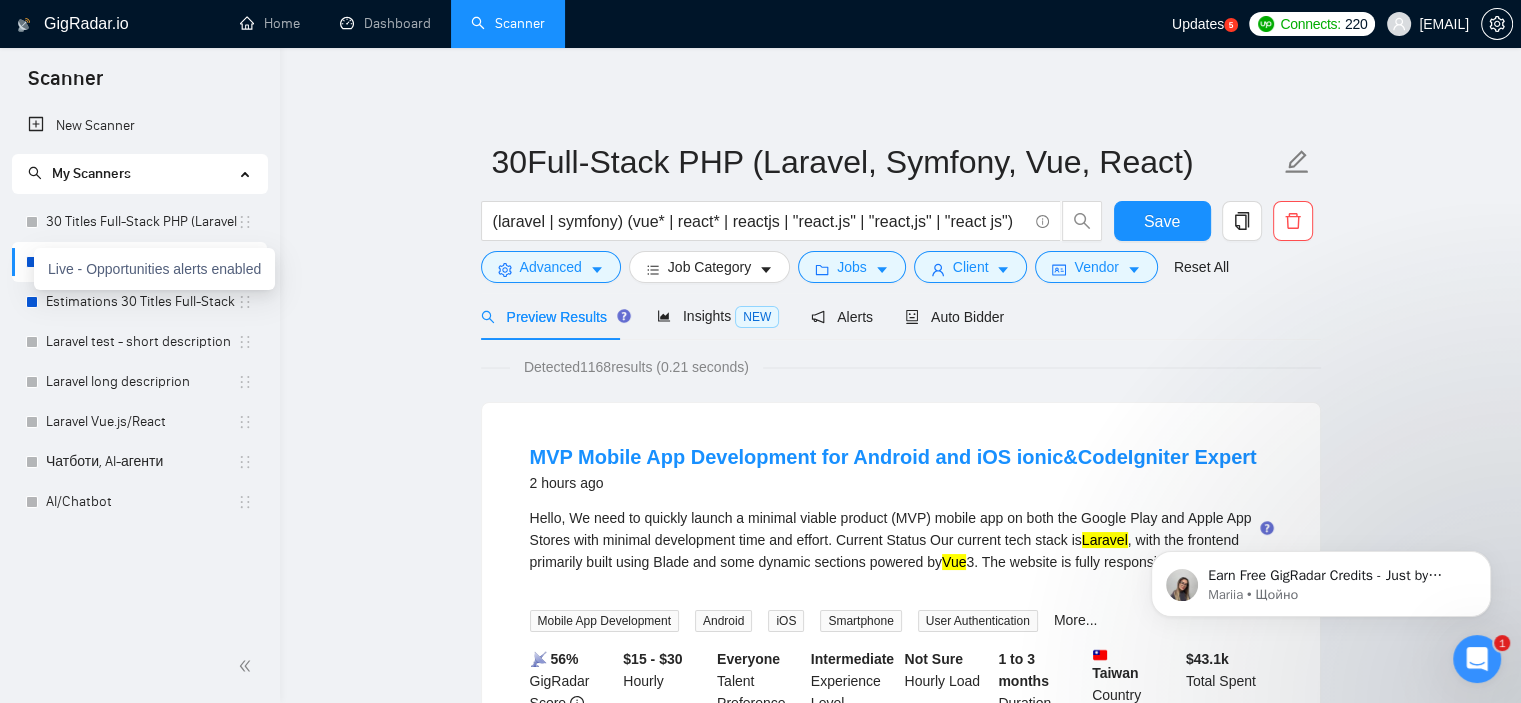 click on "[NUMBER]Full-Stack PHP (Laravel, Symfony, Vue, React)" at bounding box center [139, 262] 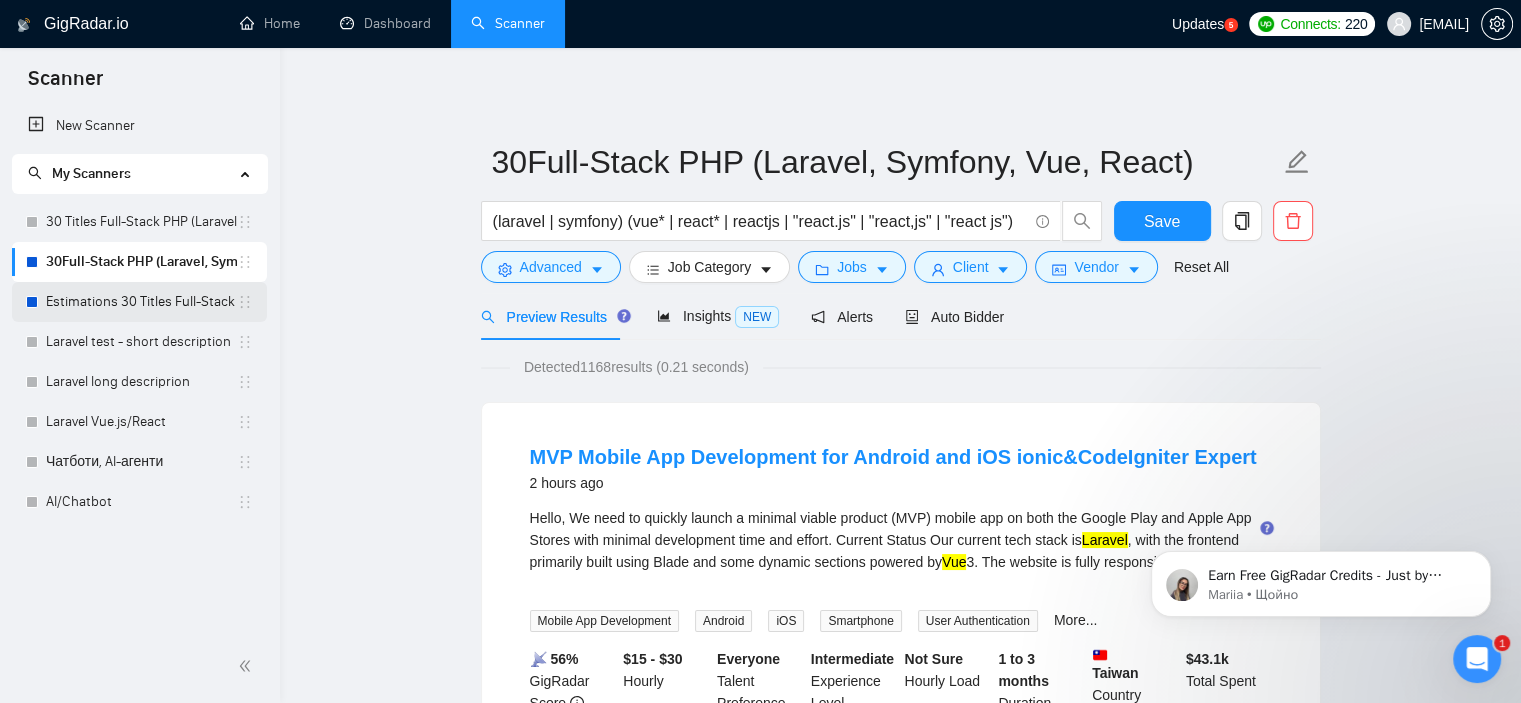 click on "Estimations [NUMBER] Titles Full-Stack PHP (Laravel, Symfony, Vue, React)" at bounding box center (141, 302) 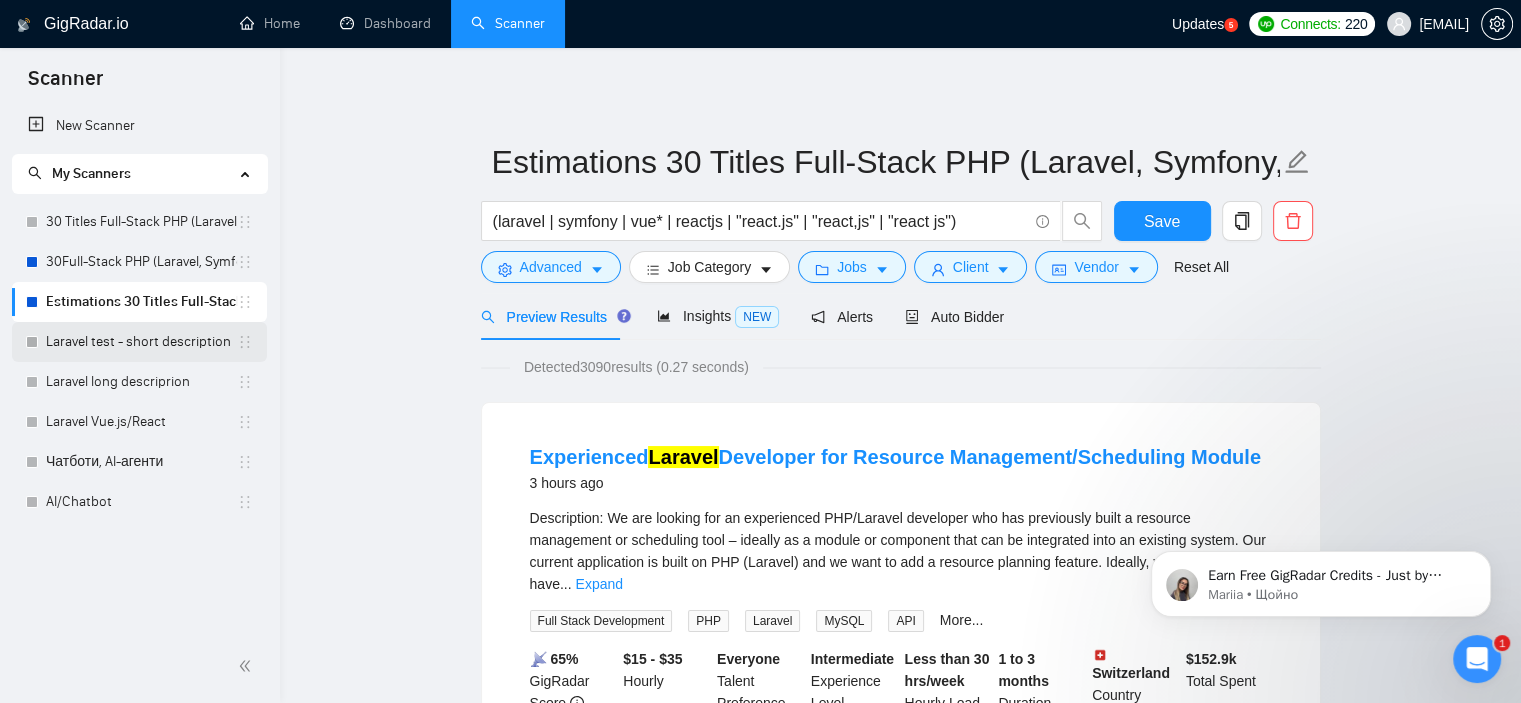 click on "Laravel test - short description" at bounding box center [141, 342] 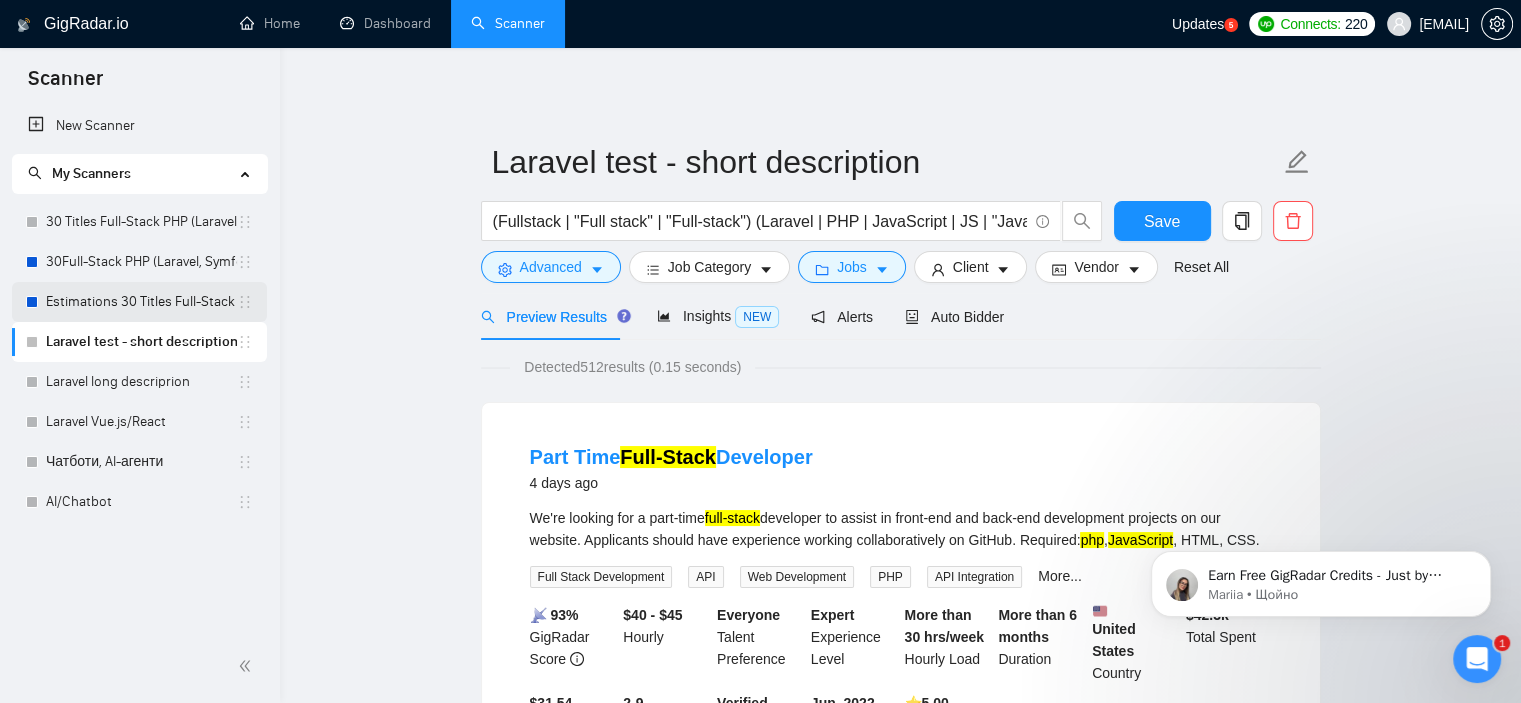 click on "Estimations [NUMBER] Titles Full-Stack PHP (Laravel, Symfony, Vue, React)" at bounding box center [141, 302] 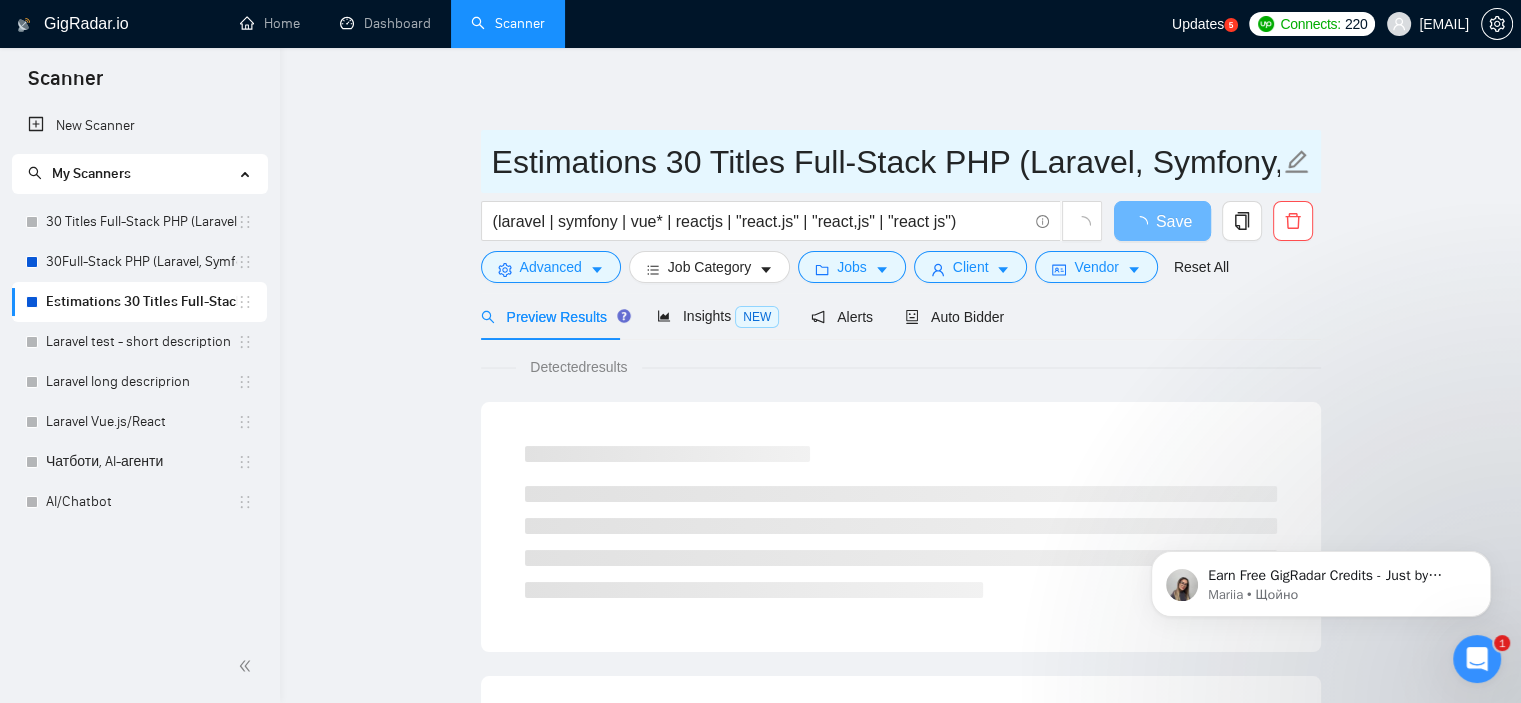 click 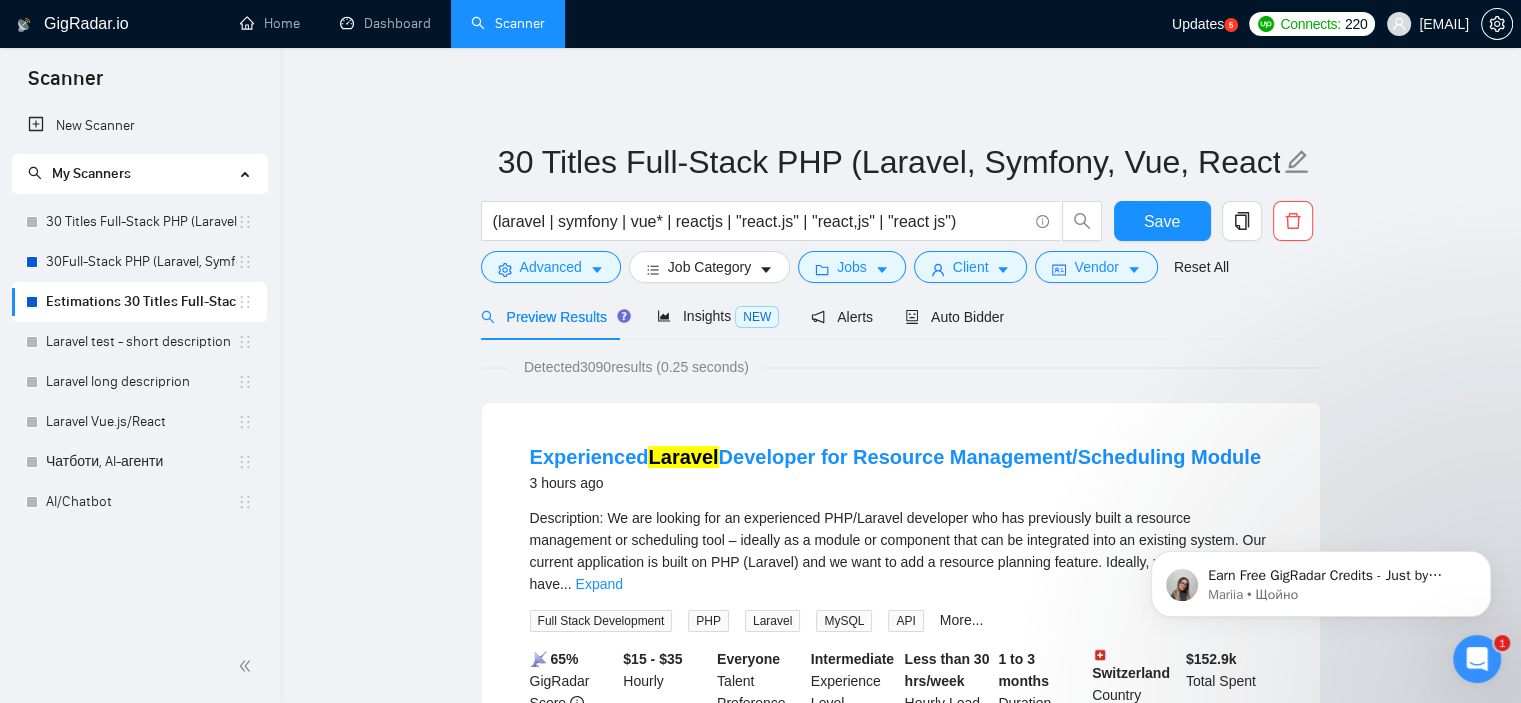 click on "Preview Results Insights NEW Alerts Auto Bidder" at bounding box center (901, 316) 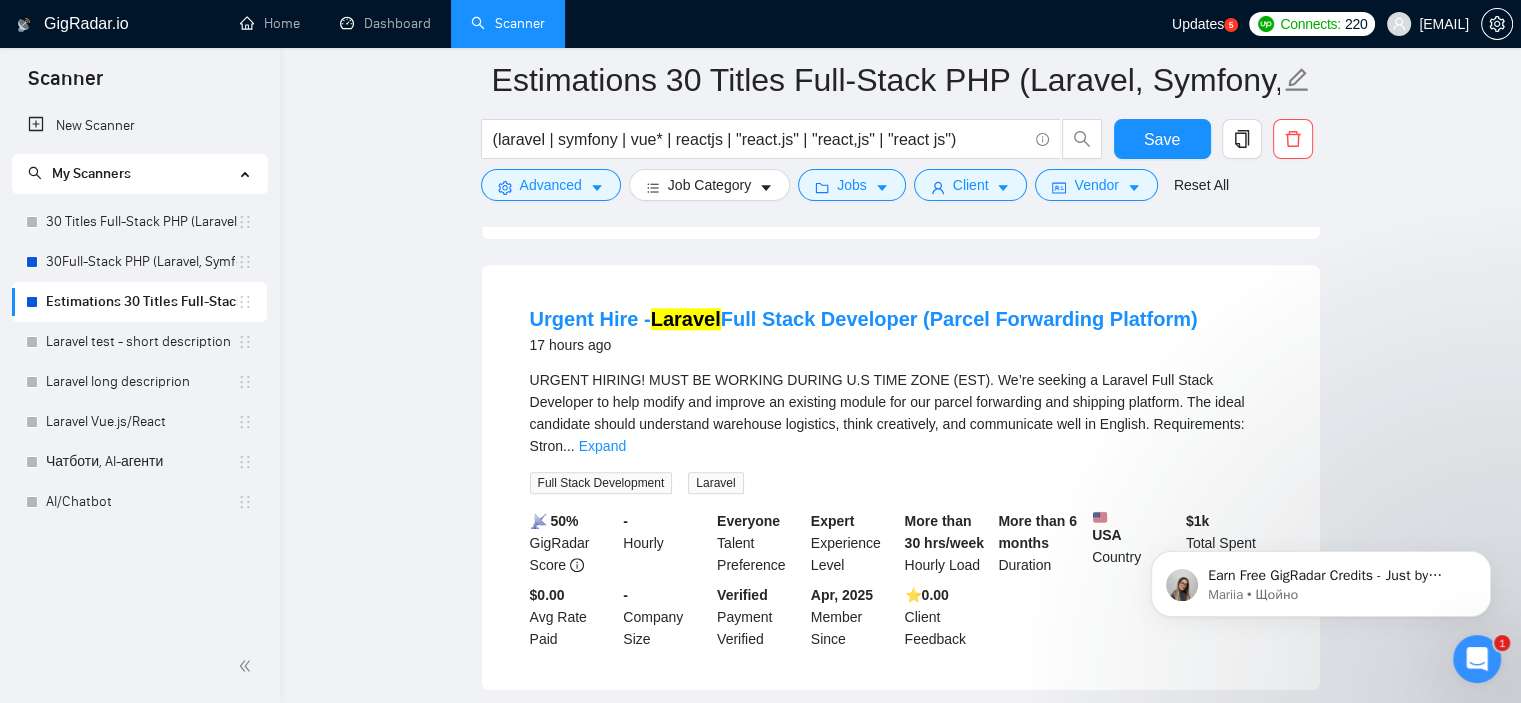 scroll, scrollTop: 2000, scrollLeft: 0, axis: vertical 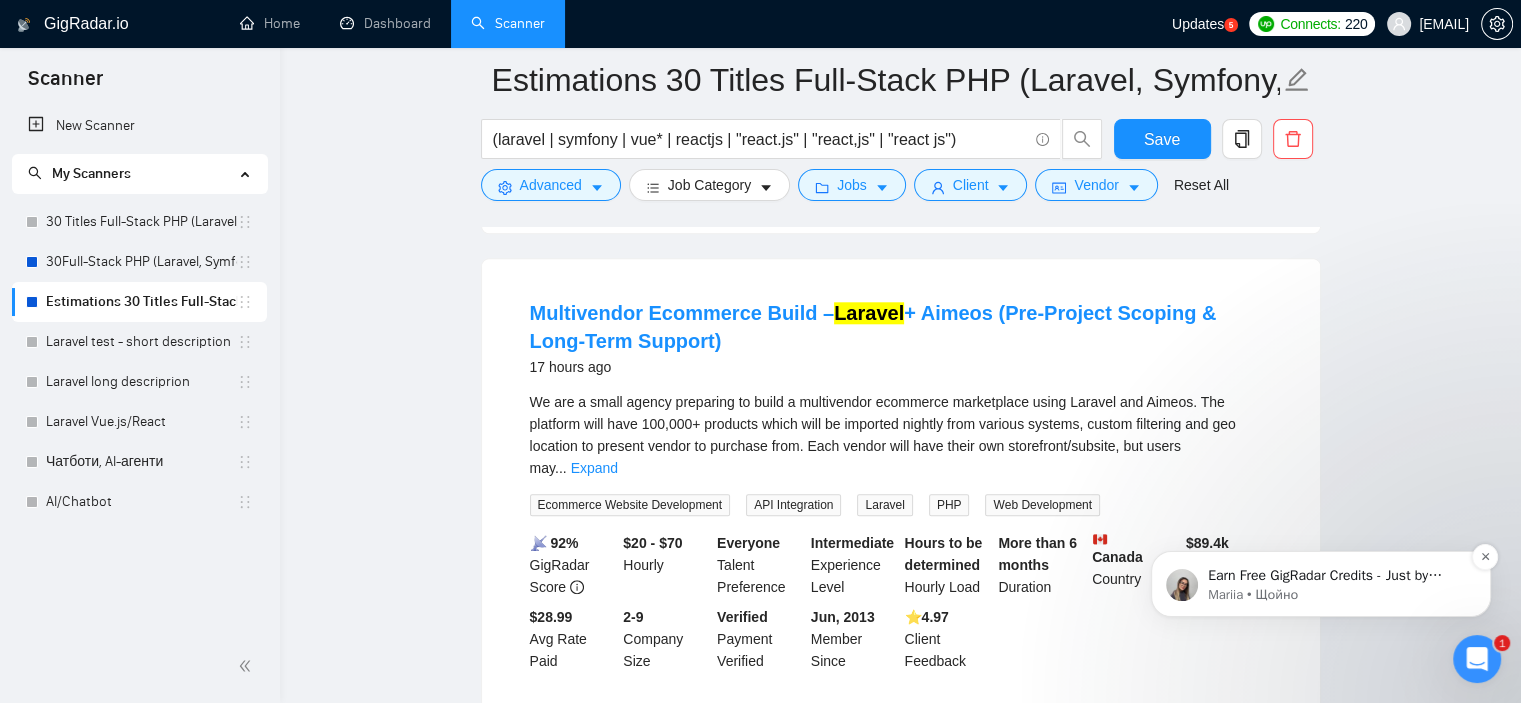 click on "Earn Free GigRadar Credits - Just by Sharing Your Story! 💬 Want more credits for sending proposals? It’s simple - share, inspire, and get rewarded! 🤫 Here’s how you can earn free credits: Introduce yourself in the #intros channel of the GigRadar Upwork Community and grab +20 credits for sending bids., Post your success story (closed projects, high LRR, etc.) in the #general channel and claim +50 credits for sending bids. Why? GigRadar is building a powerful network of freelancers and agencies. We want you to make valuable connections, showcase your wins, and inspire others while getting rewarded! 🚀 Not a member yet? Join our Slack community now 👉 Join Slack Community Claiming your credits is easy: Reply to this message with a screenshot of your post, and our Tech Support Team will instantly top up your credits! 💸" at bounding box center [1337, 576] 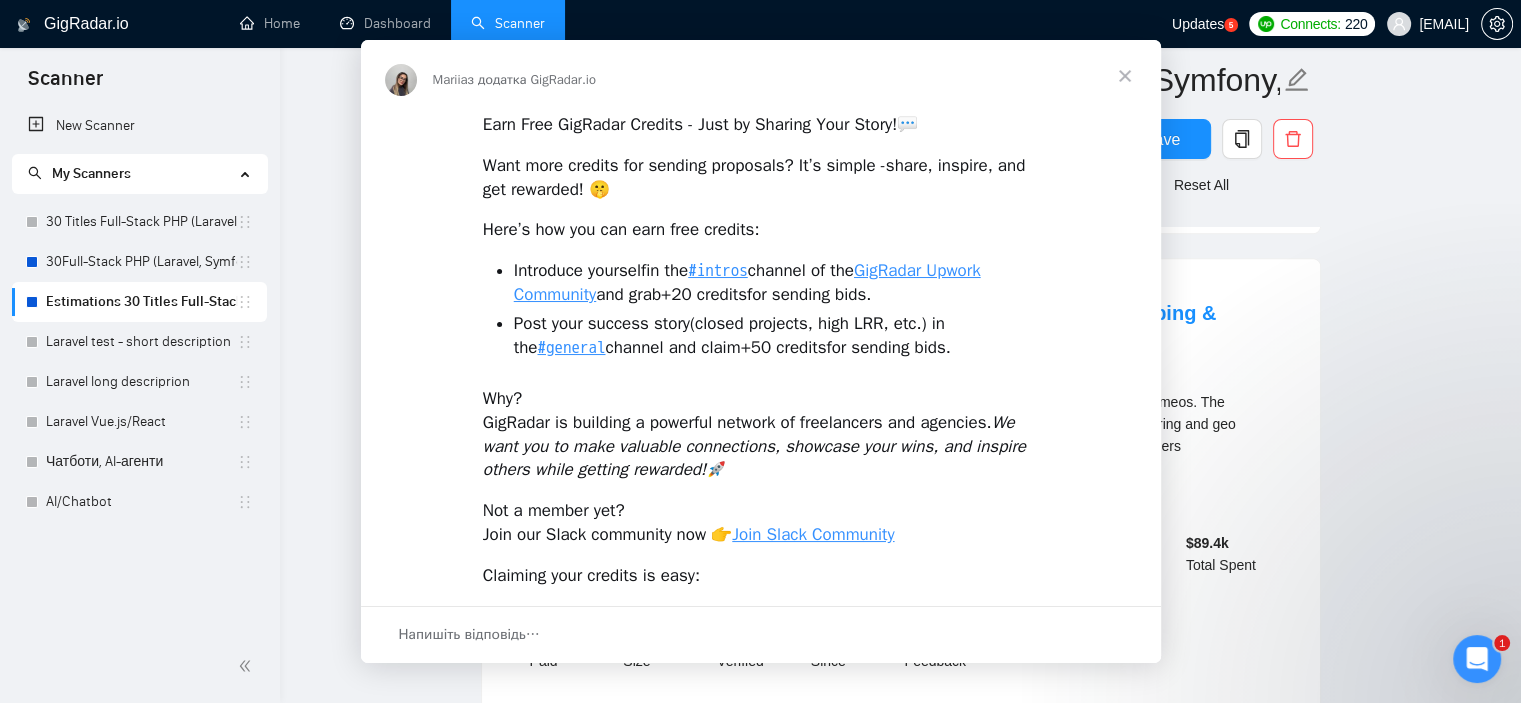 scroll, scrollTop: 0, scrollLeft: 0, axis: both 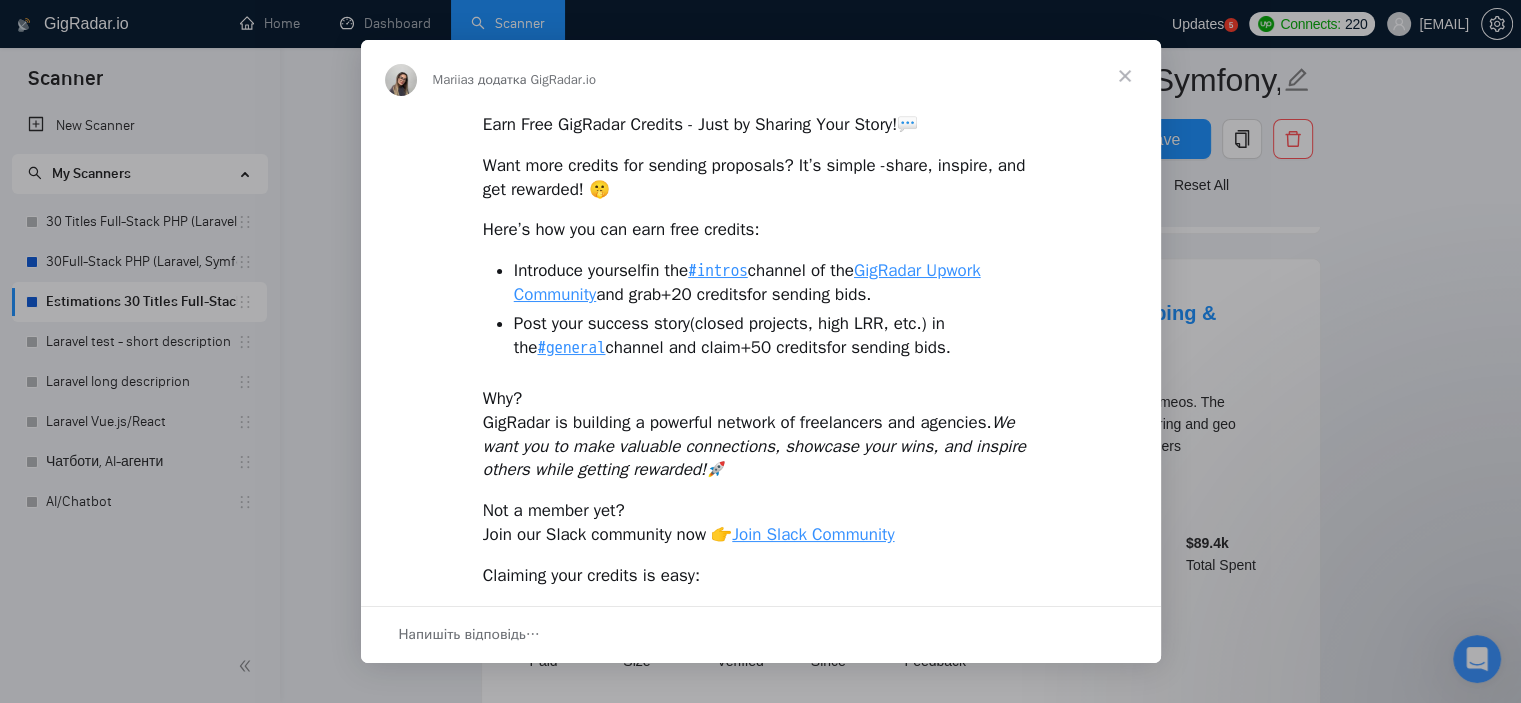 click at bounding box center (1125, 76) 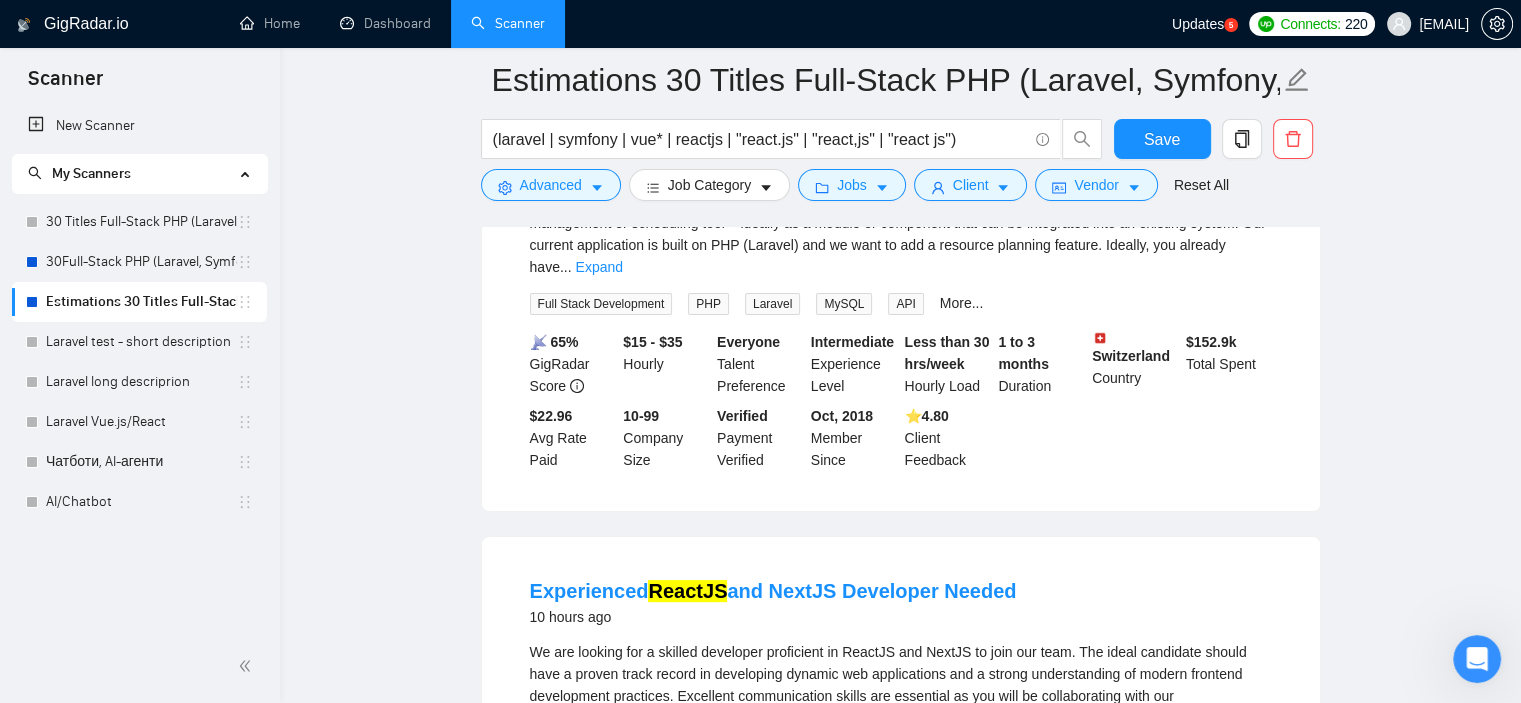 scroll, scrollTop: 0, scrollLeft: 0, axis: both 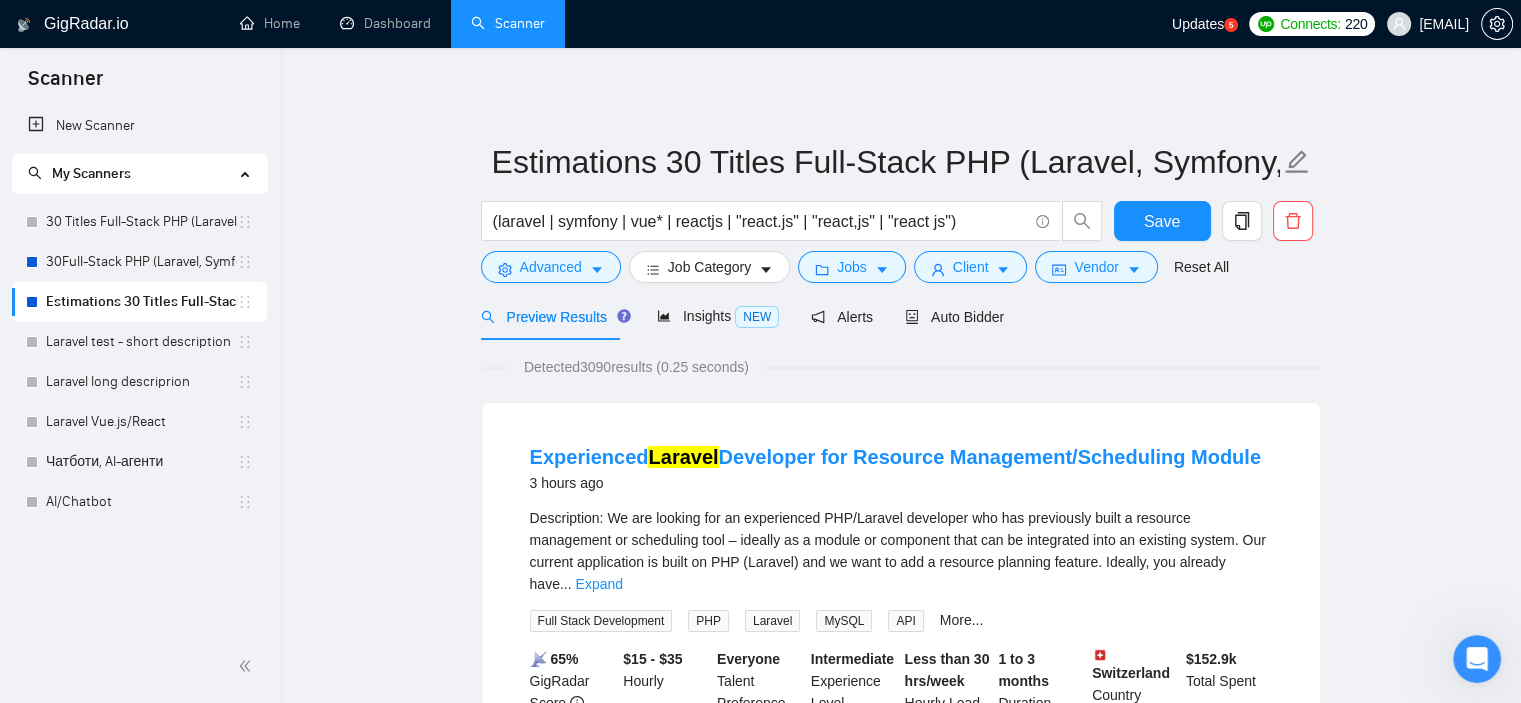 click at bounding box center (32, 302) 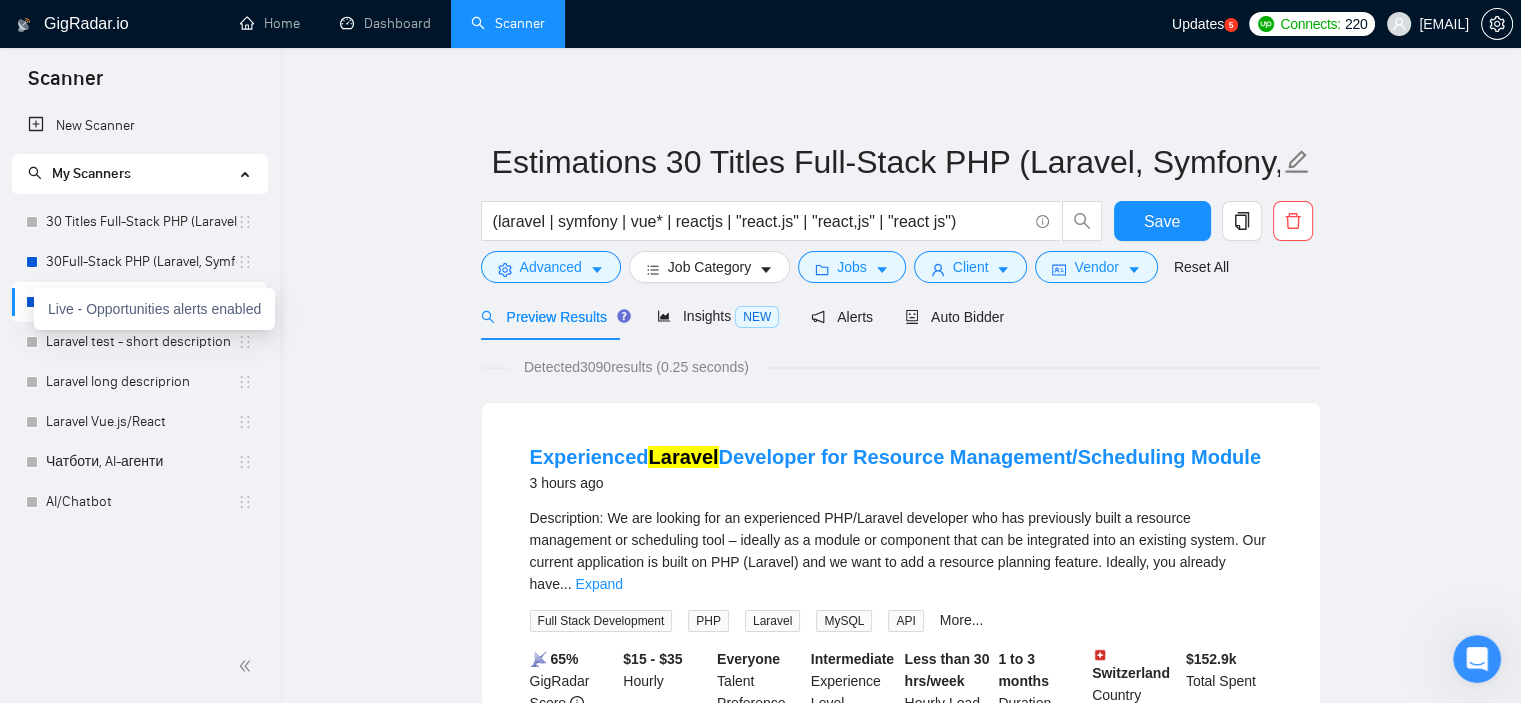 click on "Live - Opportunities alerts enabled" at bounding box center (154, 309) 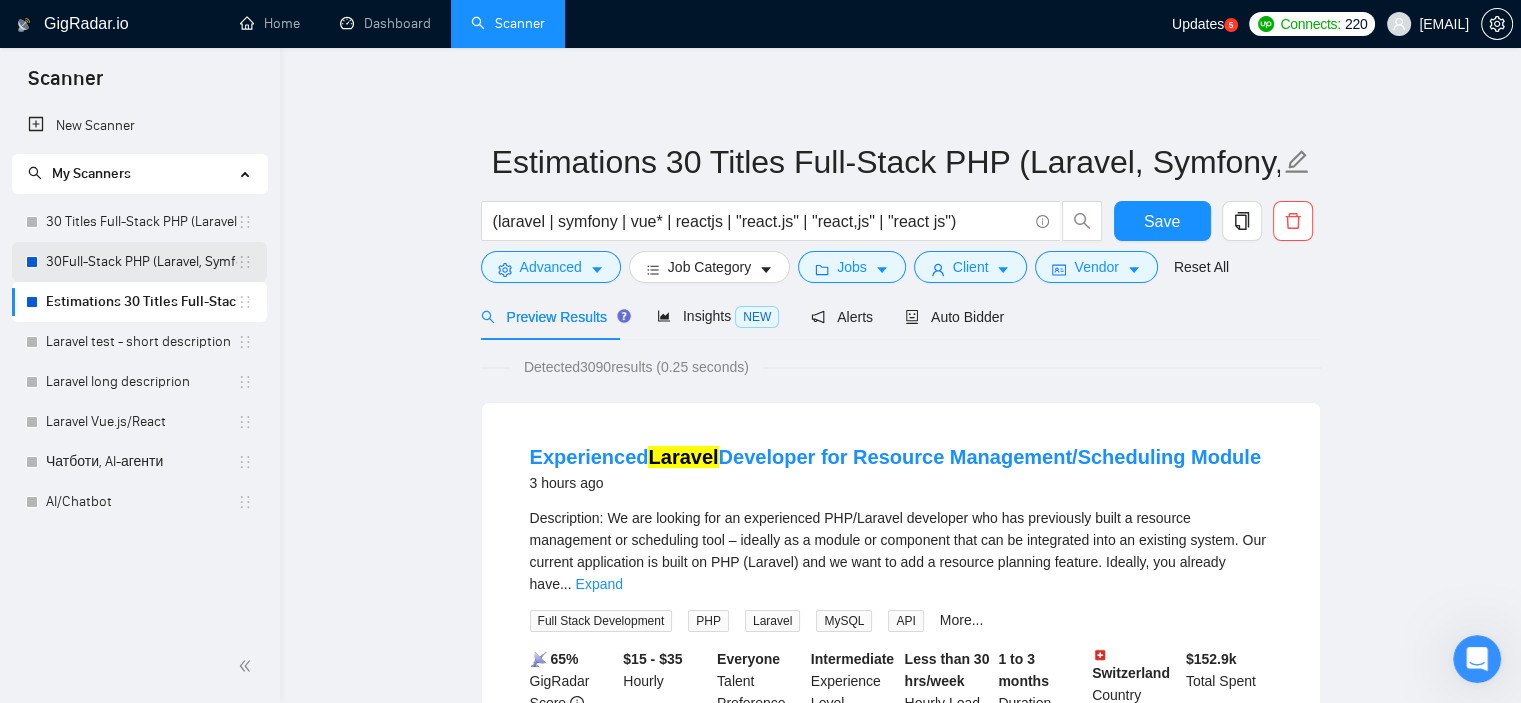 click on "[NUMBER]Full-Stack PHP (Laravel, Symfony, Vue, React)" at bounding box center (141, 262) 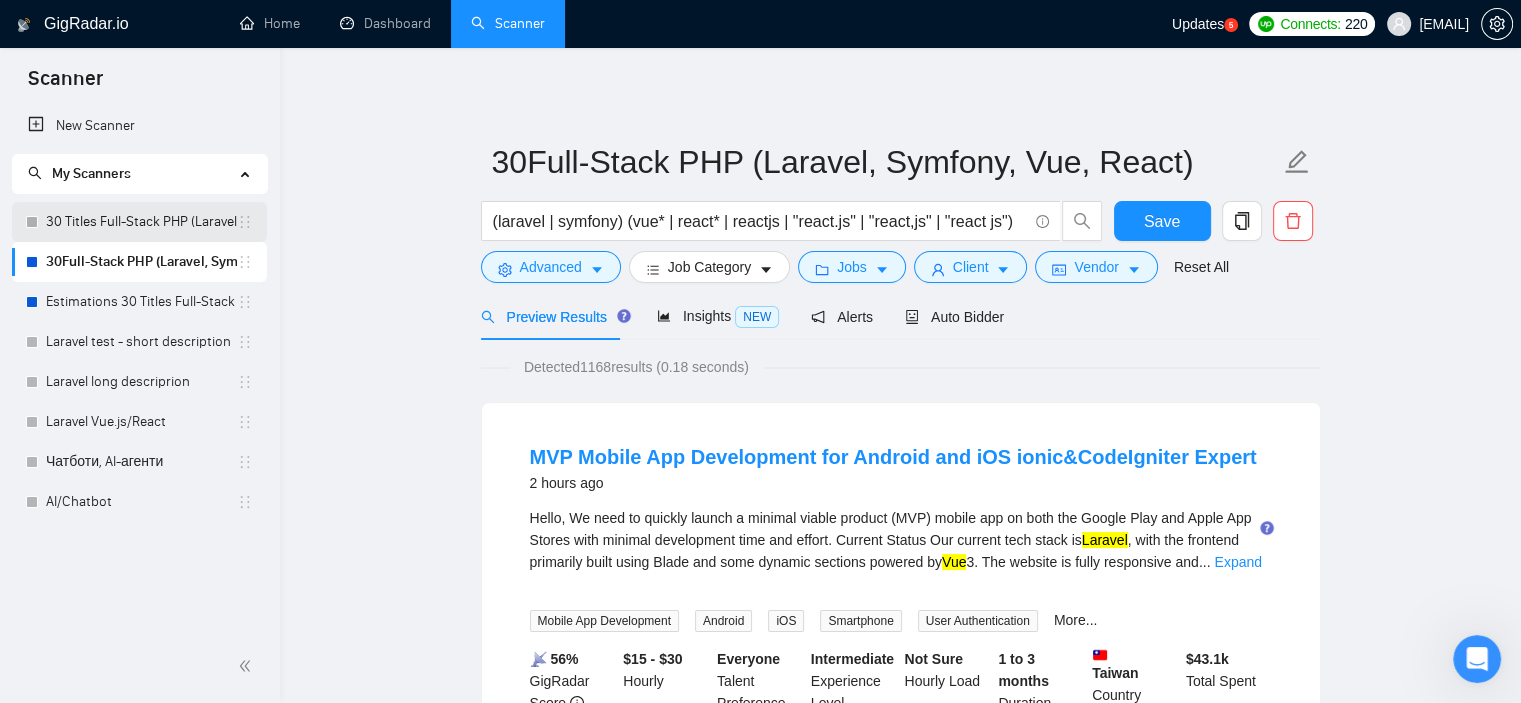 click on "[NUMBER] Titles Full-Stack PHP (Laravel, Symfony, Vue, React)" at bounding box center (141, 222) 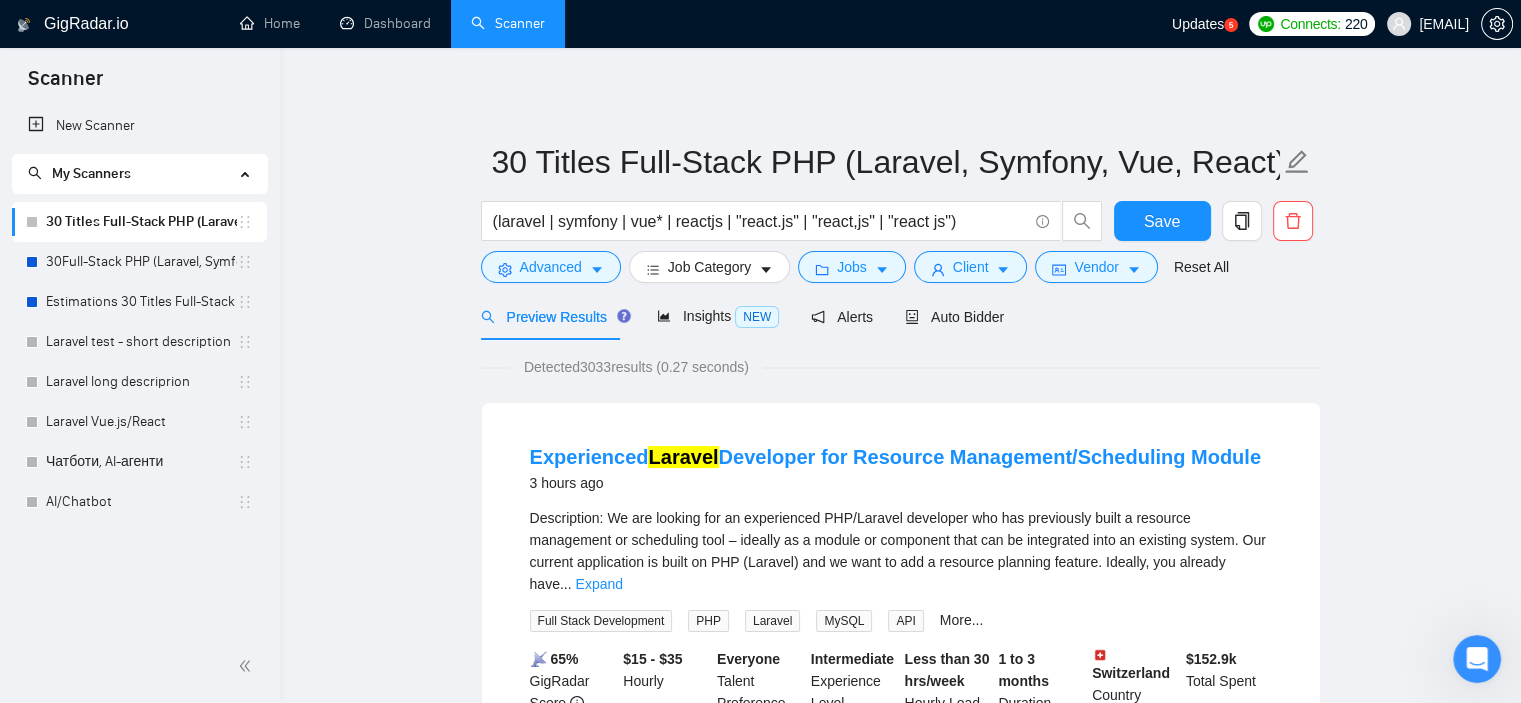 scroll, scrollTop: 333, scrollLeft: 0, axis: vertical 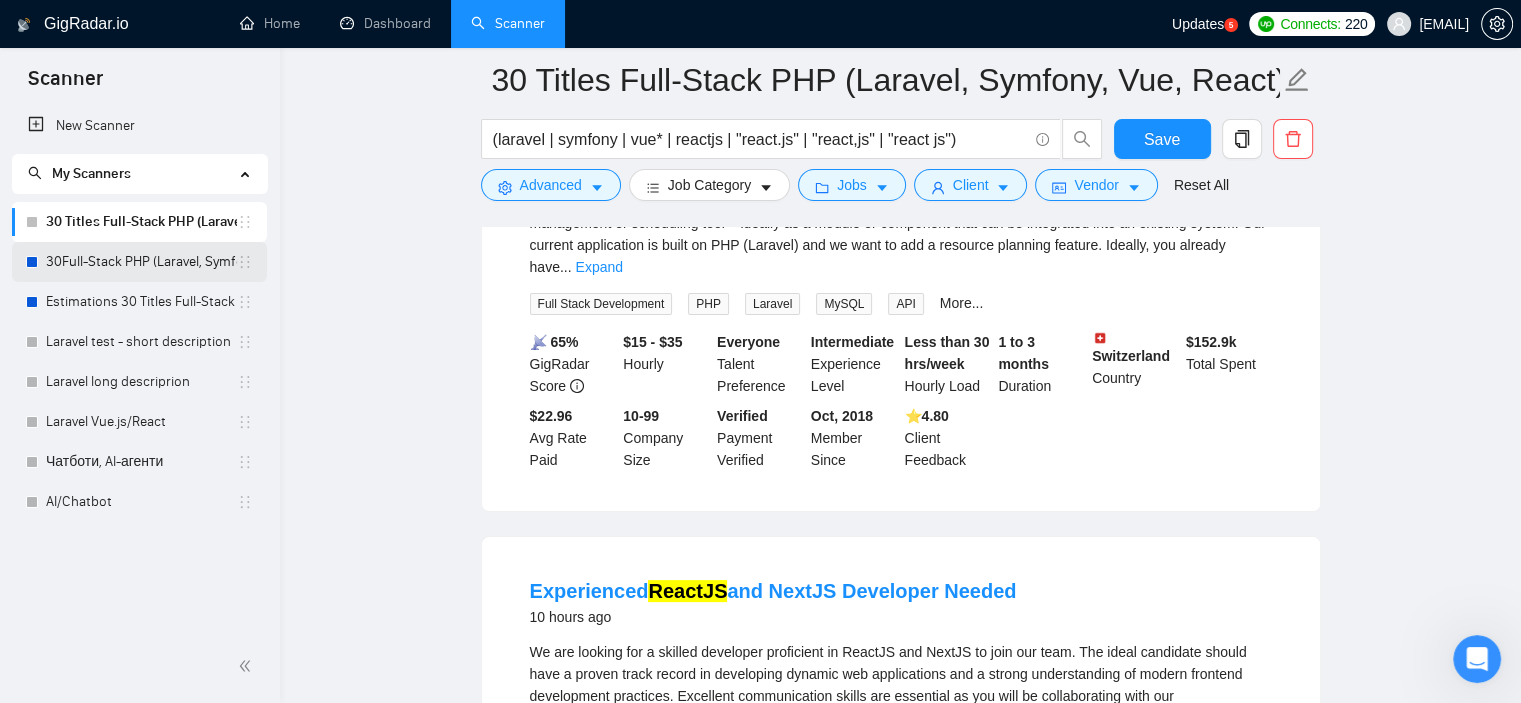 click on "[NUMBER]Full-Stack PHP (Laravel, Symfony, Vue, React)" at bounding box center [141, 262] 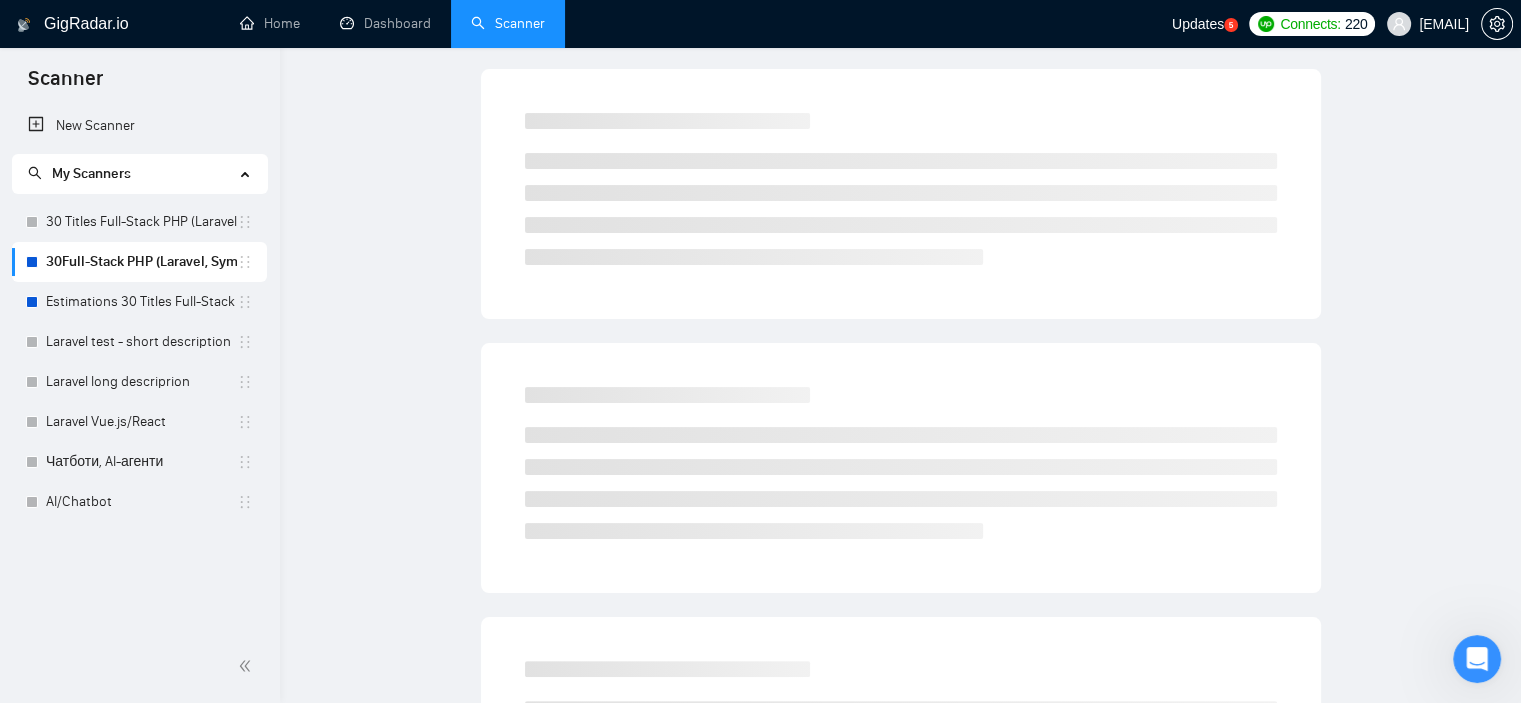 scroll, scrollTop: 27, scrollLeft: 0, axis: vertical 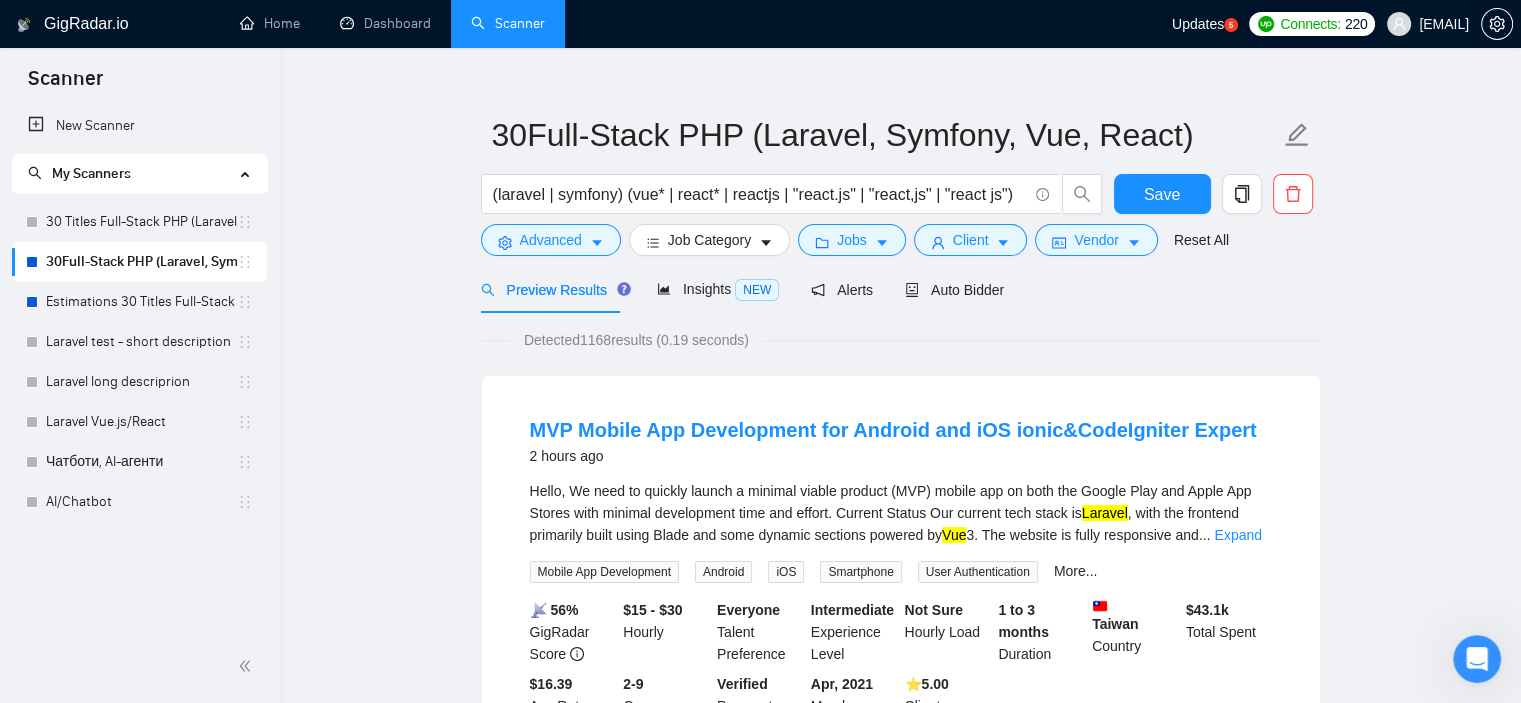 click on "My Scanners" at bounding box center (140, 174) 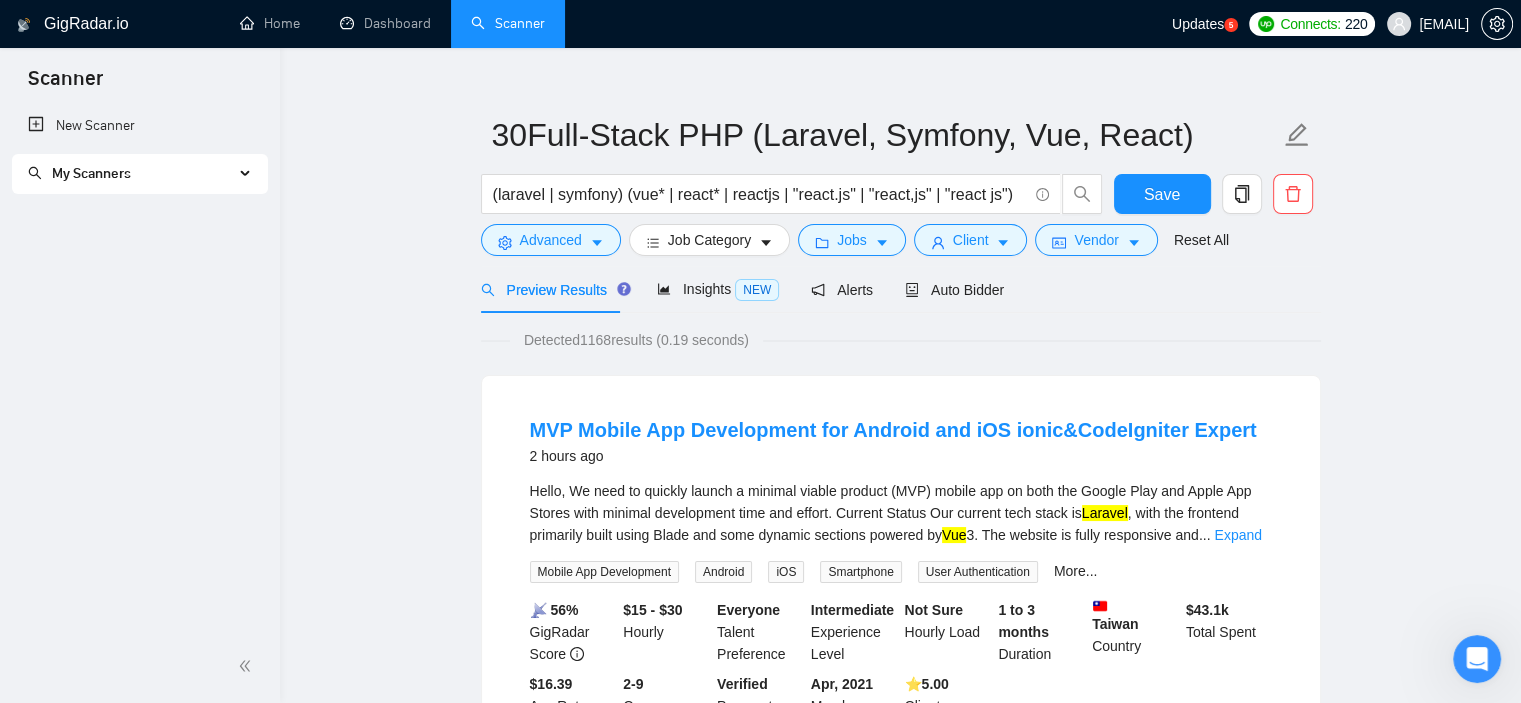 click on "My Scanners" at bounding box center (140, 174) 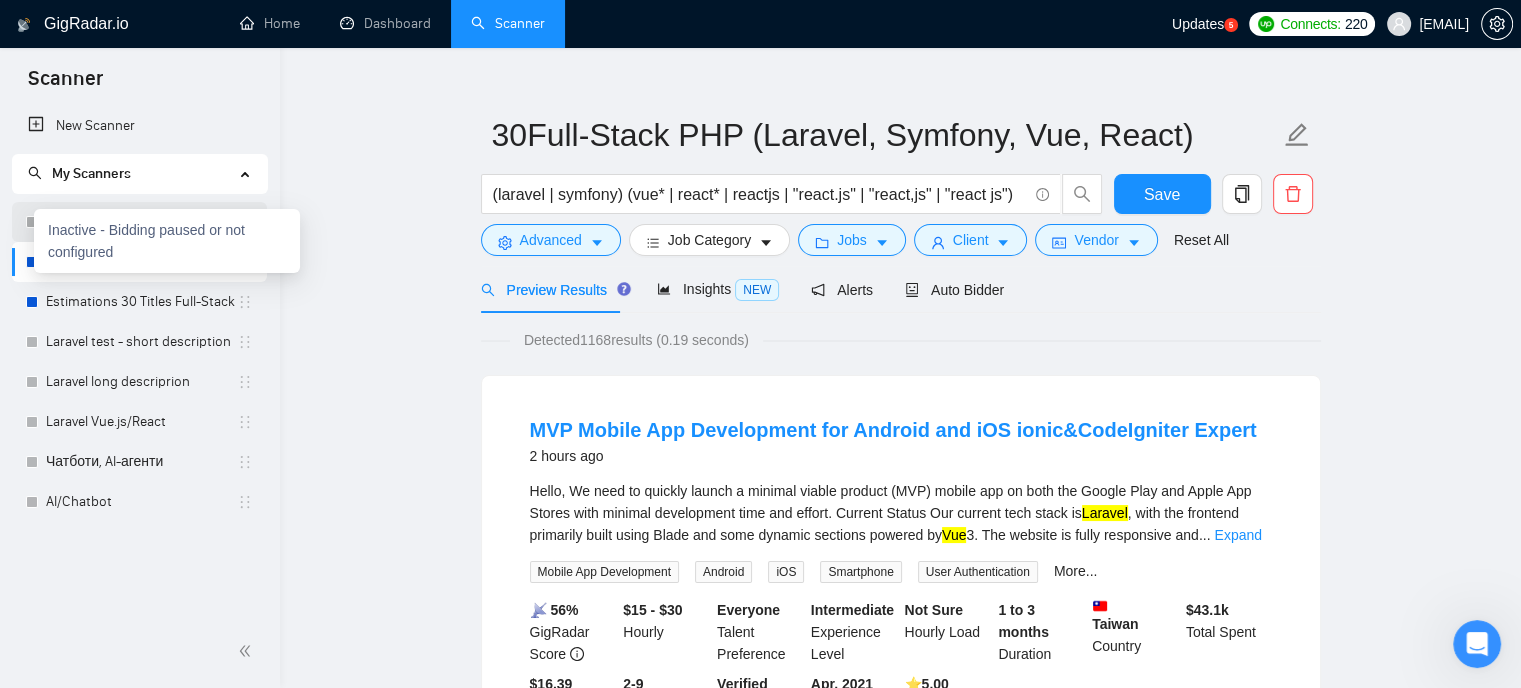 click on "Inactive - Bidding paused or not configured" at bounding box center [167, 241] 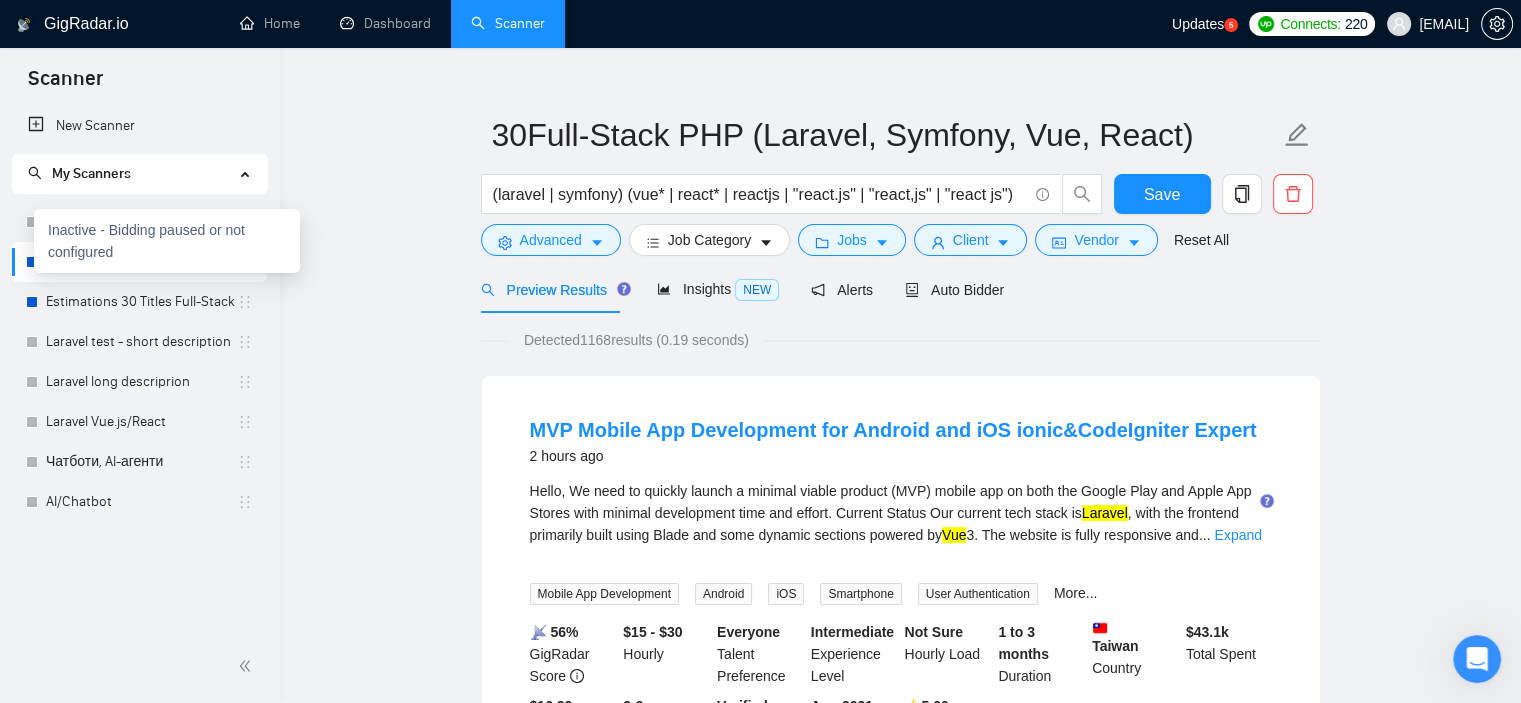 click on "Inactive - Bidding paused or not configured" at bounding box center (167, 241) 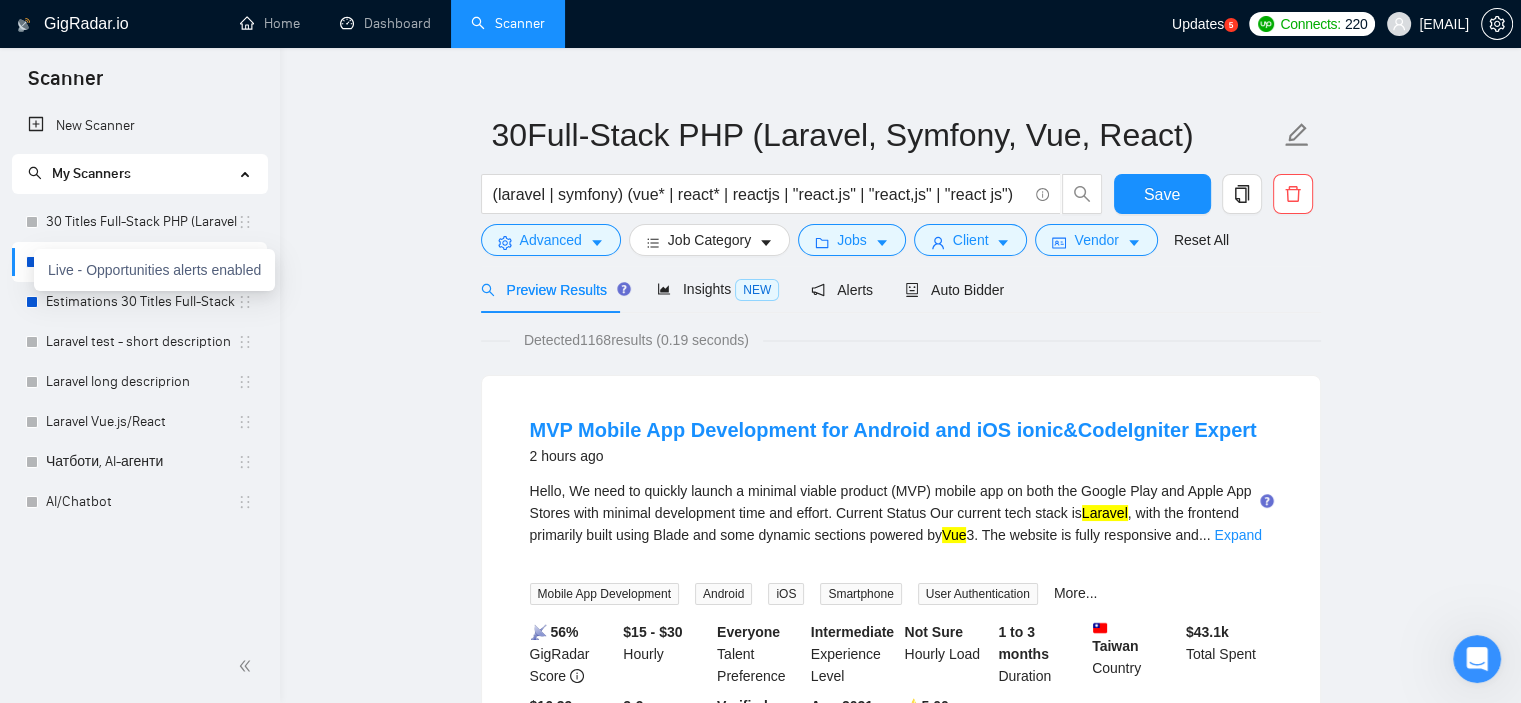 click at bounding box center [32, 262] 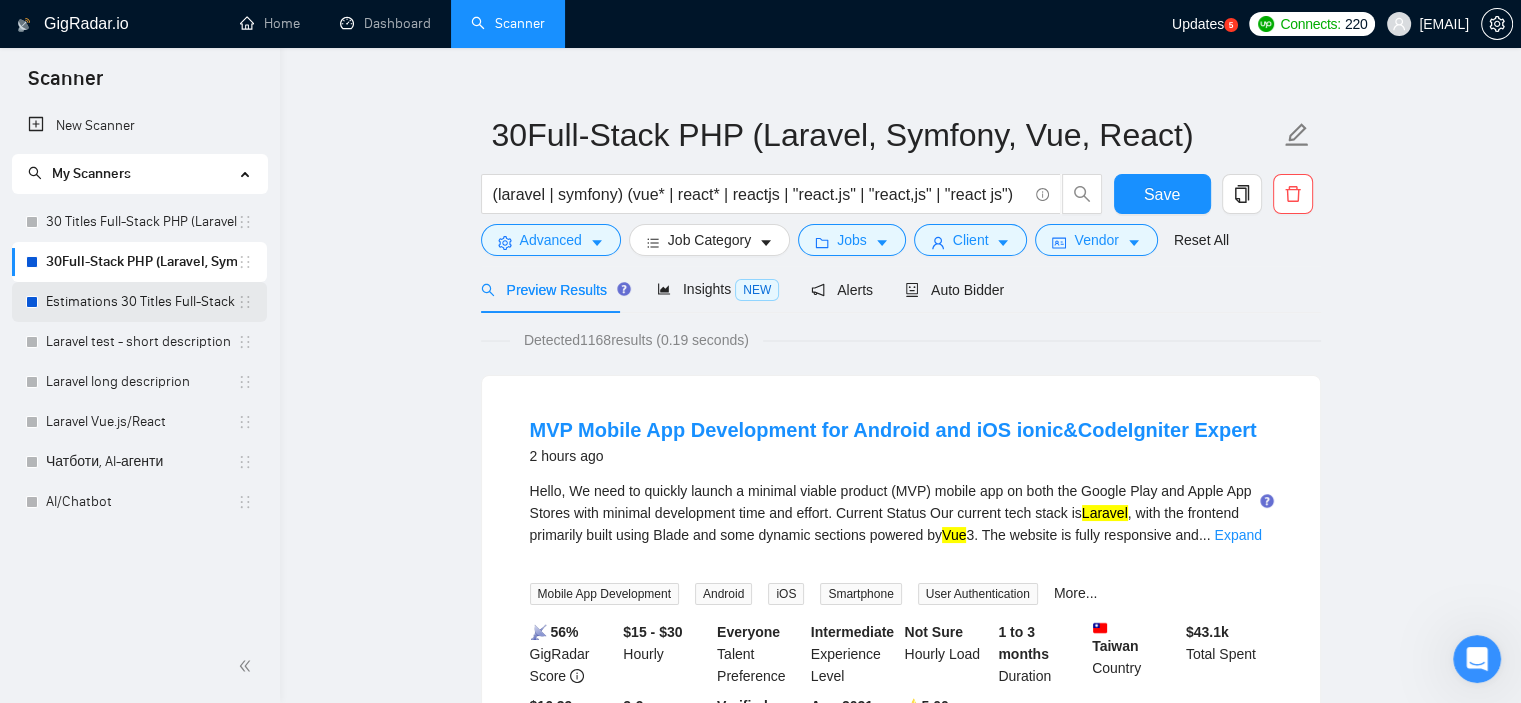 click on "Estimations [NUMBER] Titles Full-Stack PHP (Laravel, Symfony, Vue, React)" at bounding box center (141, 302) 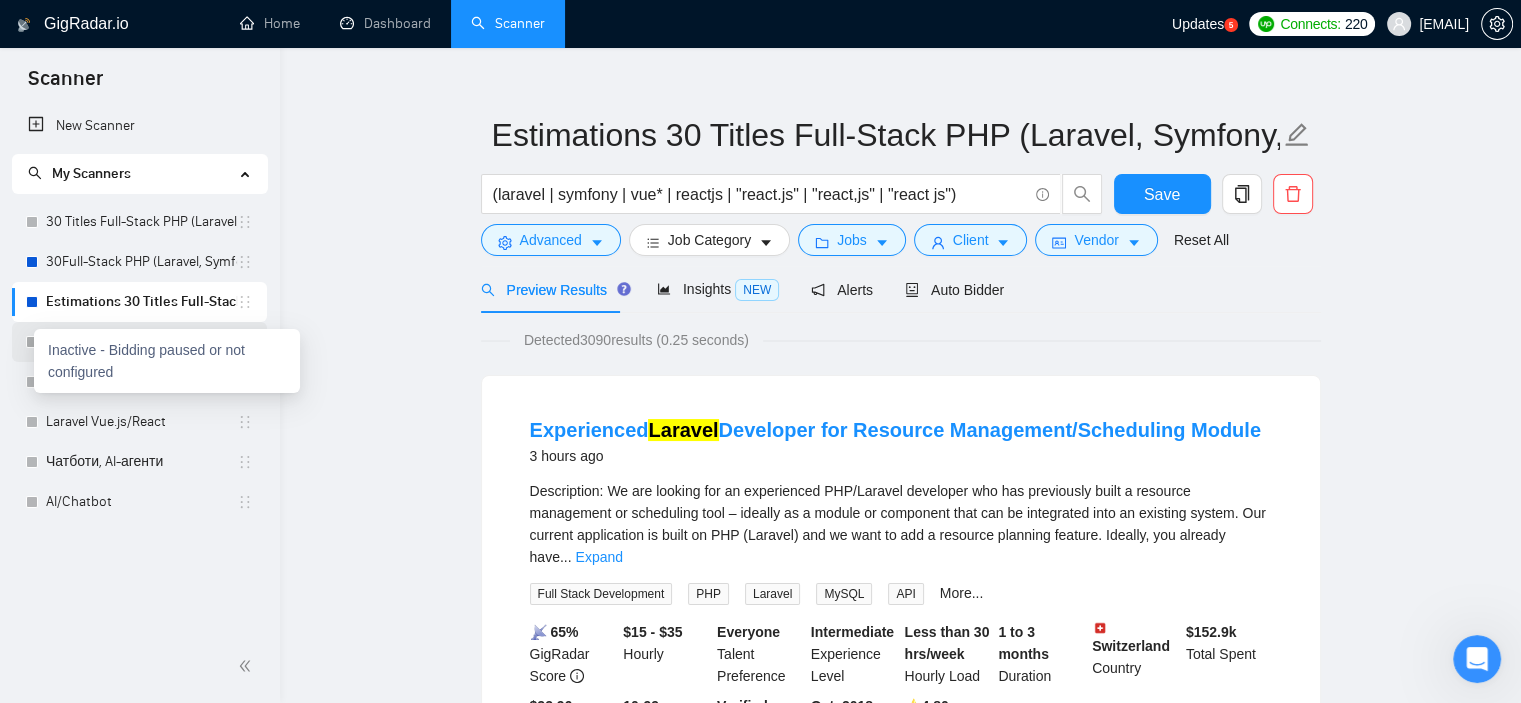 click on "Inactive - Bidding paused or not configured" at bounding box center [167, 361] 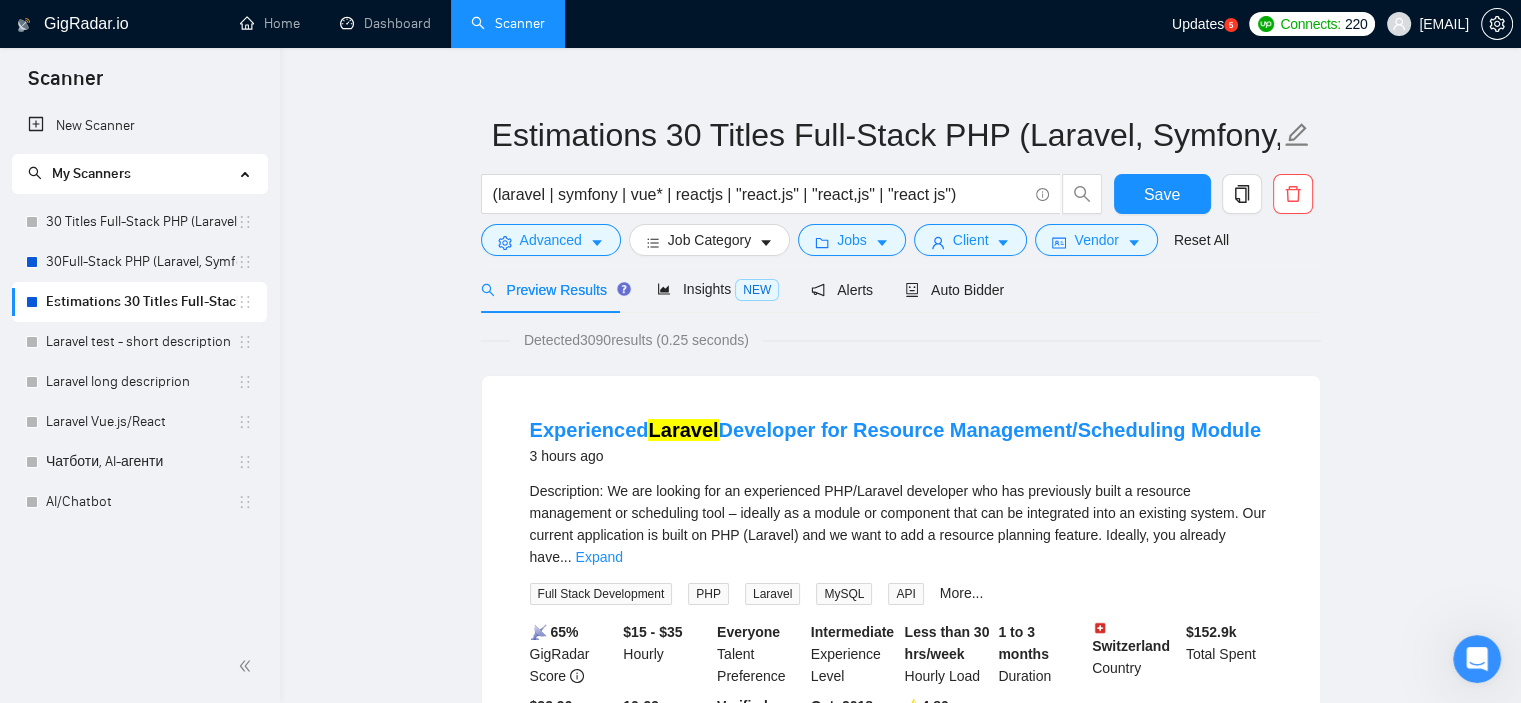 click 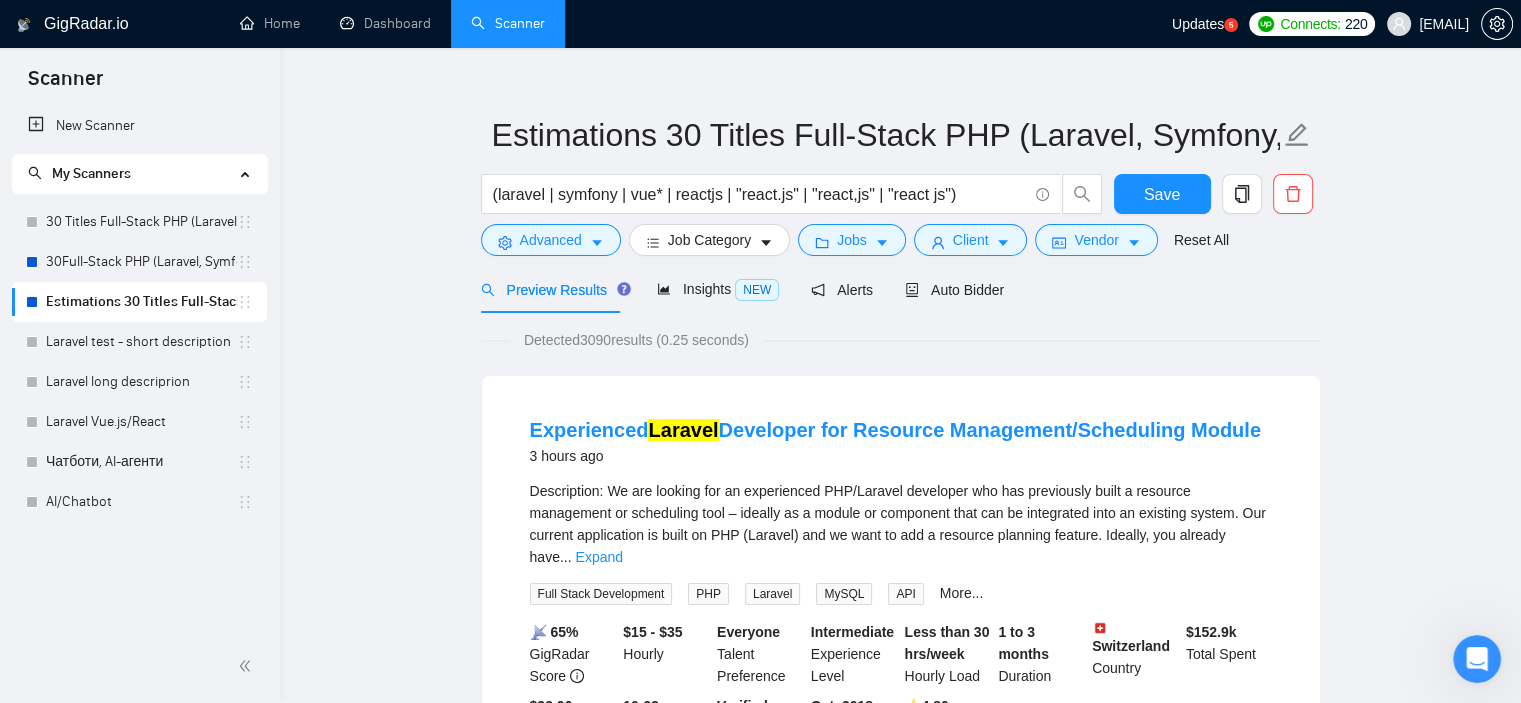 click on "Detected   3090  results   (0.25 seconds) Experienced  Laravel  Developer for Resource Management/Scheduling Module 3 hours ago Description:
We are looking for an experienced PHP/Laravel developer who has previously built a resource management or scheduling tool – ideally as a module or component that can be integrated into an existing system.
Our current application is built on PHP (Laravel) and we want to add a resource planning feature.
Ideally, you already have  ... Expand Full Stack Development PHP Laravel MySQL API More... 📡   65% GigRadar Score   $15 - $35 Hourly Everyone Talent Preference Intermediate Experience Level Less than 30 hrs/week Hourly Load 1 to 3 months Duration   Switzerland Country $ 152.9k Total Spent $22.96 Avg Rate Paid 10-99 Company Size Verified Payment Verified Oct, 2018 Member Since ⭐️  4.80 Client Feedback Experienced  ReactJS  and NextJS Developer Needed 10 hours ago ... Expand Front-End Development React JavaScript Redux CSS 📡   80% GigRadar Score   $25 - $60   $ 0" at bounding box center [901, 2642] 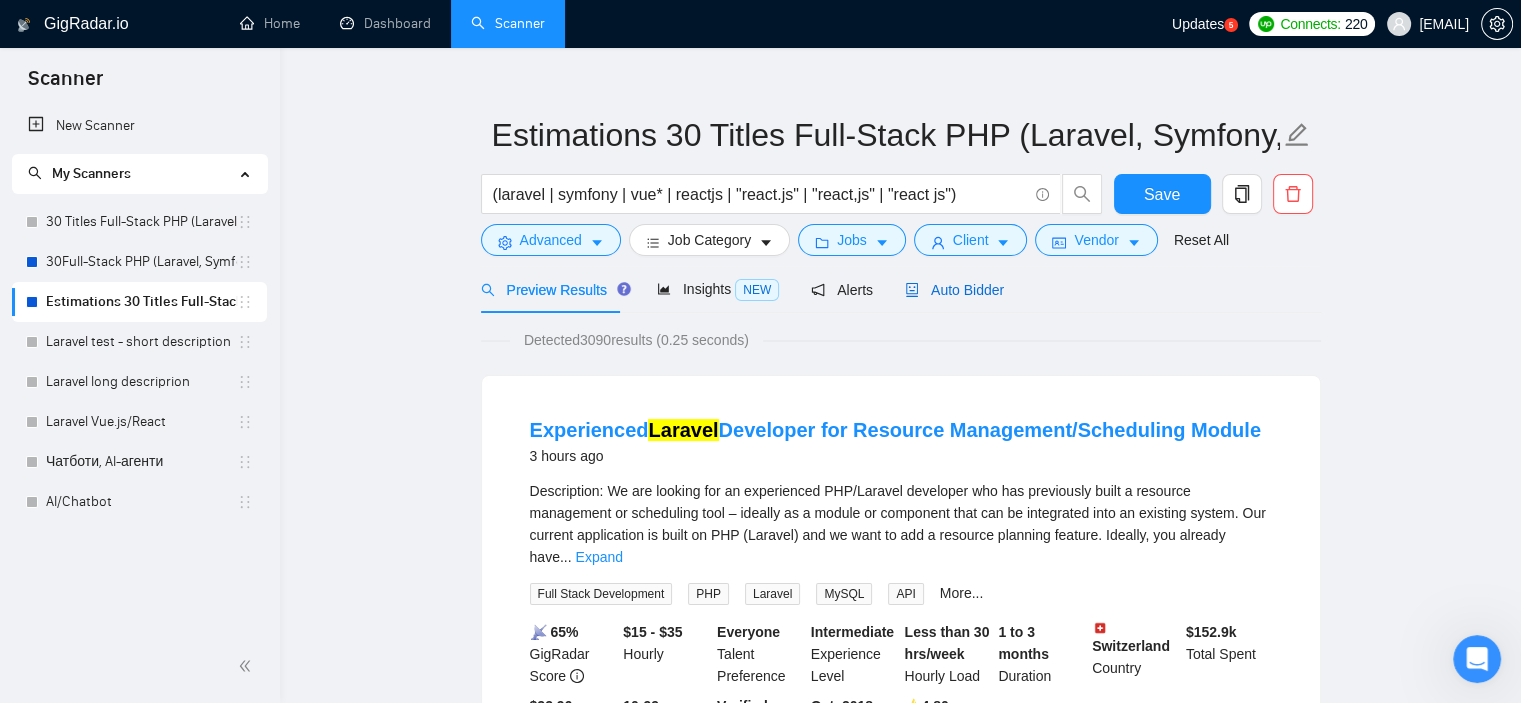 click on "Auto Bidder" at bounding box center [954, 290] 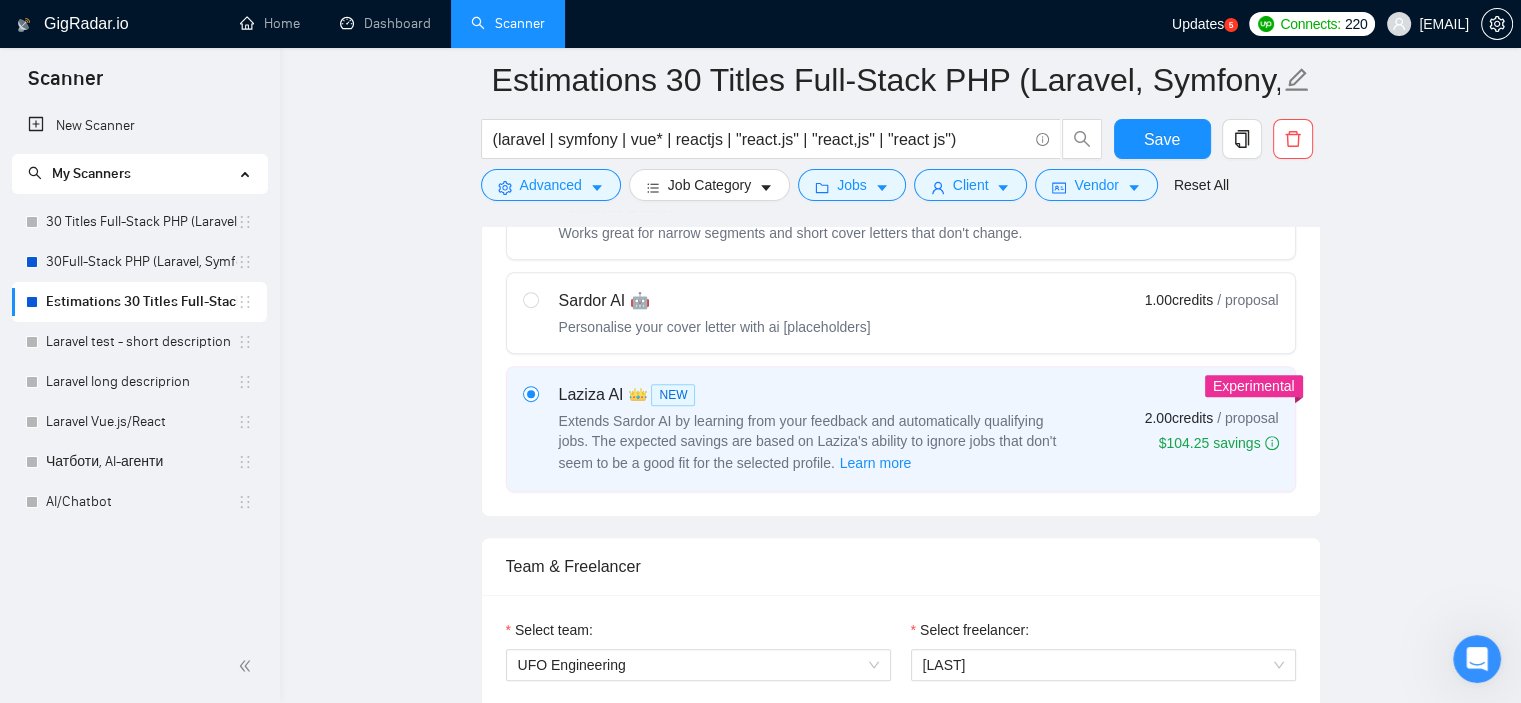 scroll, scrollTop: 1027, scrollLeft: 0, axis: vertical 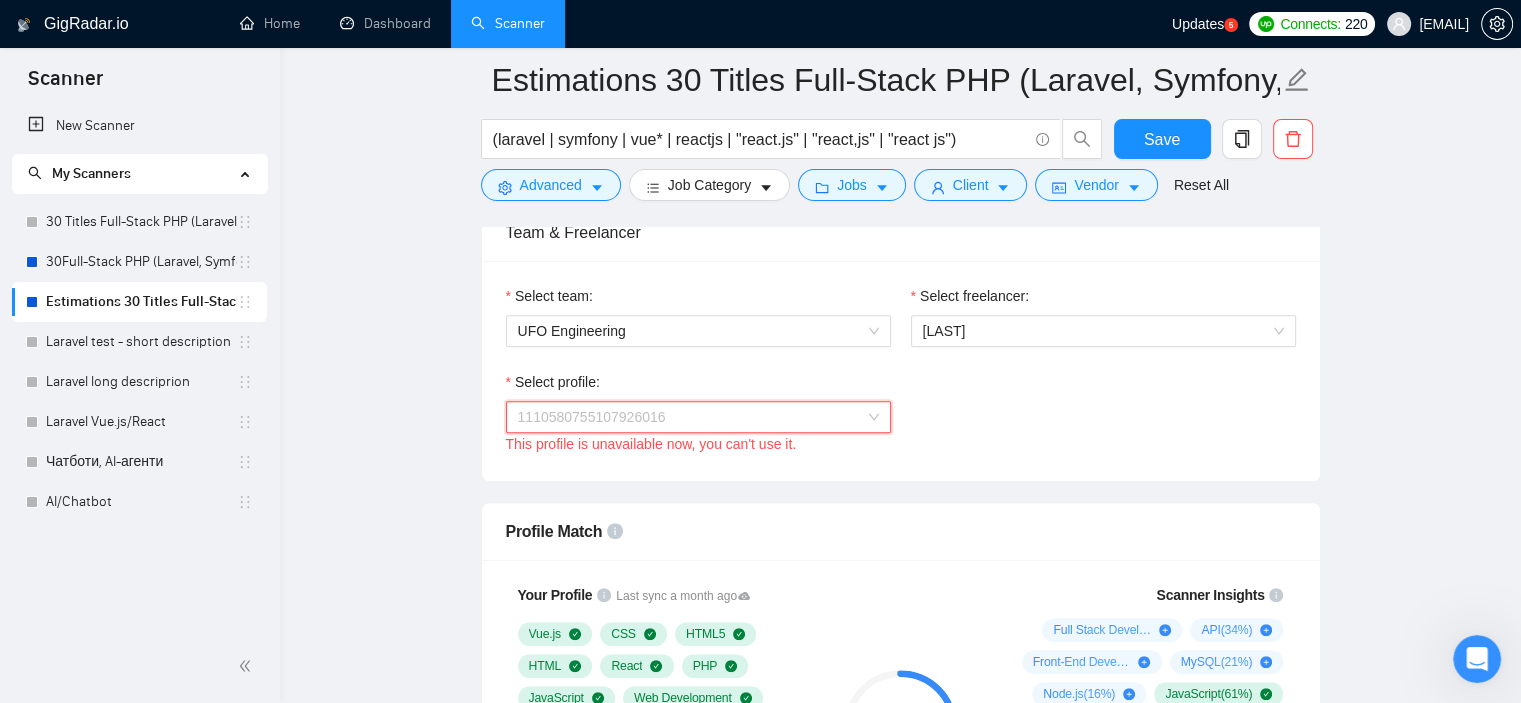 click on "1110580755107926016" at bounding box center [698, 417] 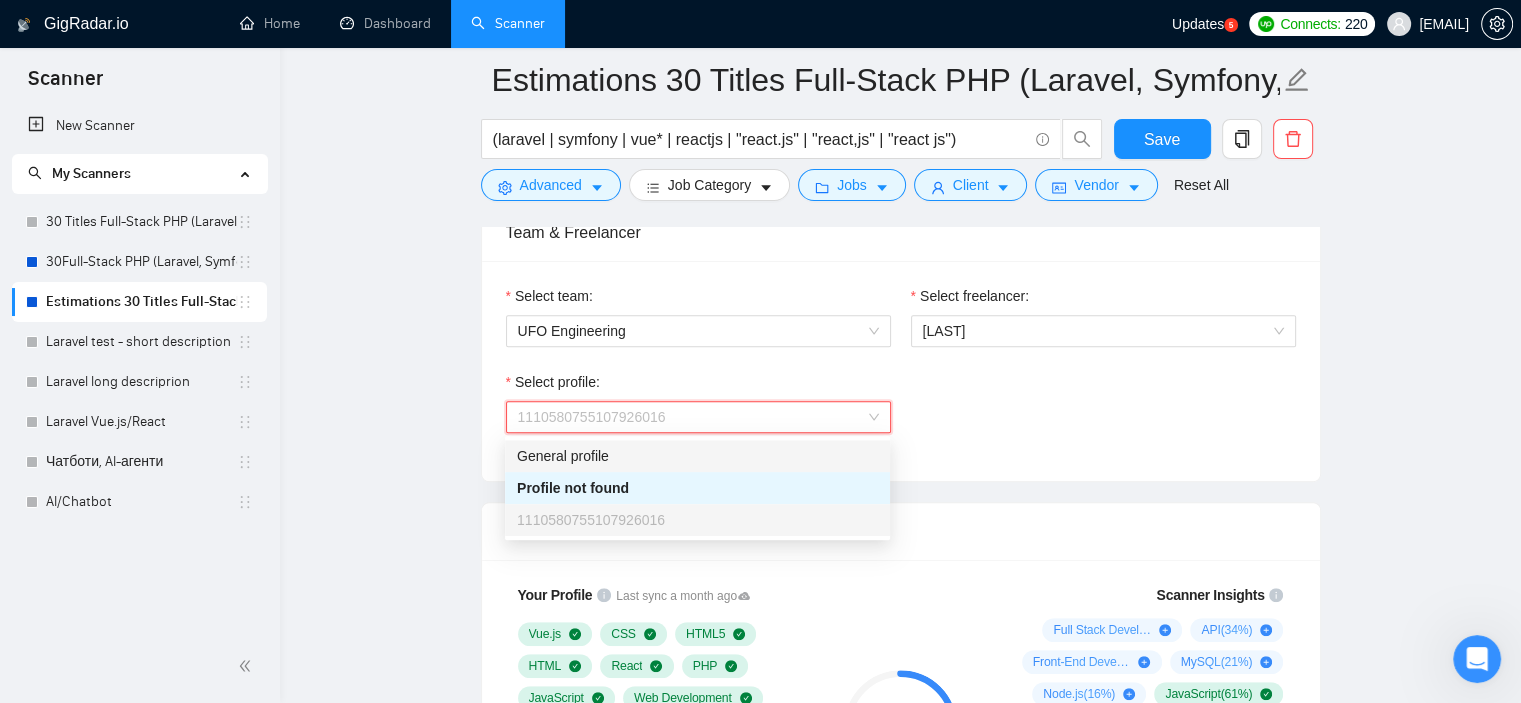 click on "General profile" at bounding box center [697, 456] 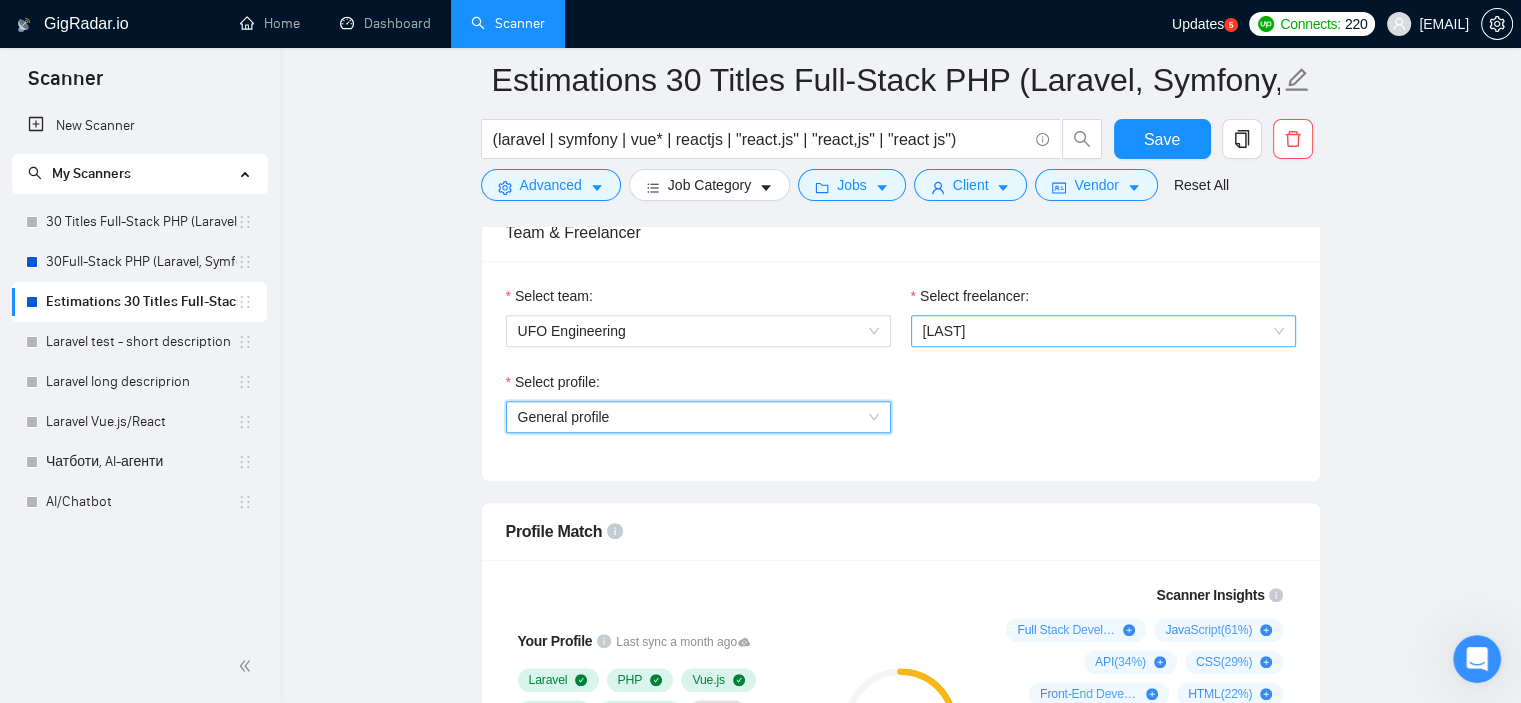 click on "[FIRST] [LAST]" at bounding box center [944, 331] 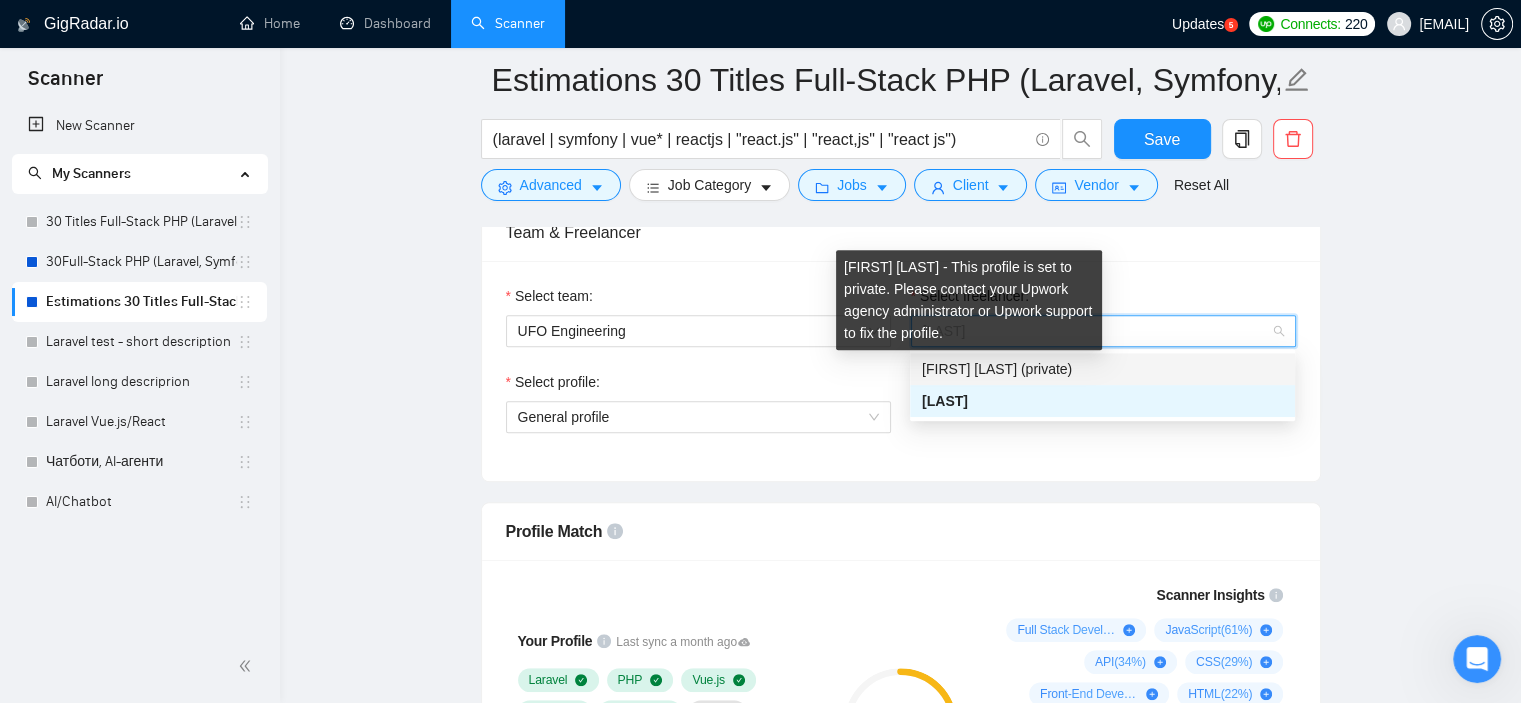 click on "Alex A (private)" at bounding box center (997, 369) 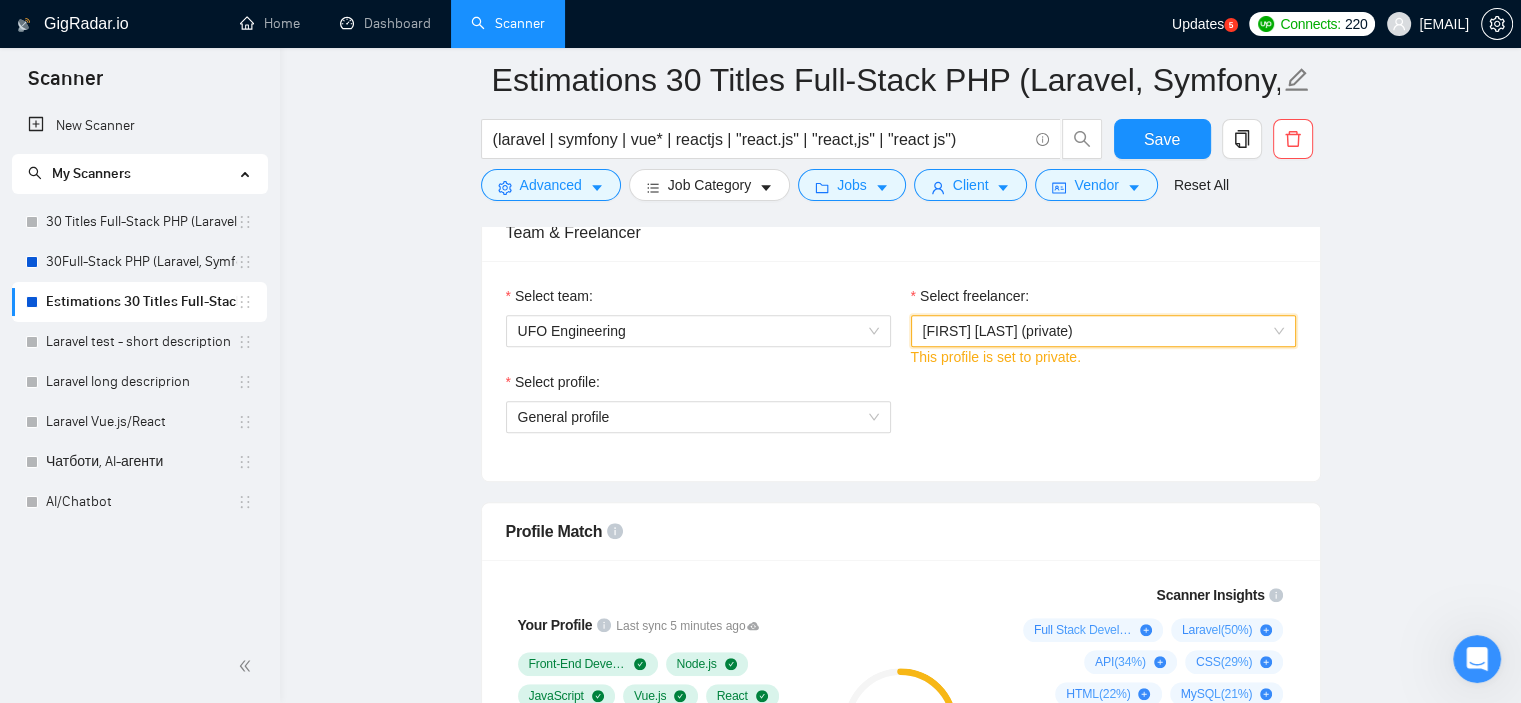 click on "Select profile: General profile" at bounding box center [901, 414] 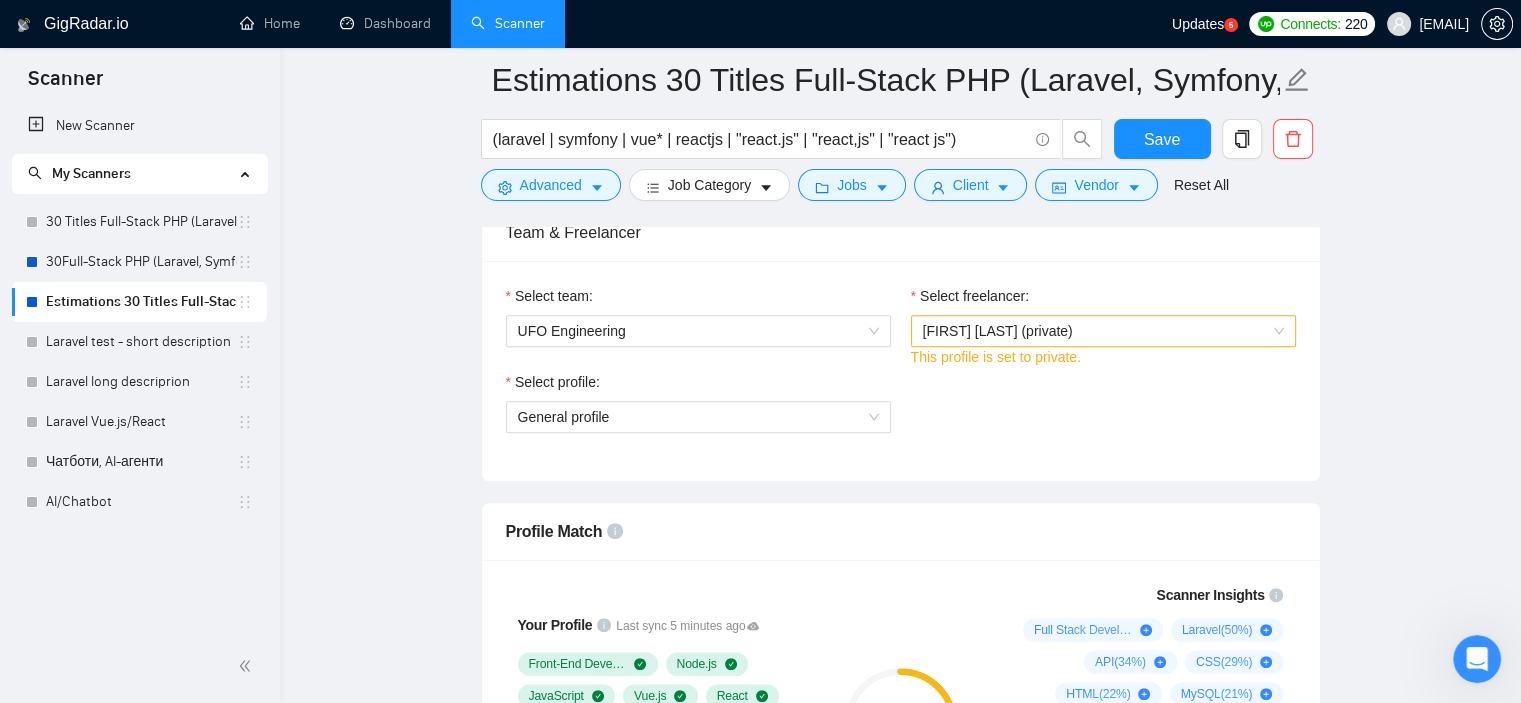 click on "Select profile:" at bounding box center [698, 386] 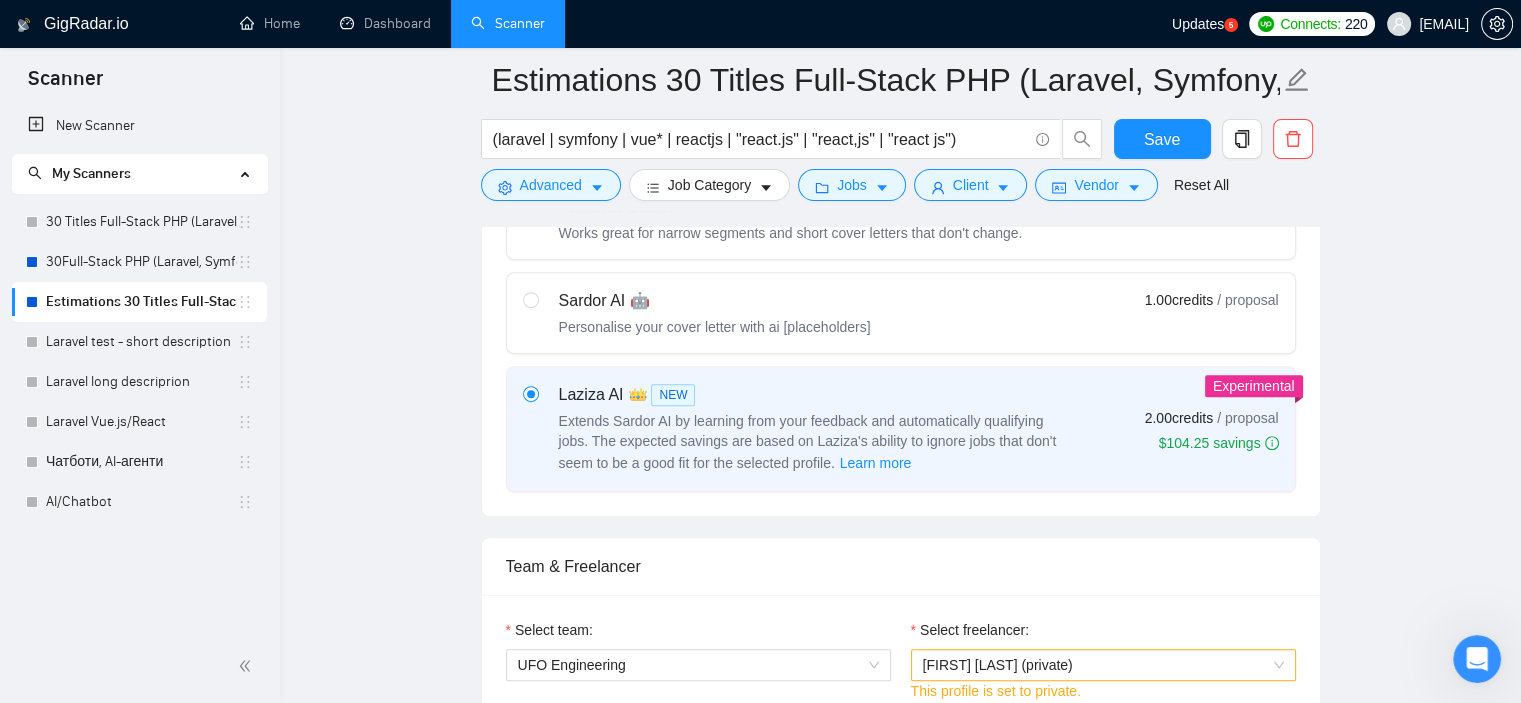 scroll, scrollTop: 1027, scrollLeft: 0, axis: vertical 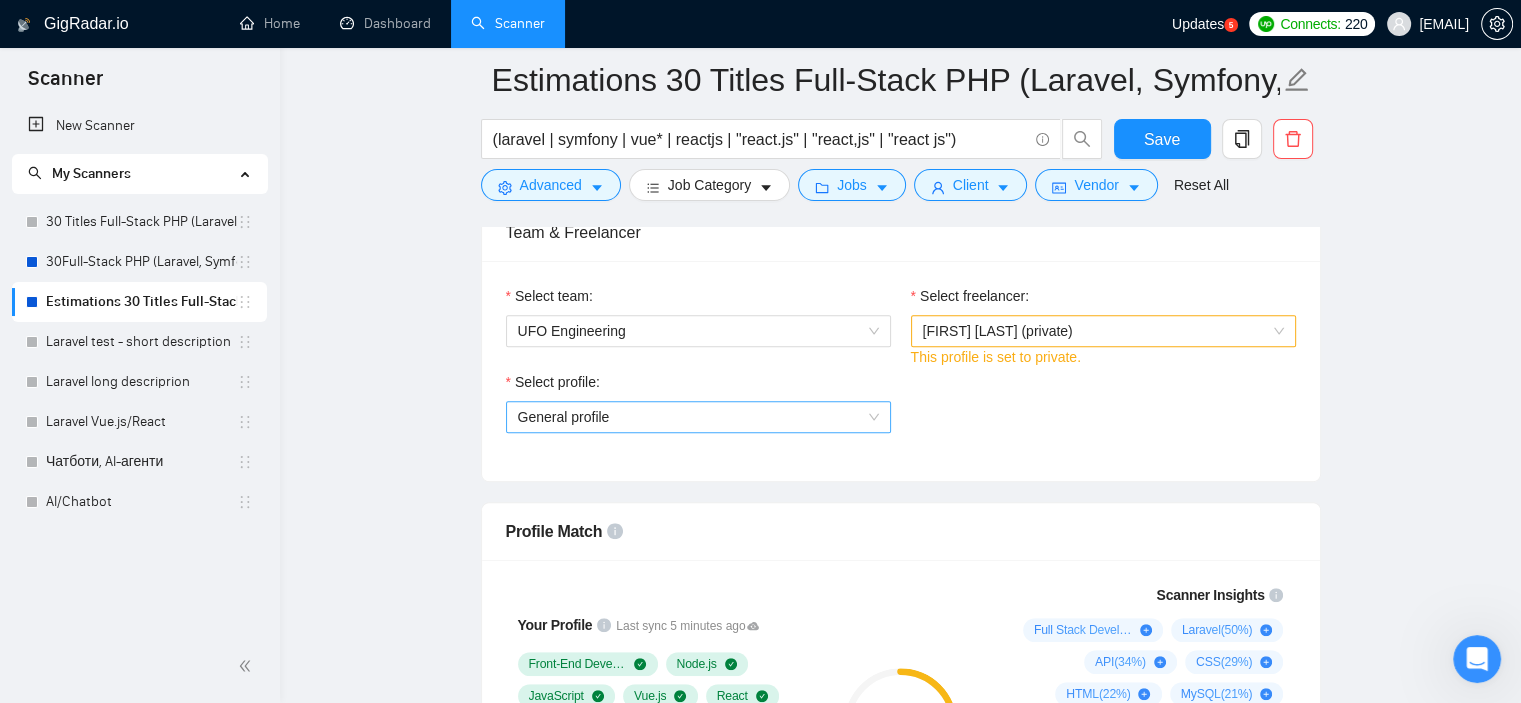 click on "General profile" at bounding box center [698, 417] 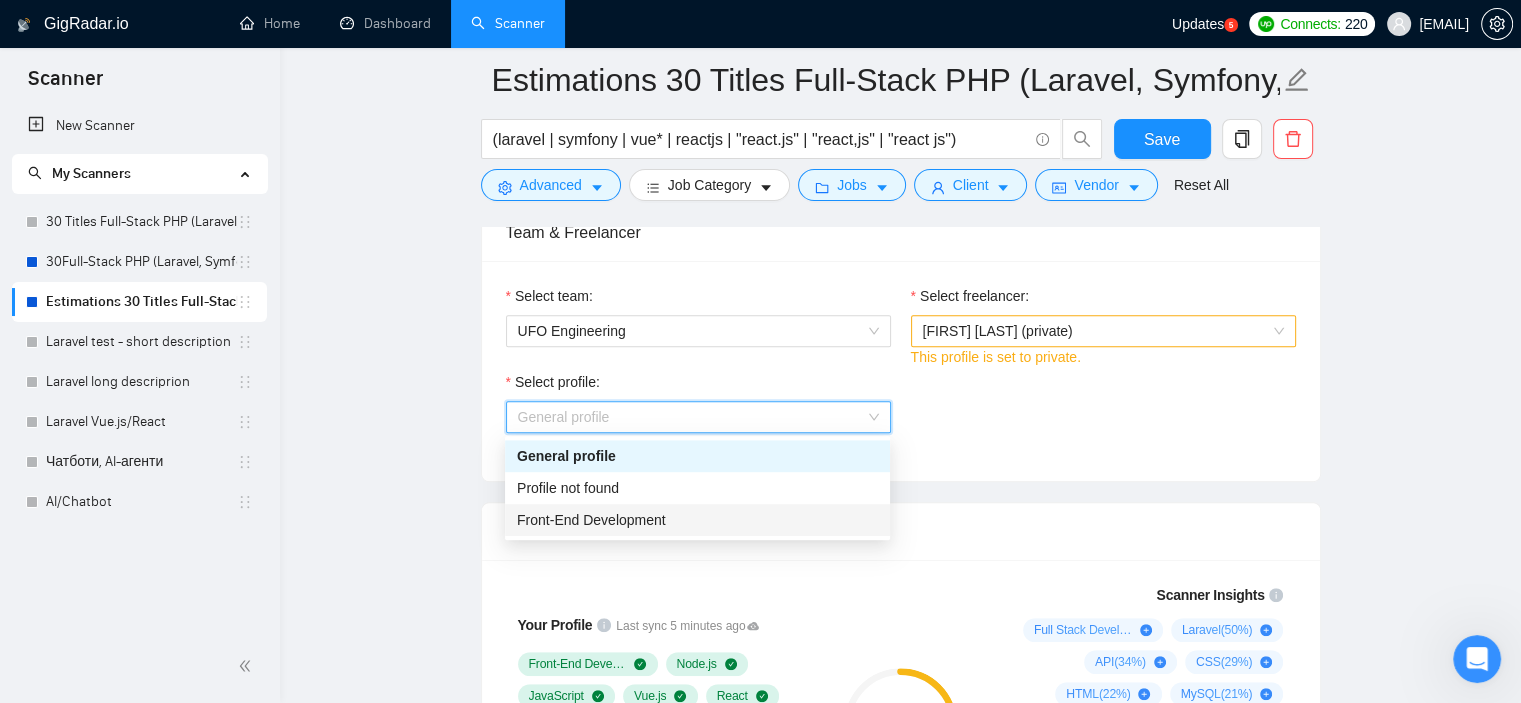 click on "Profile not found" at bounding box center [697, 488] 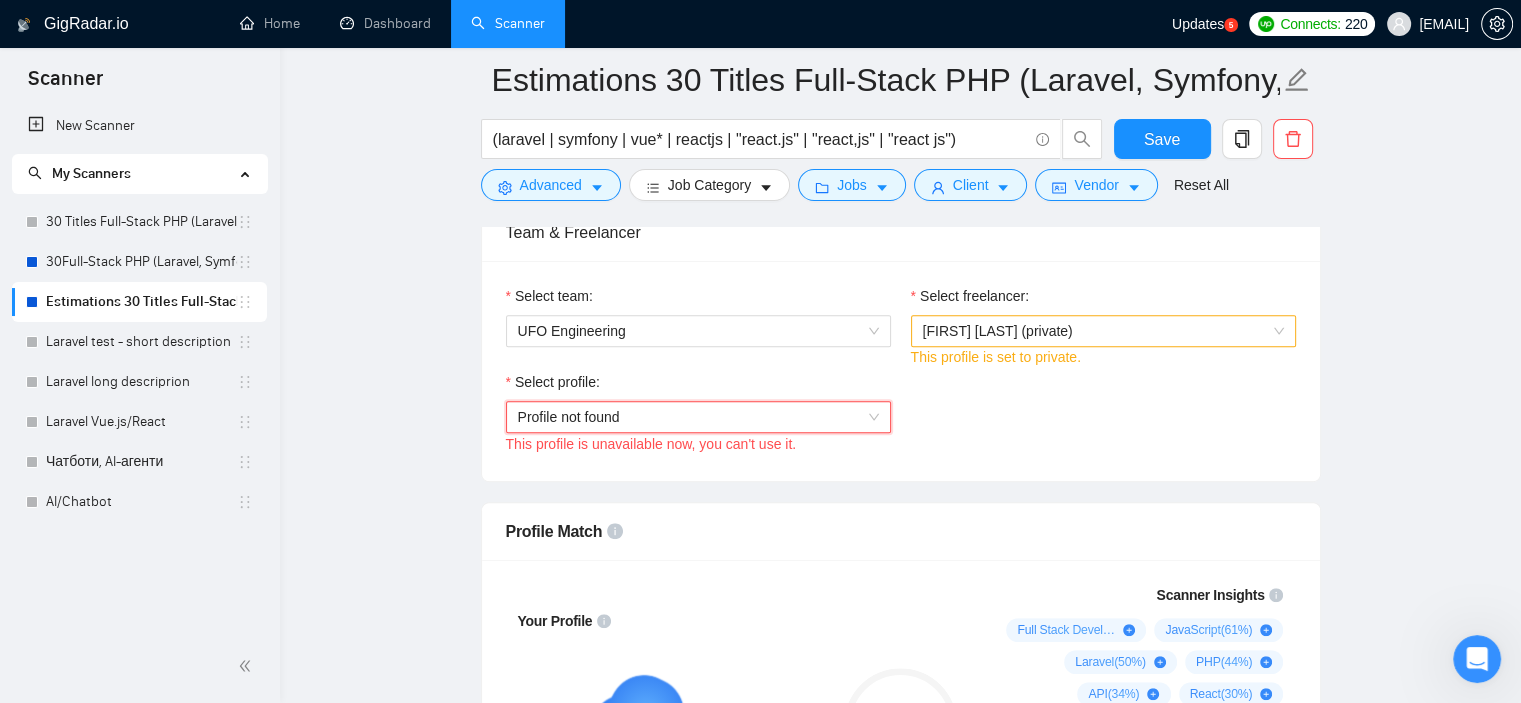 click on "Profile not found" at bounding box center [698, 417] 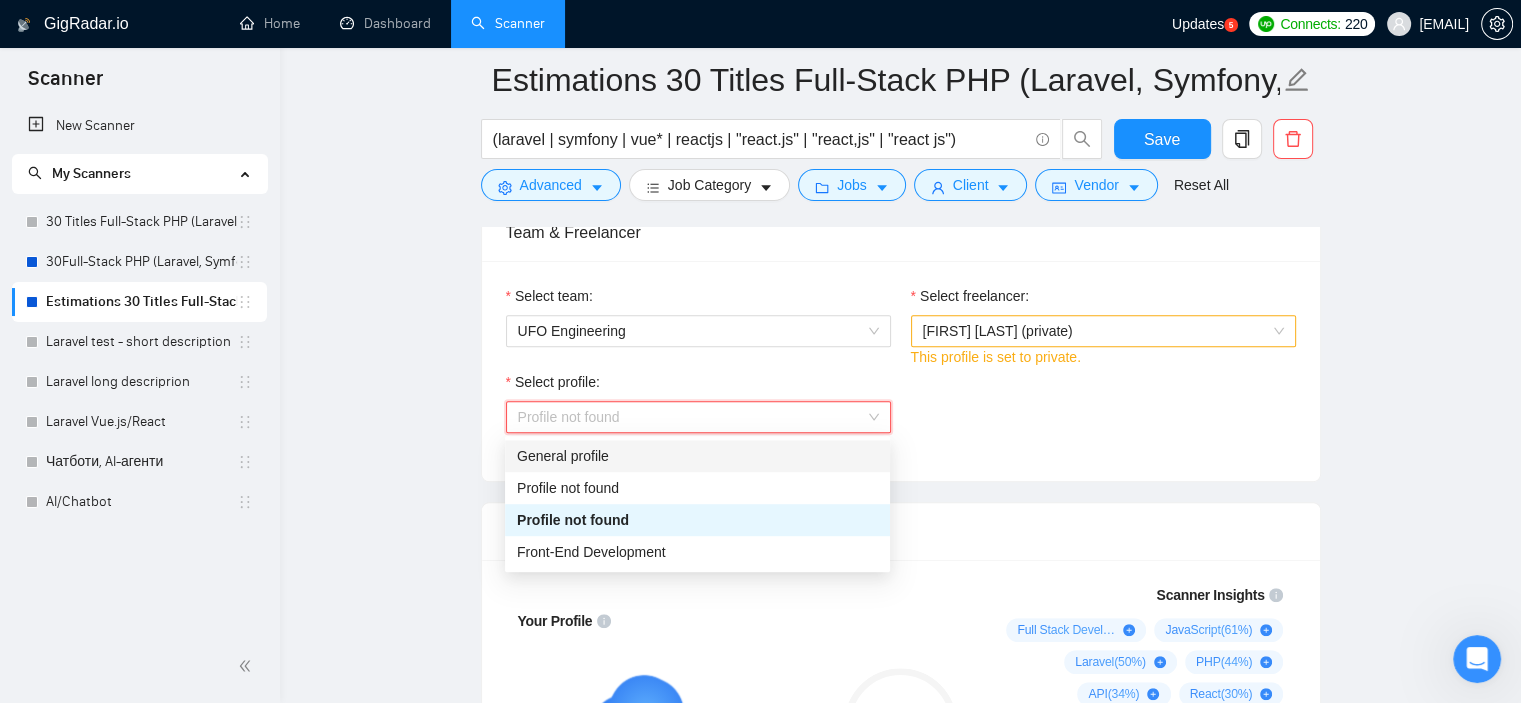 click on "General profile" at bounding box center (697, 456) 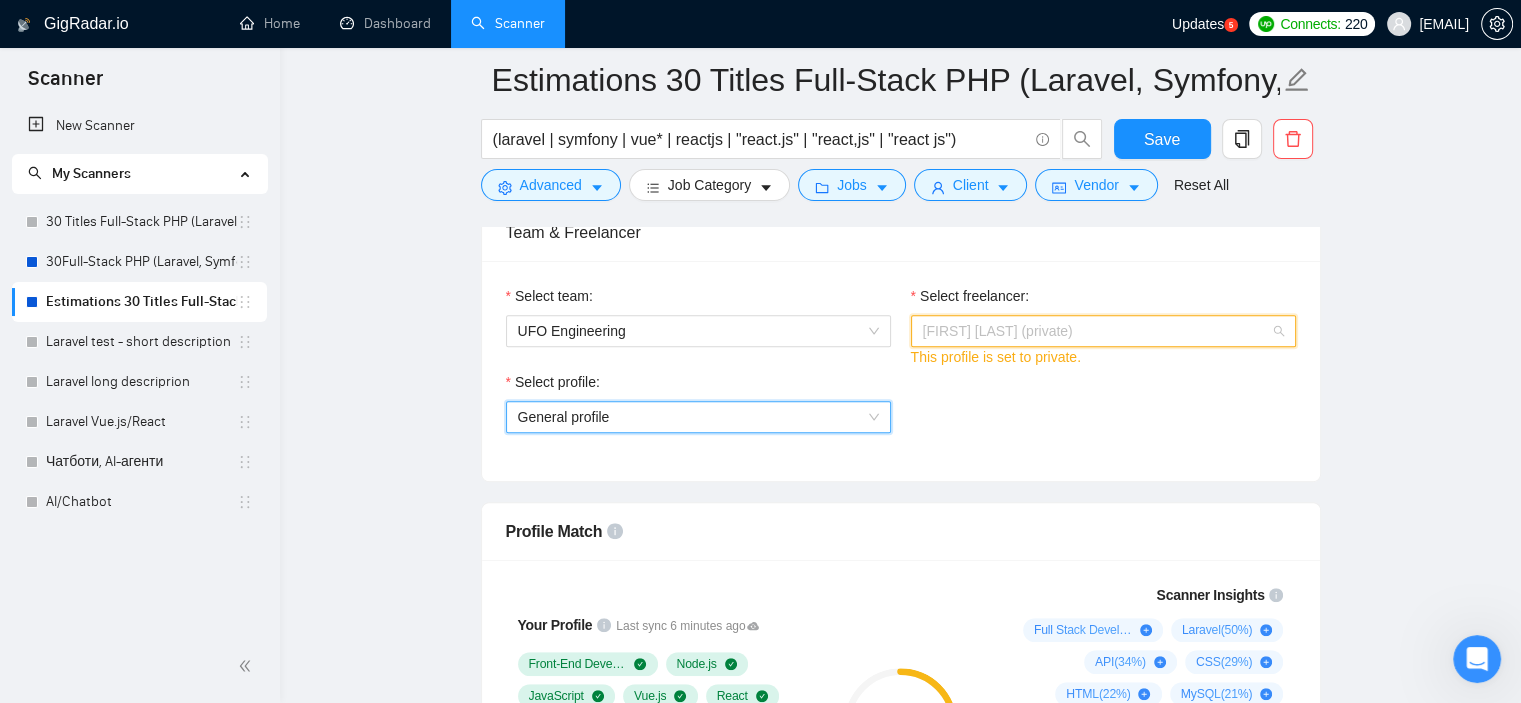 click on "Alex A (private)" at bounding box center (1103, 331) 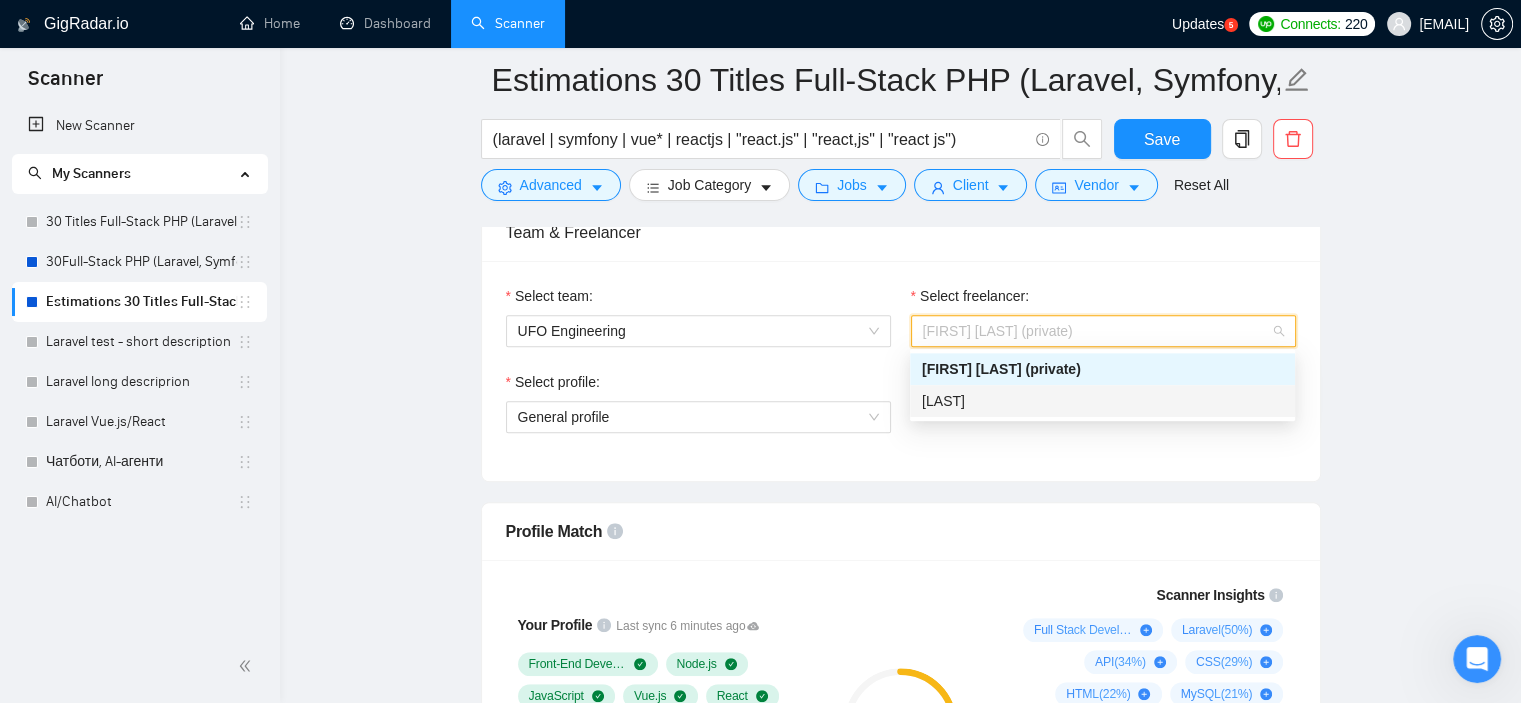 click on "[FIRST] [LAST]" at bounding box center (1102, 401) 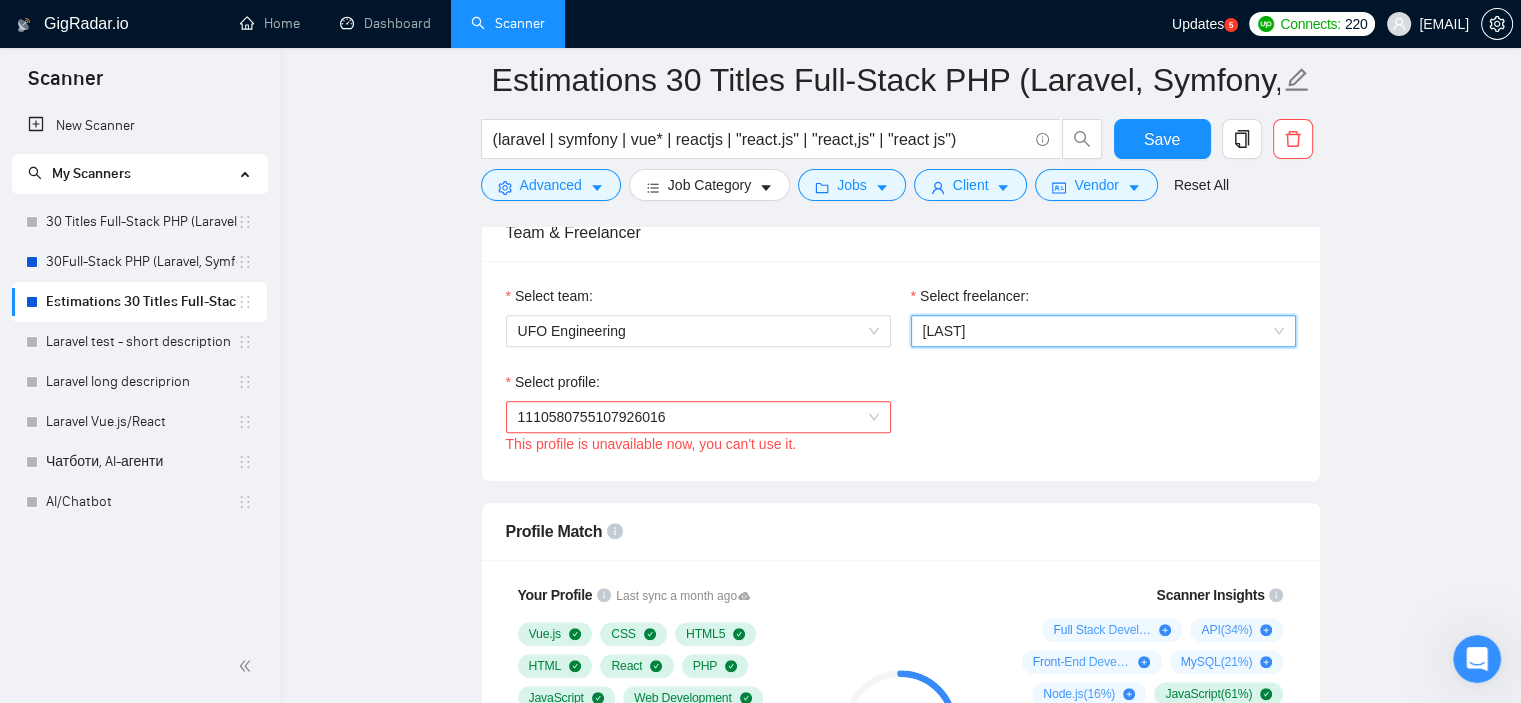 click on "1110580755107926016" at bounding box center [698, 417] 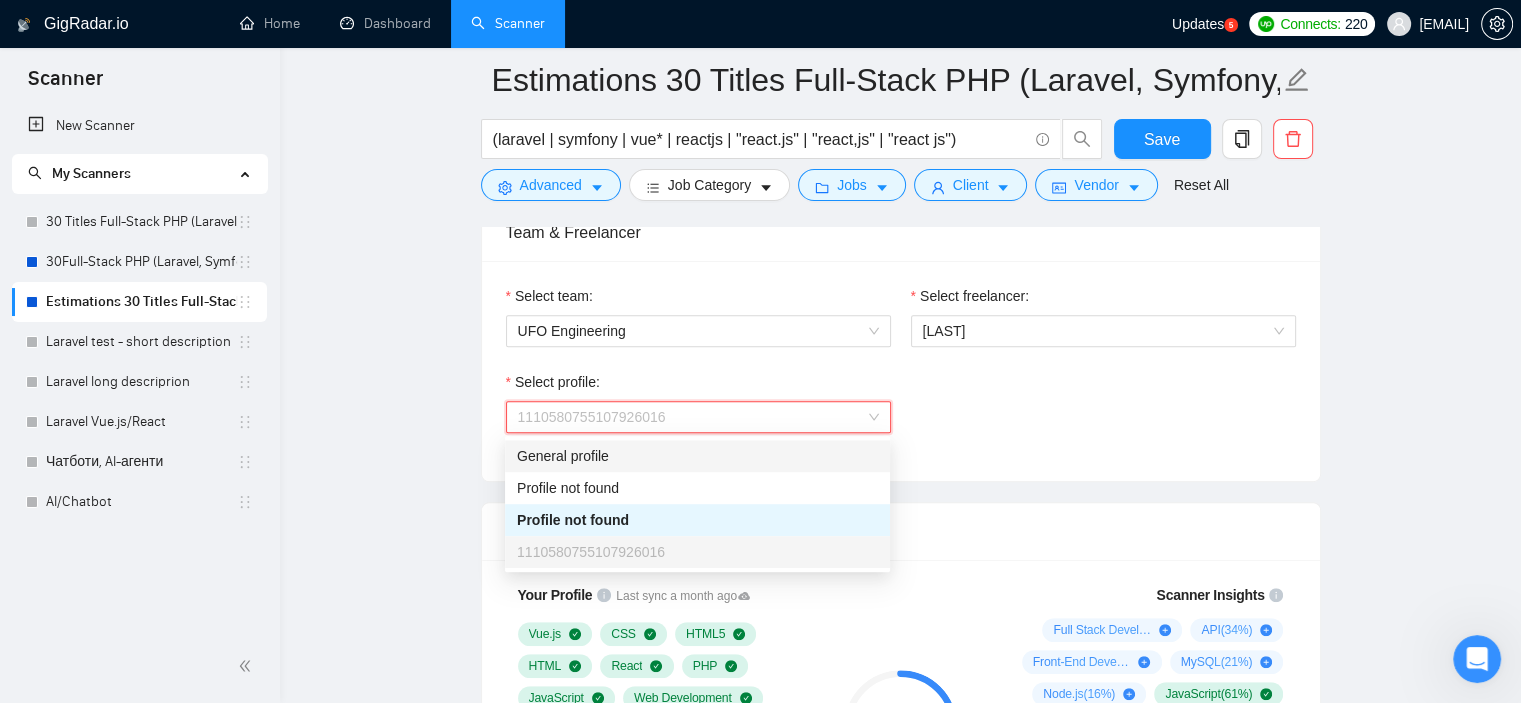click on "General profile" at bounding box center [697, 456] 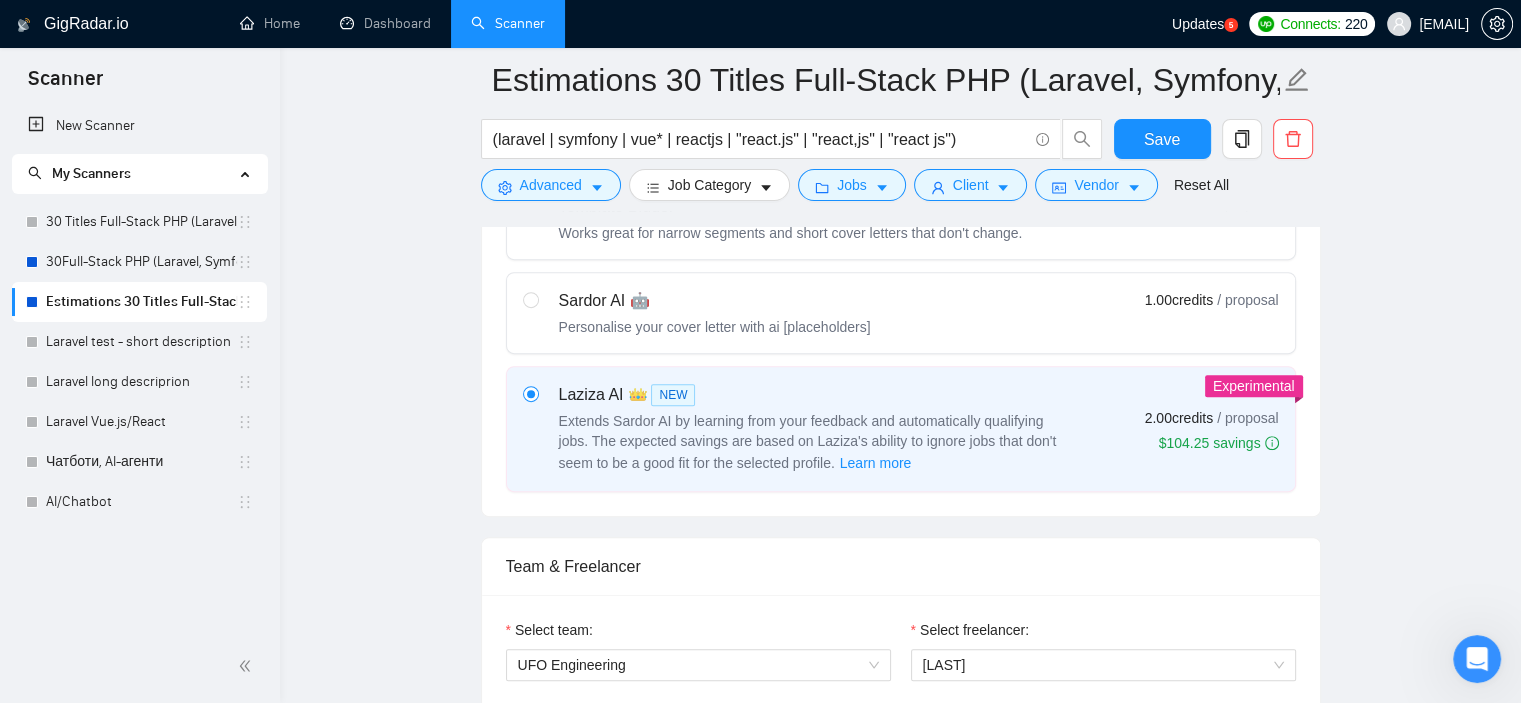 scroll, scrollTop: 1027, scrollLeft: 0, axis: vertical 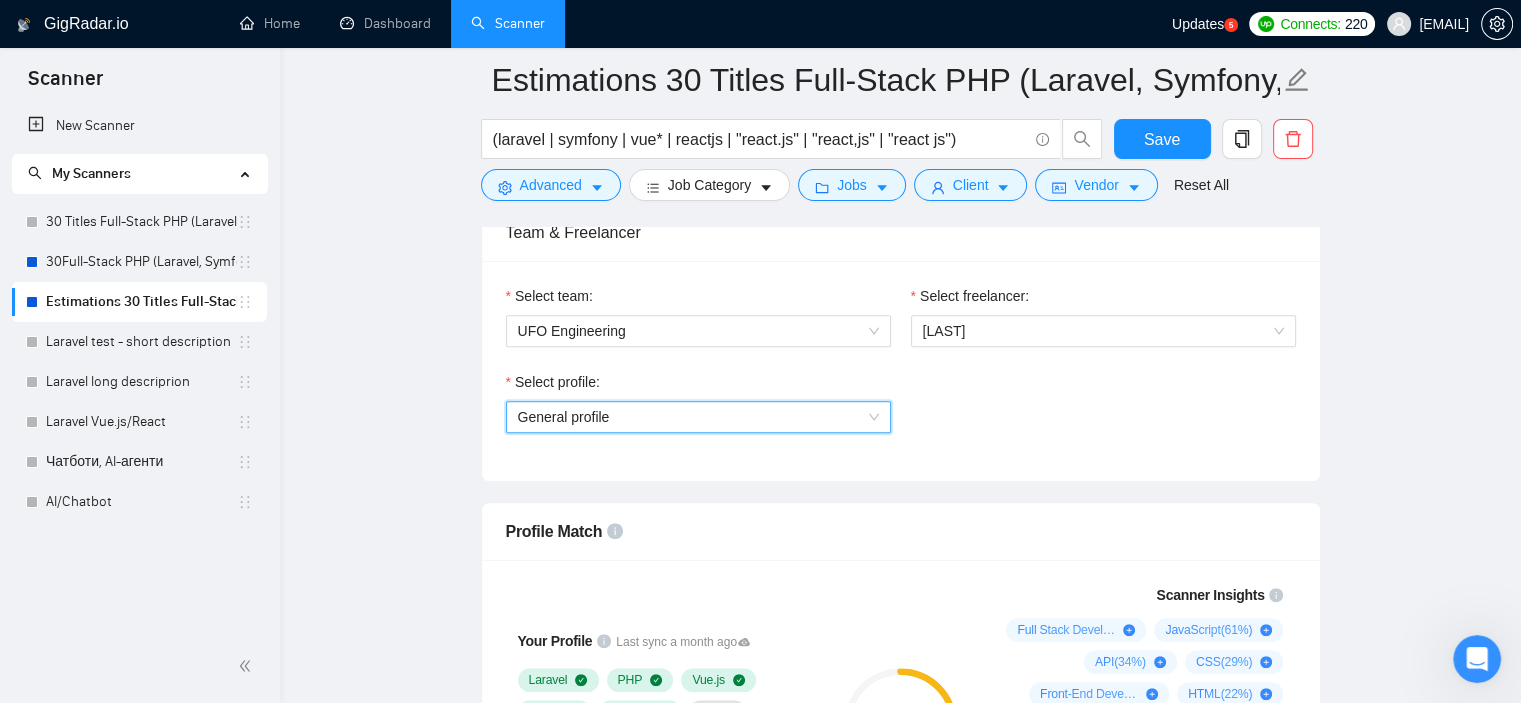 click on "General profile" at bounding box center (698, 417) 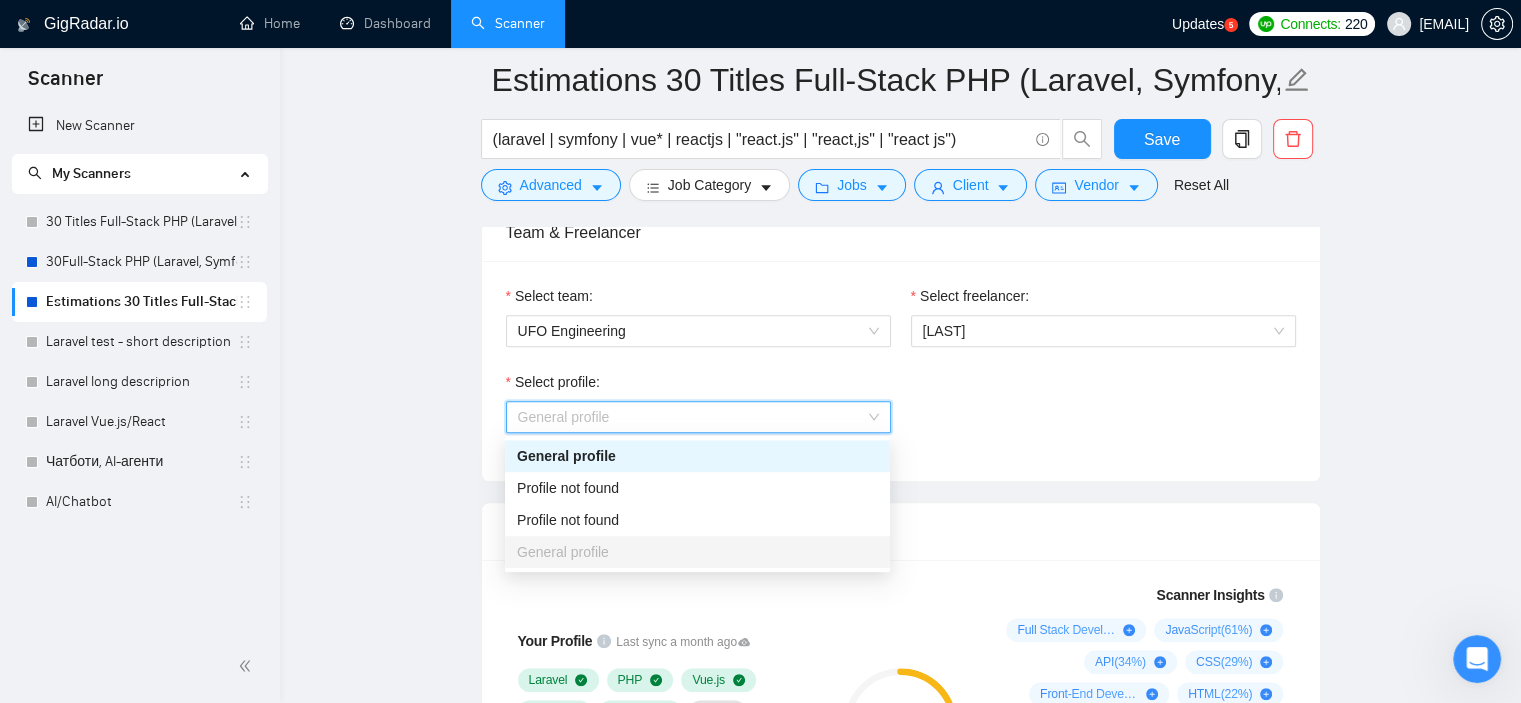 click on "General profile" at bounding box center (697, 456) 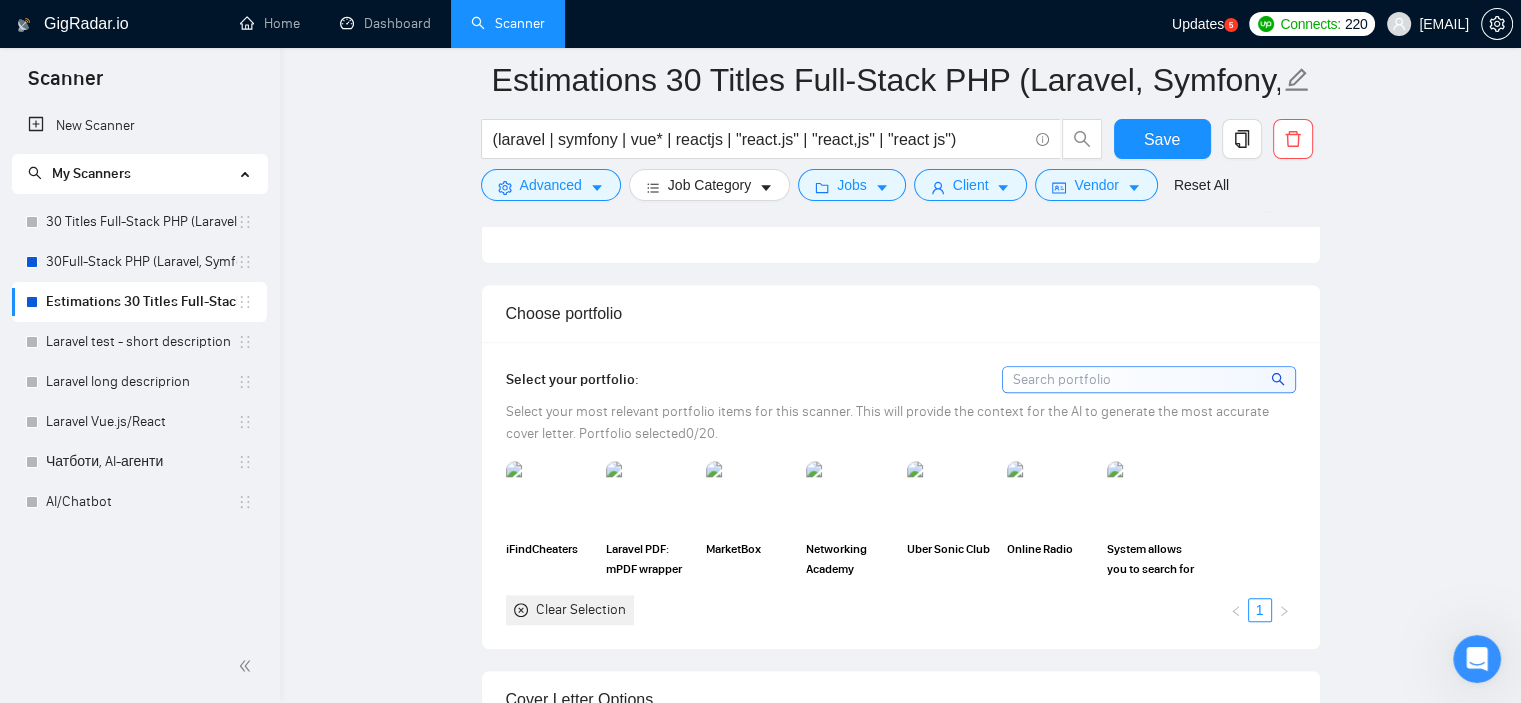 scroll, scrollTop: 2333, scrollLeft: 0, axis: vertical 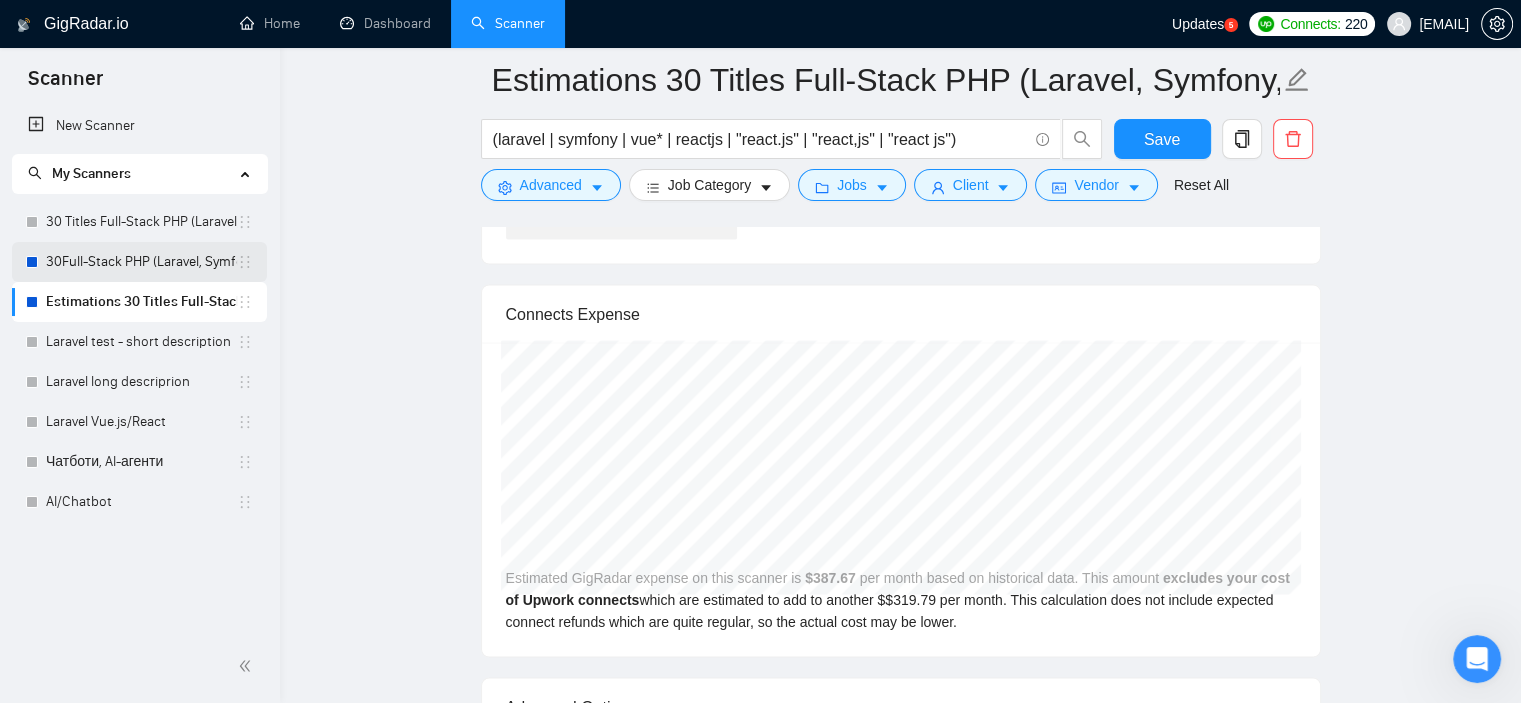 click on "[NUMBER]Full-Stack PHP (Laravel, Symfony, Vue, React)" at bounding box center [141, 262] 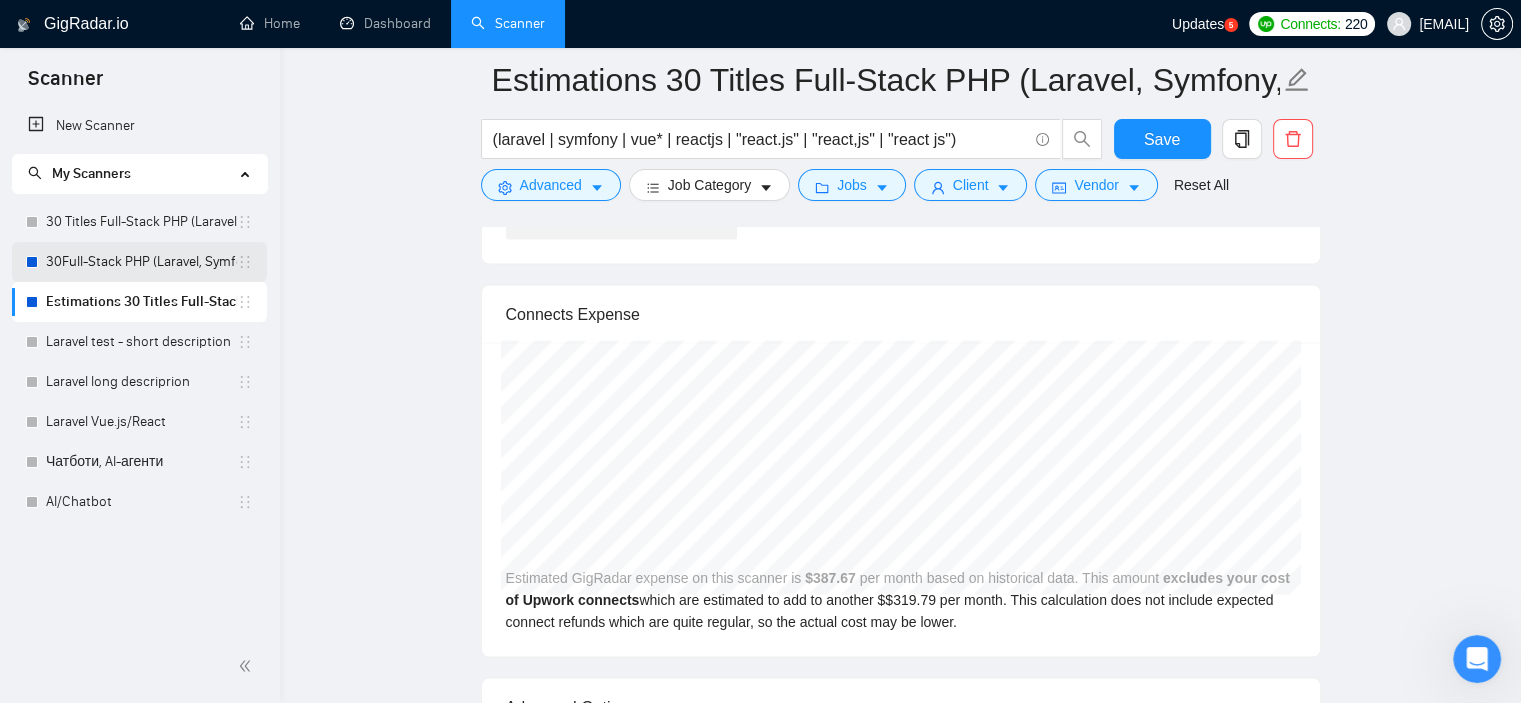 click on "[NUMBER]Full-Stack PHP (Laravel, Symfony, Vue, React)" at bounding box center (141, 262) 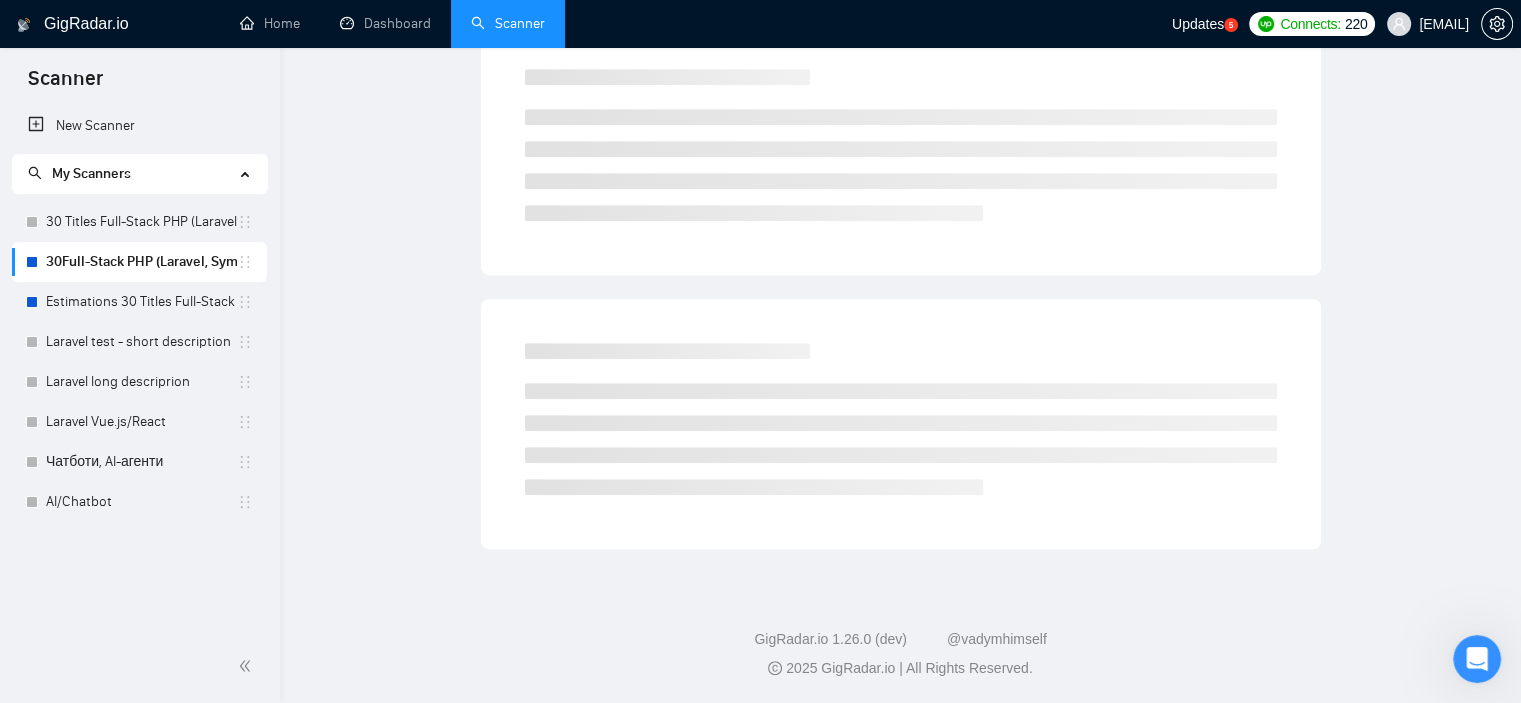 scroll, scrollTop: 27, scrollLeft: 0, axis: vertical 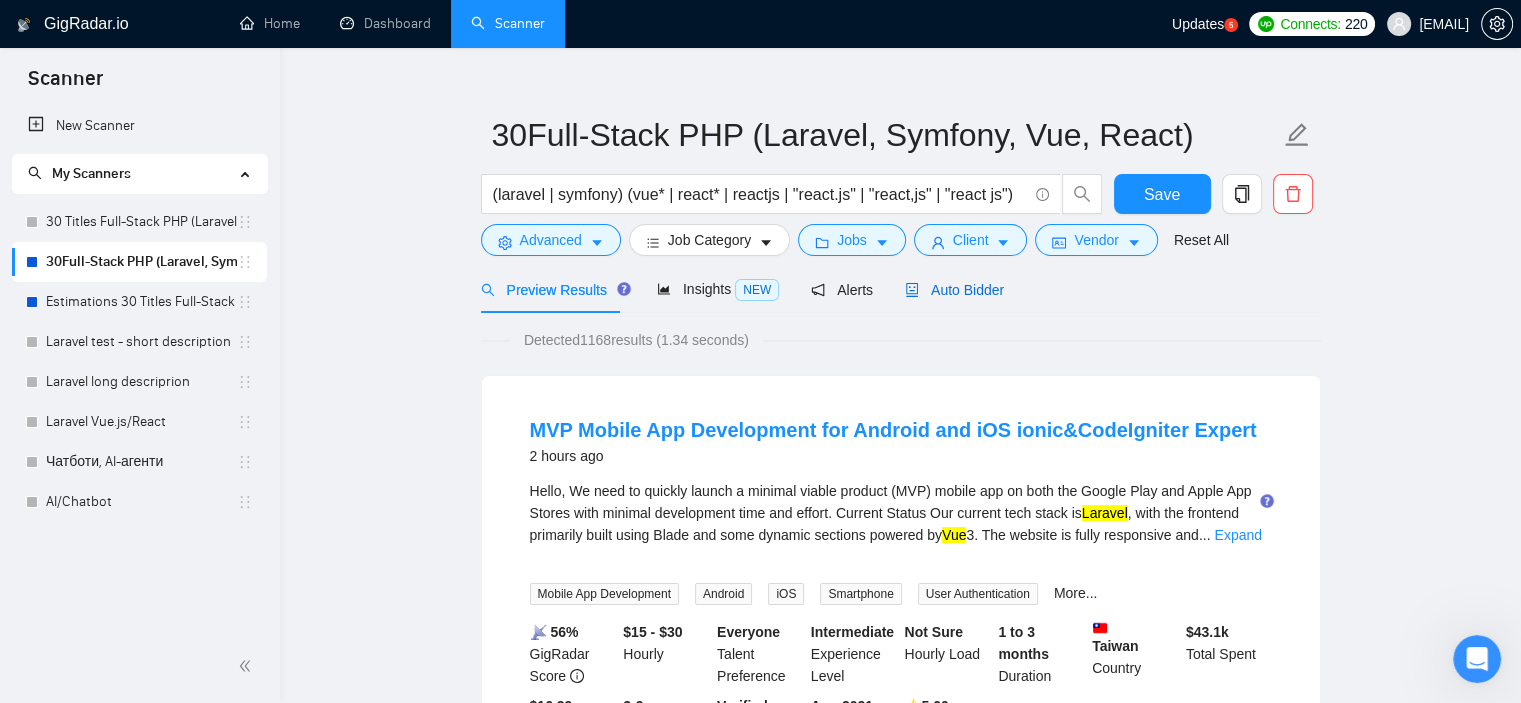 click on "Auto Bidder" at bounding box center (954, 290) 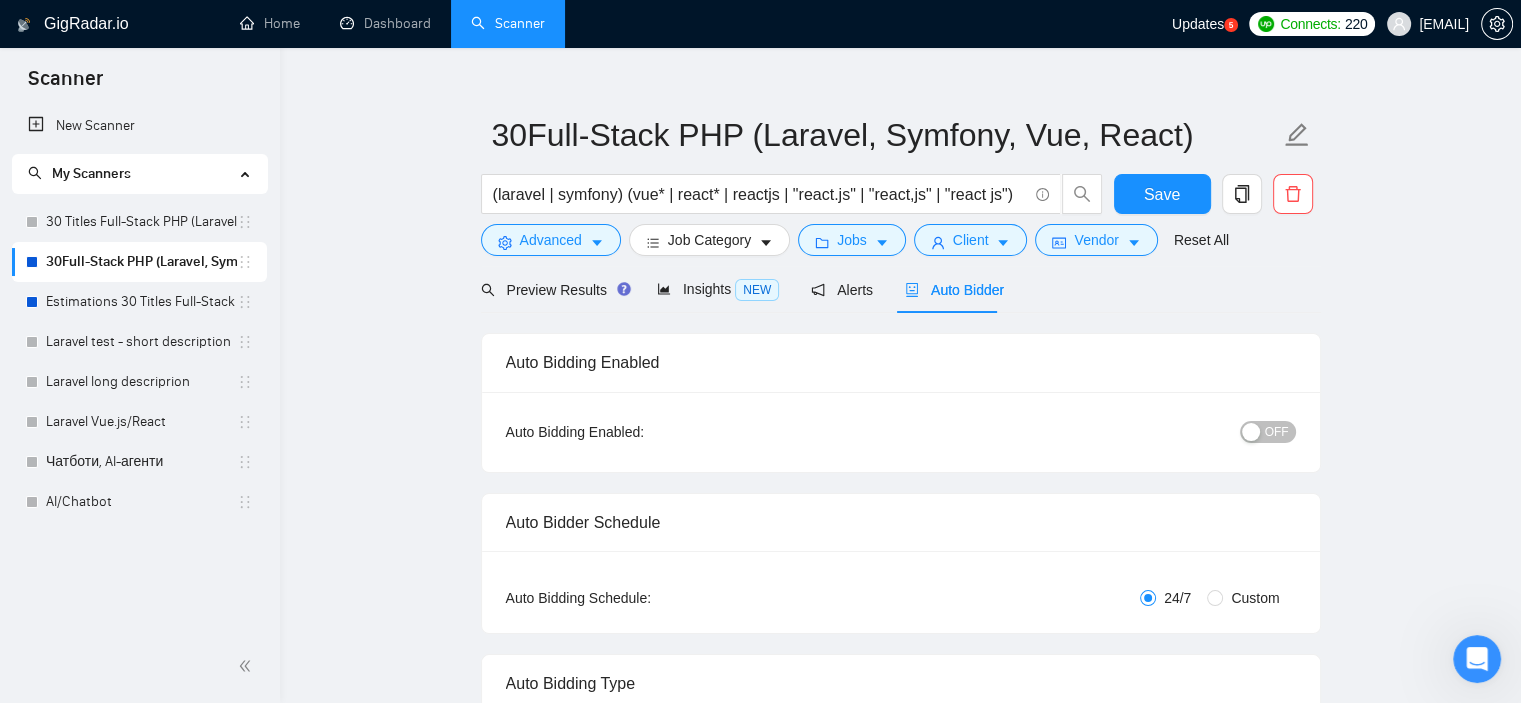 type 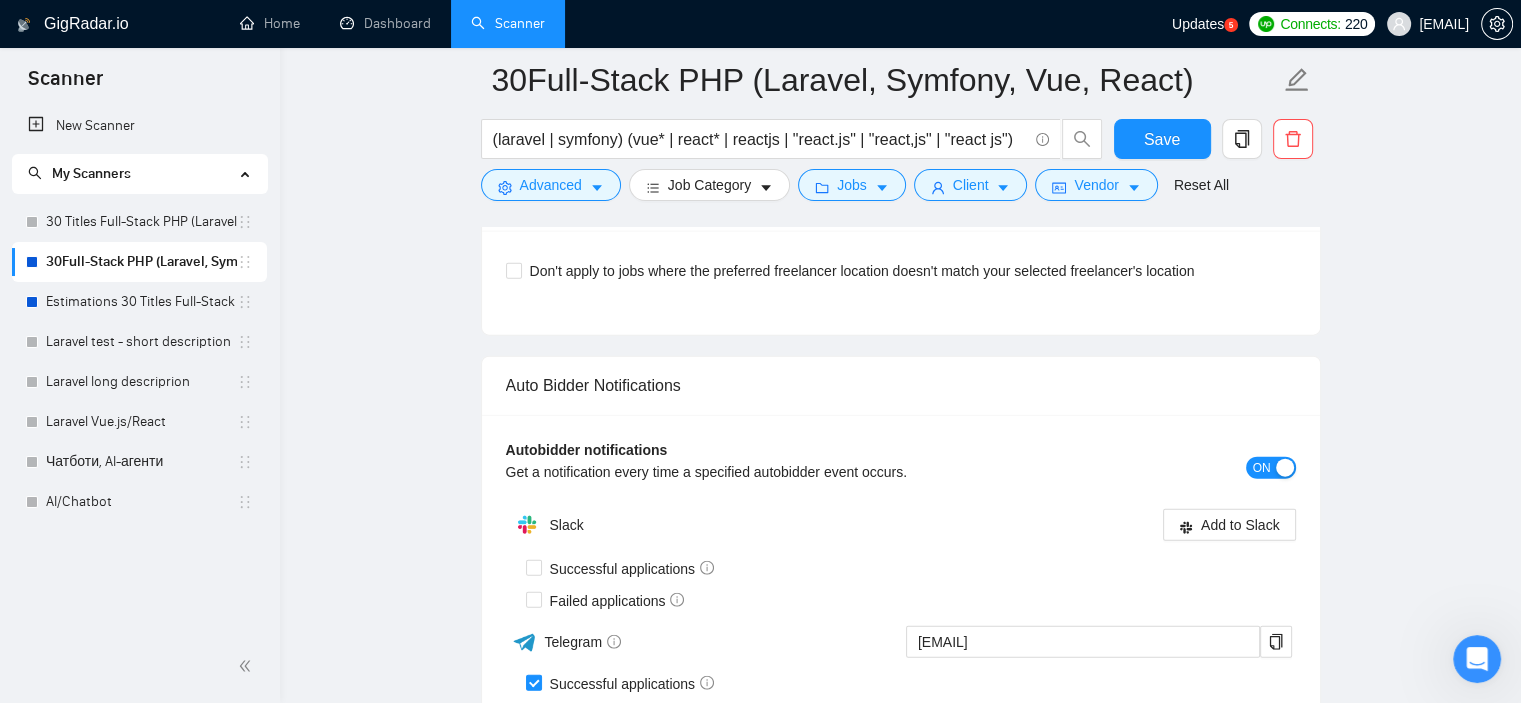 scroll, scrollTop: 4693, scrollLeft: 0, axis: vertical 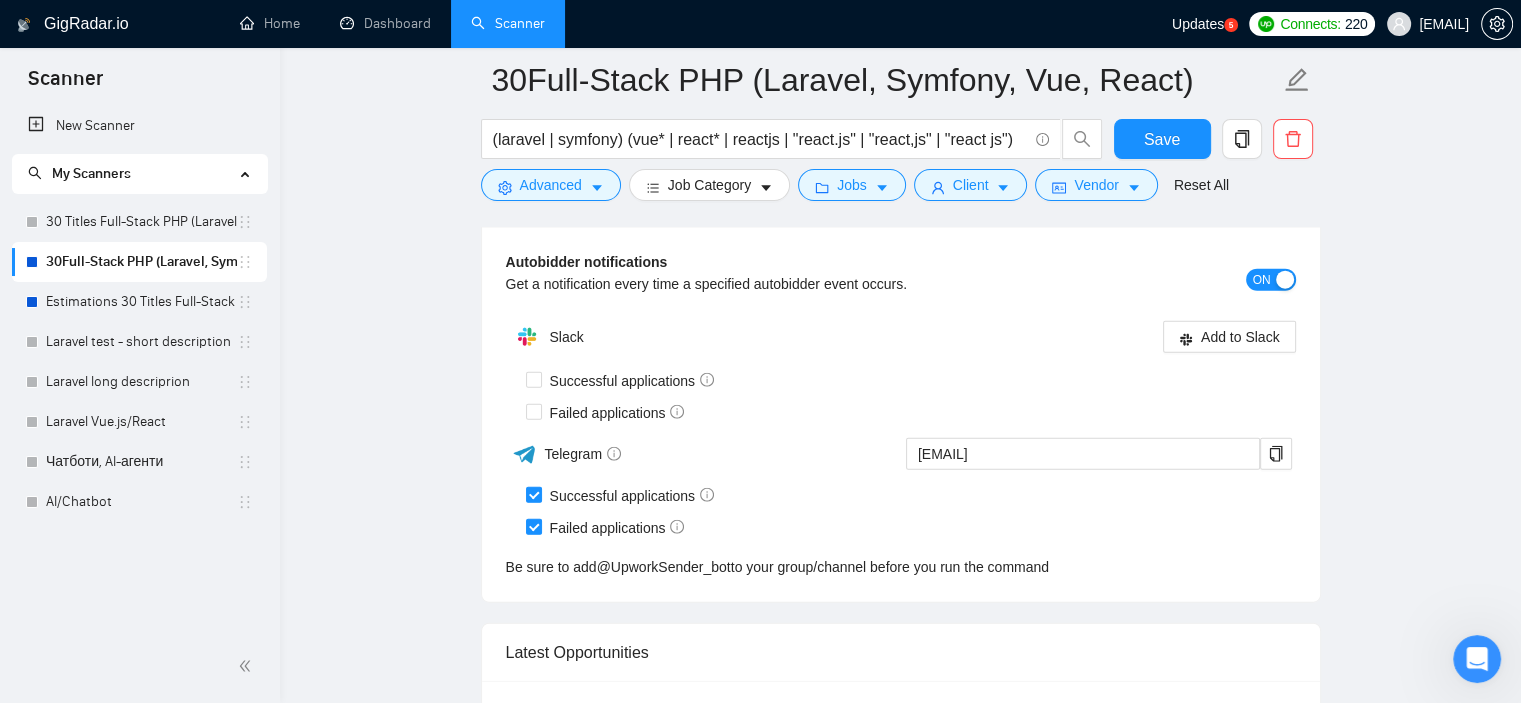 click on "ON" at bounding box center [1271, 280] 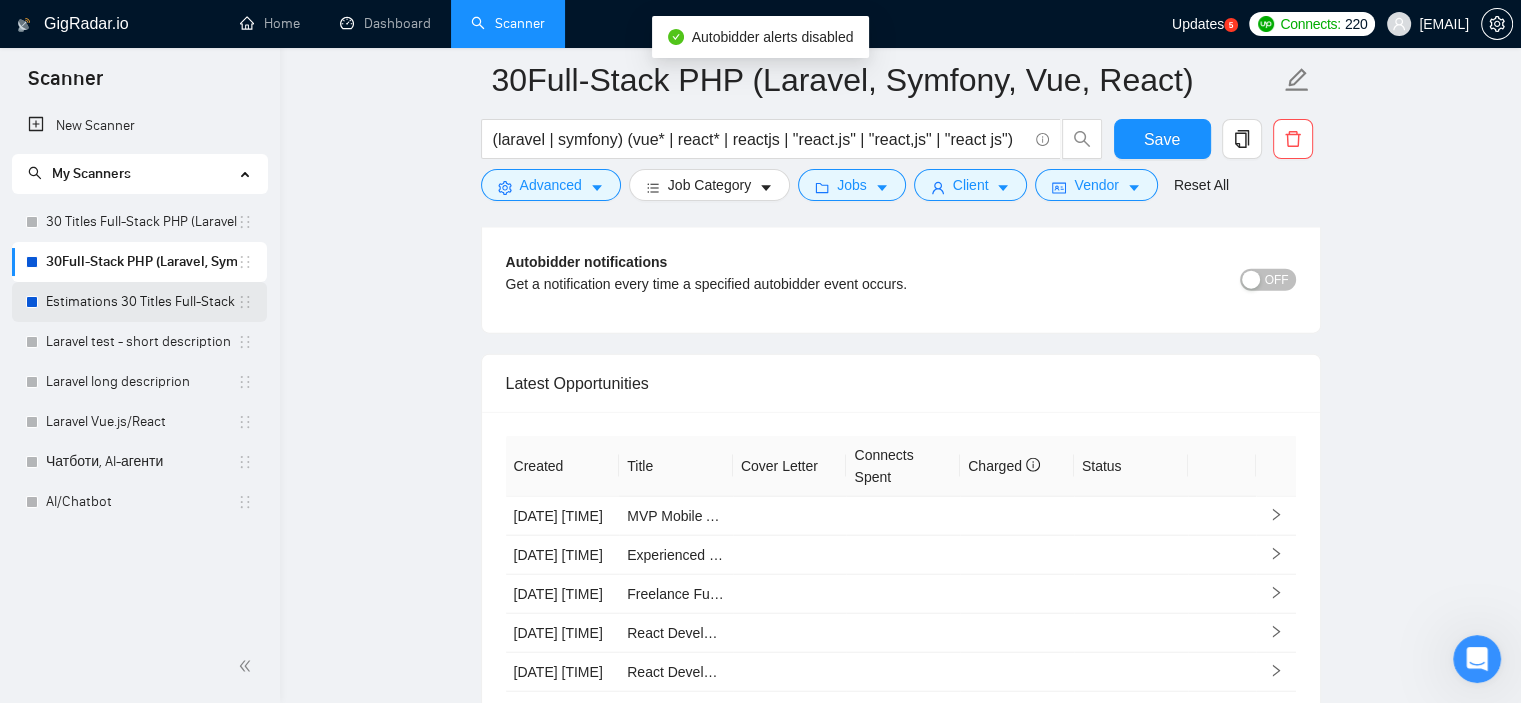 click on "Estimations [NUMBER] Titles Full-Stack PHP (Laravel, Symfony, Vue, React)" at bounding box center (141, 302) 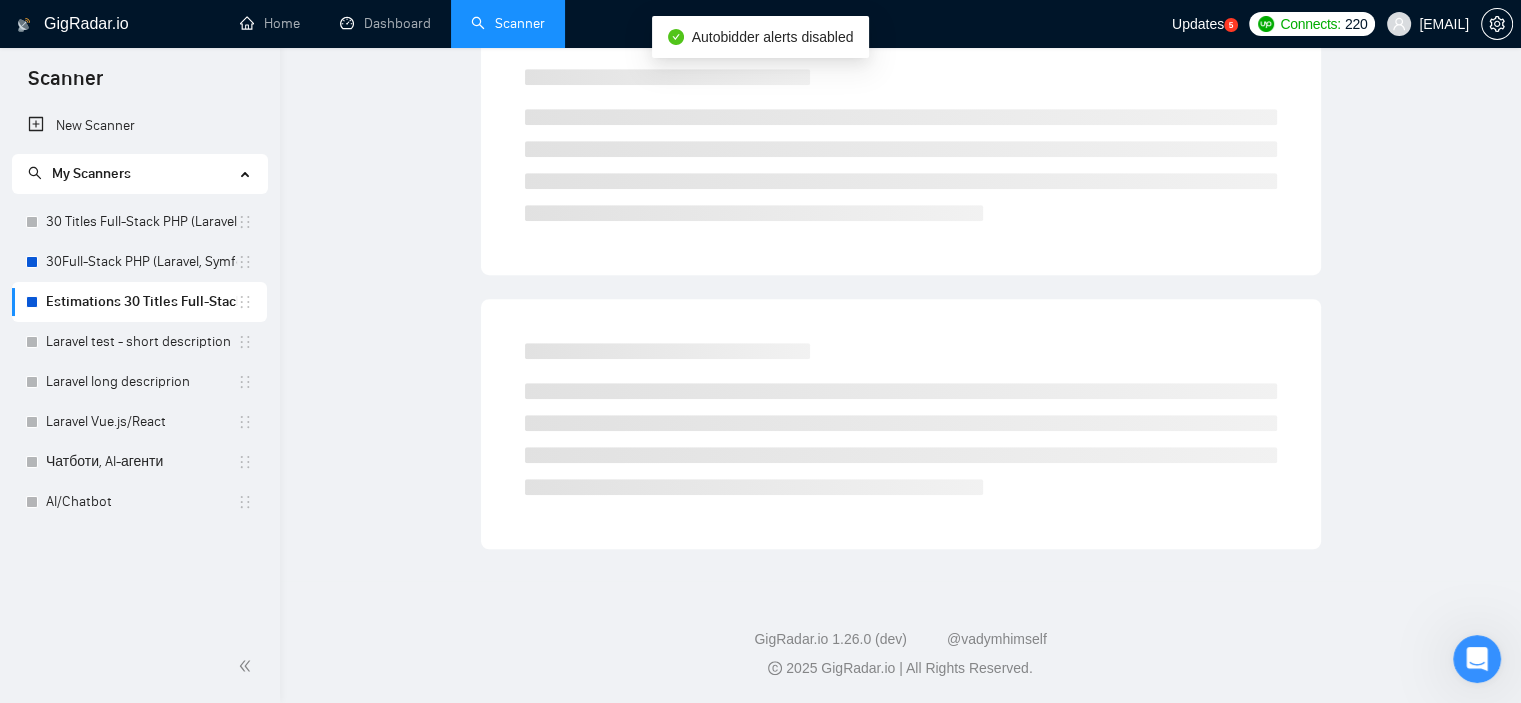 scroll, scrollTop: 27, scrollLeft: 0, axis: vertical 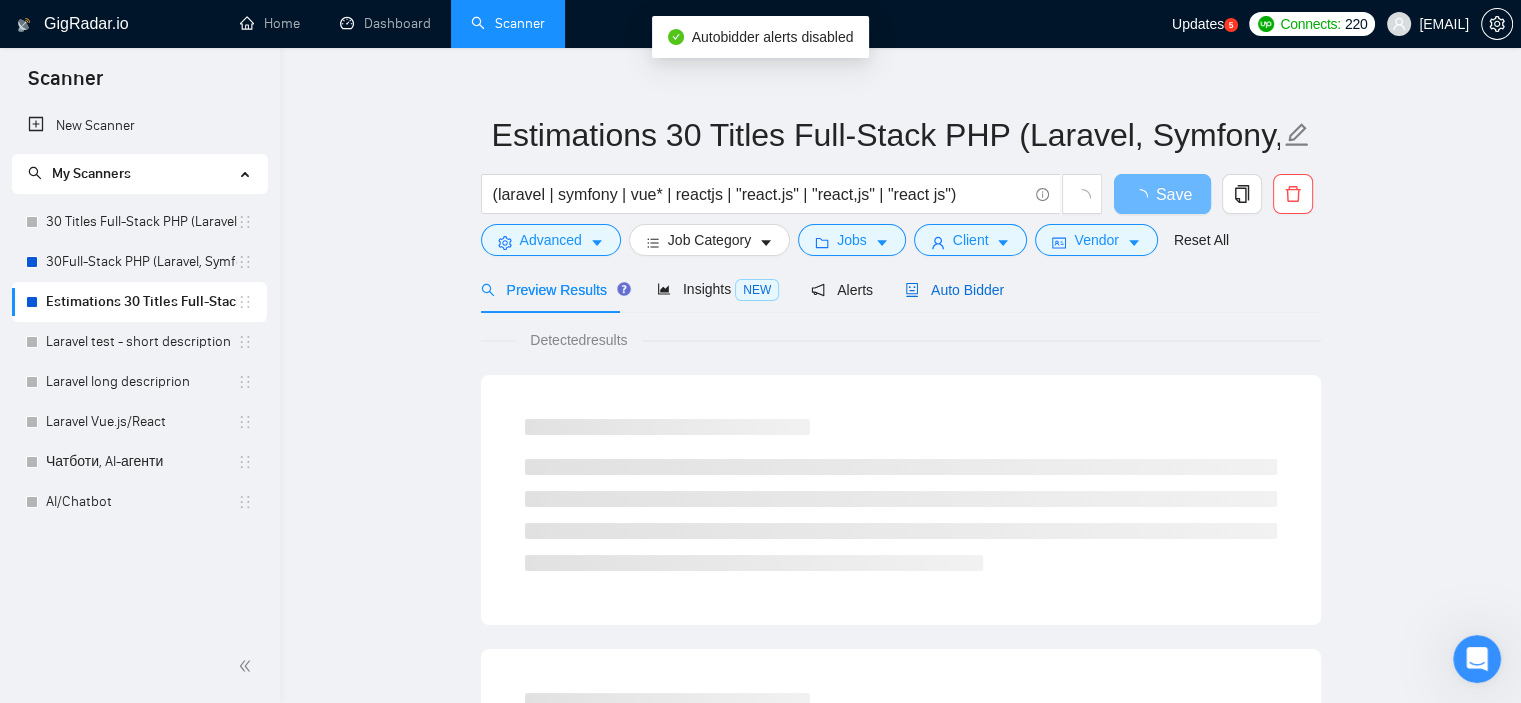 click on "Auto Bidder" at bounding box center [954, 290] 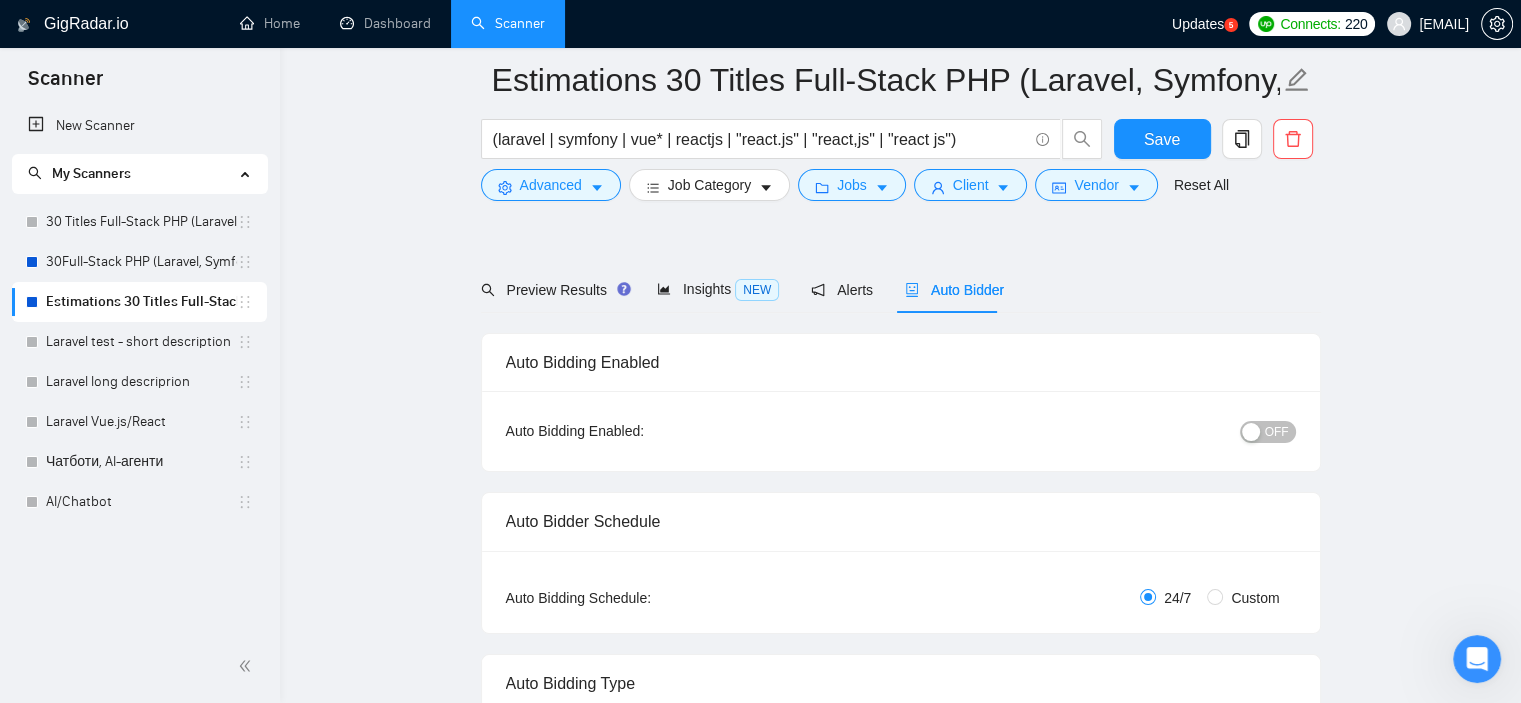 type 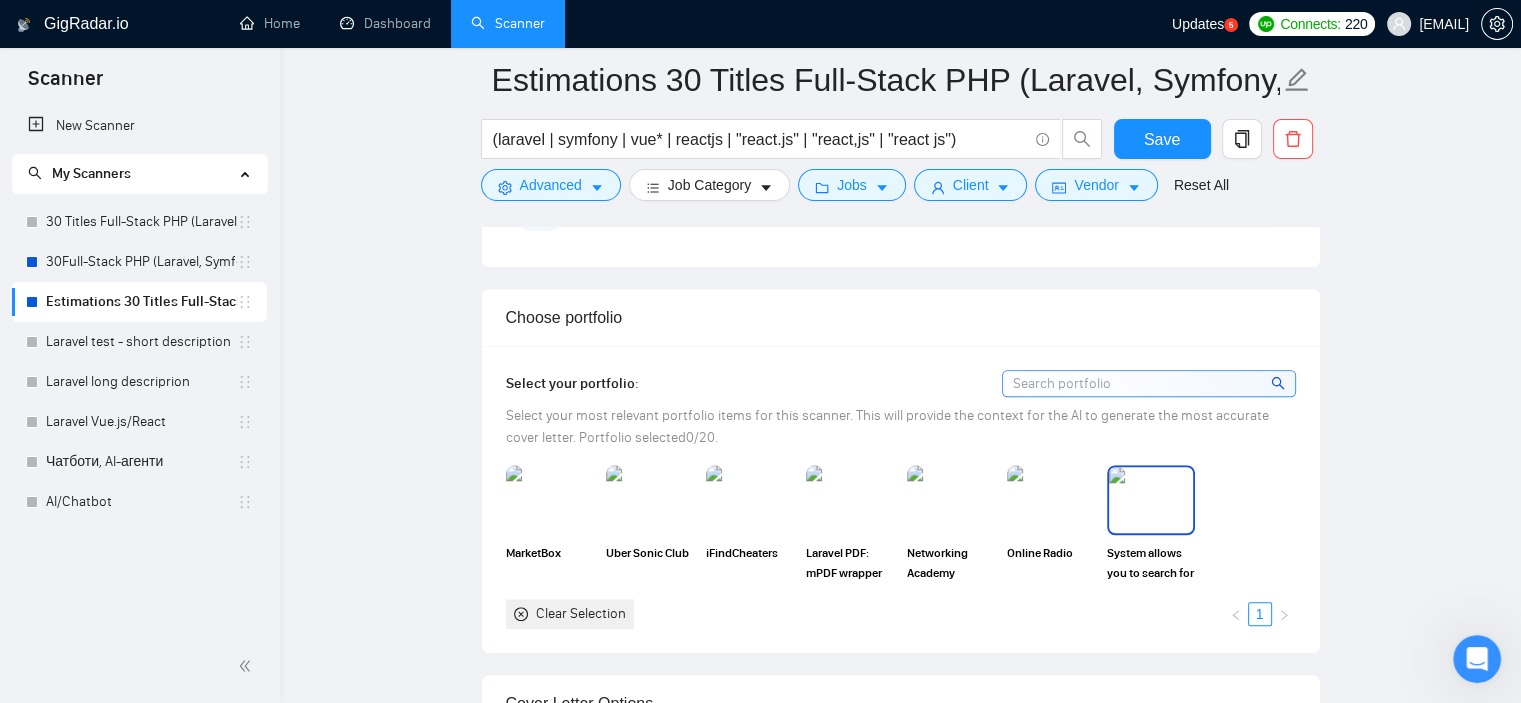 scroll, scrollTop: 2000, scrollLeft: 0, axis: vertical 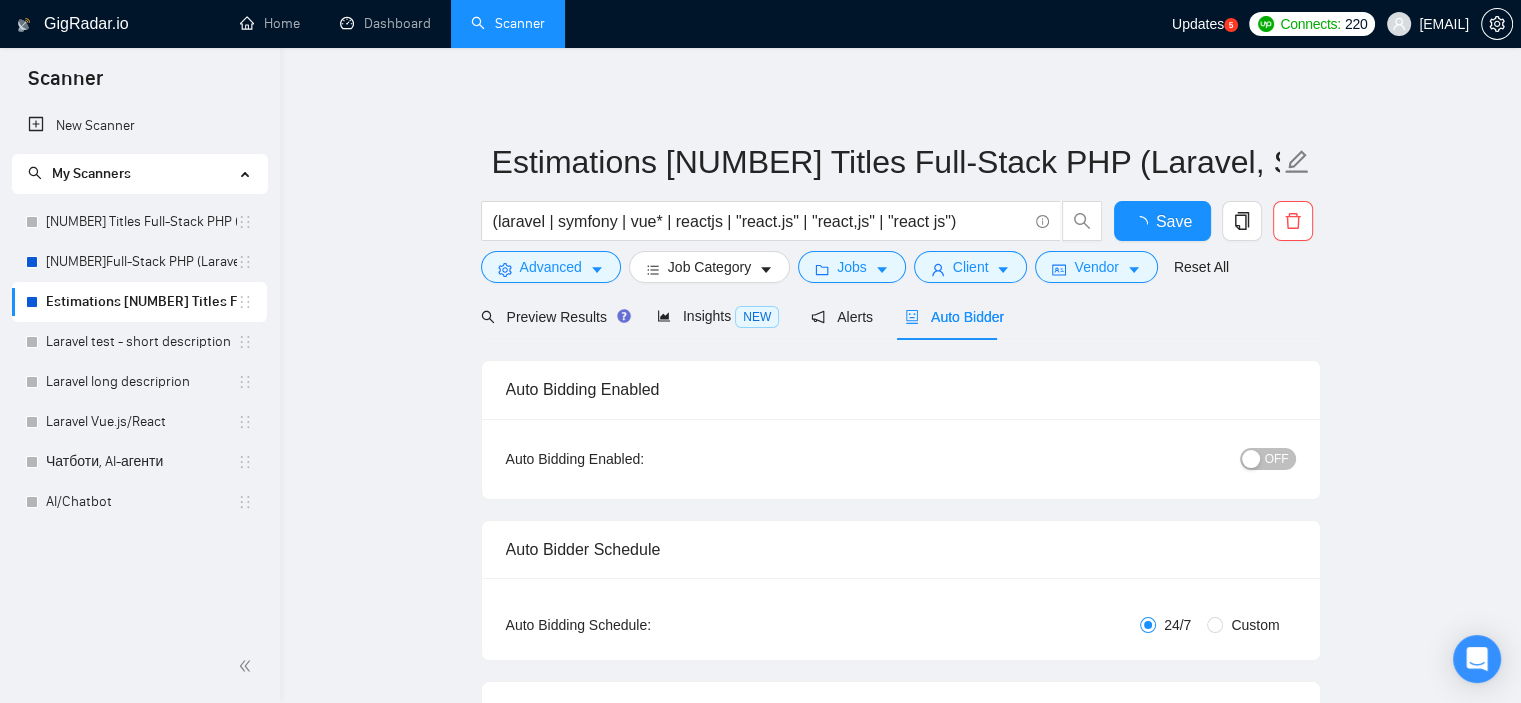 type 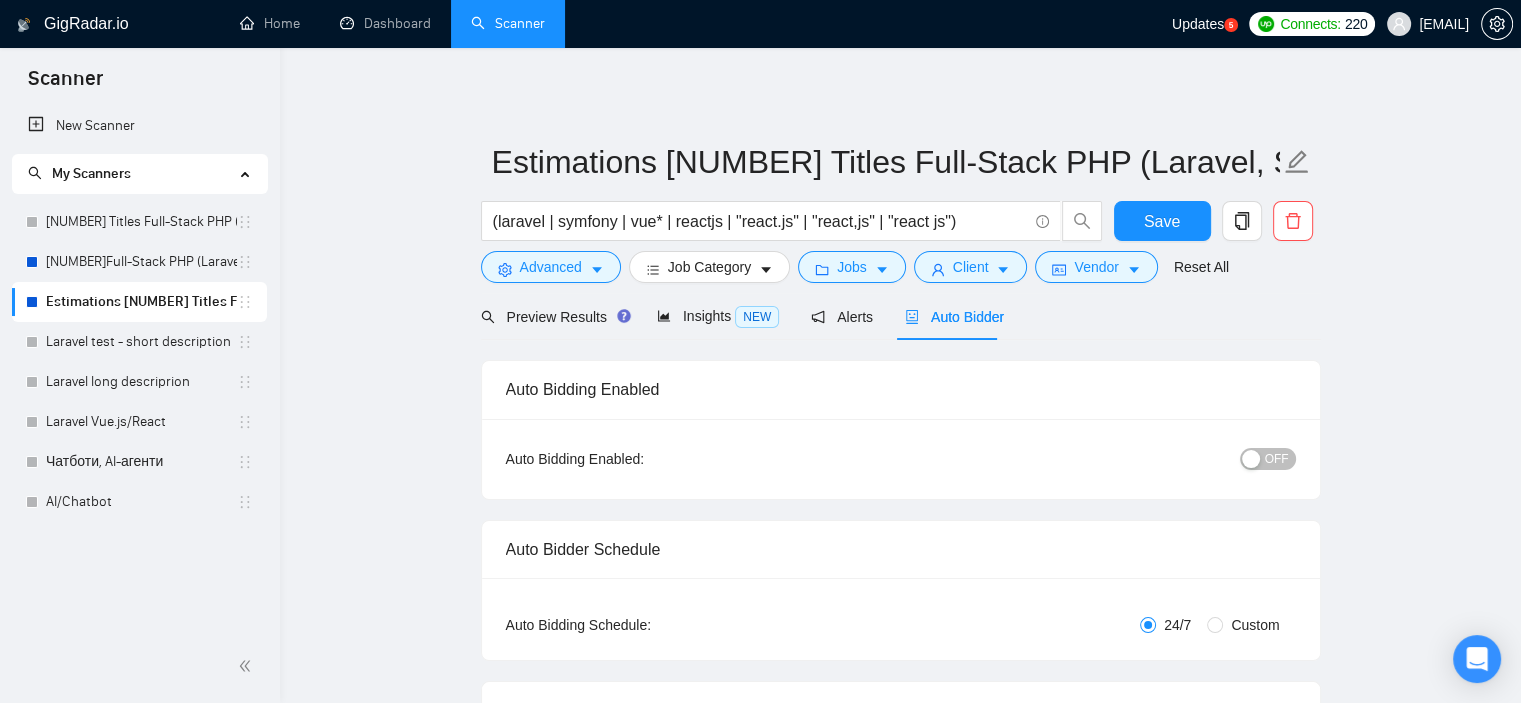click at bounding box center [32, 302] 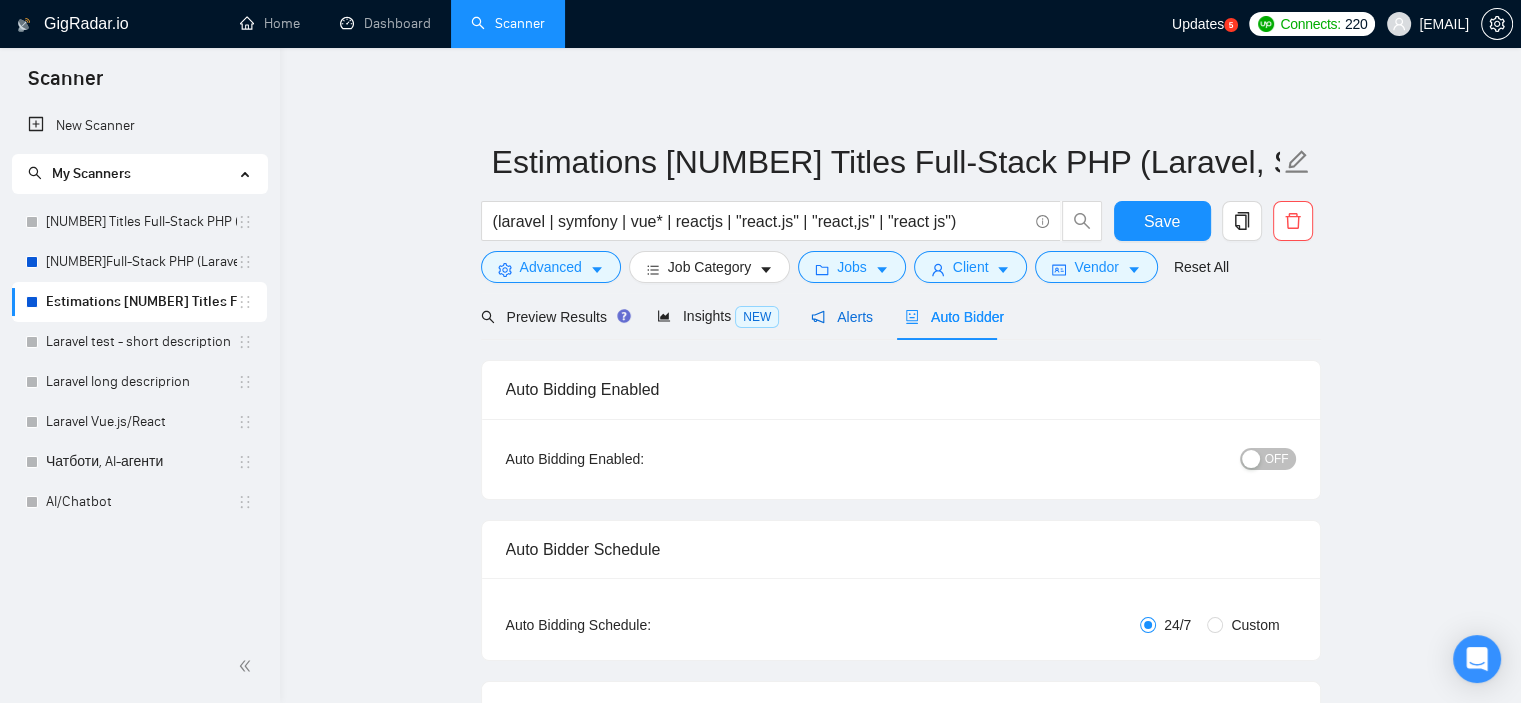click on "Alerts" at bounding box center (842, 317) 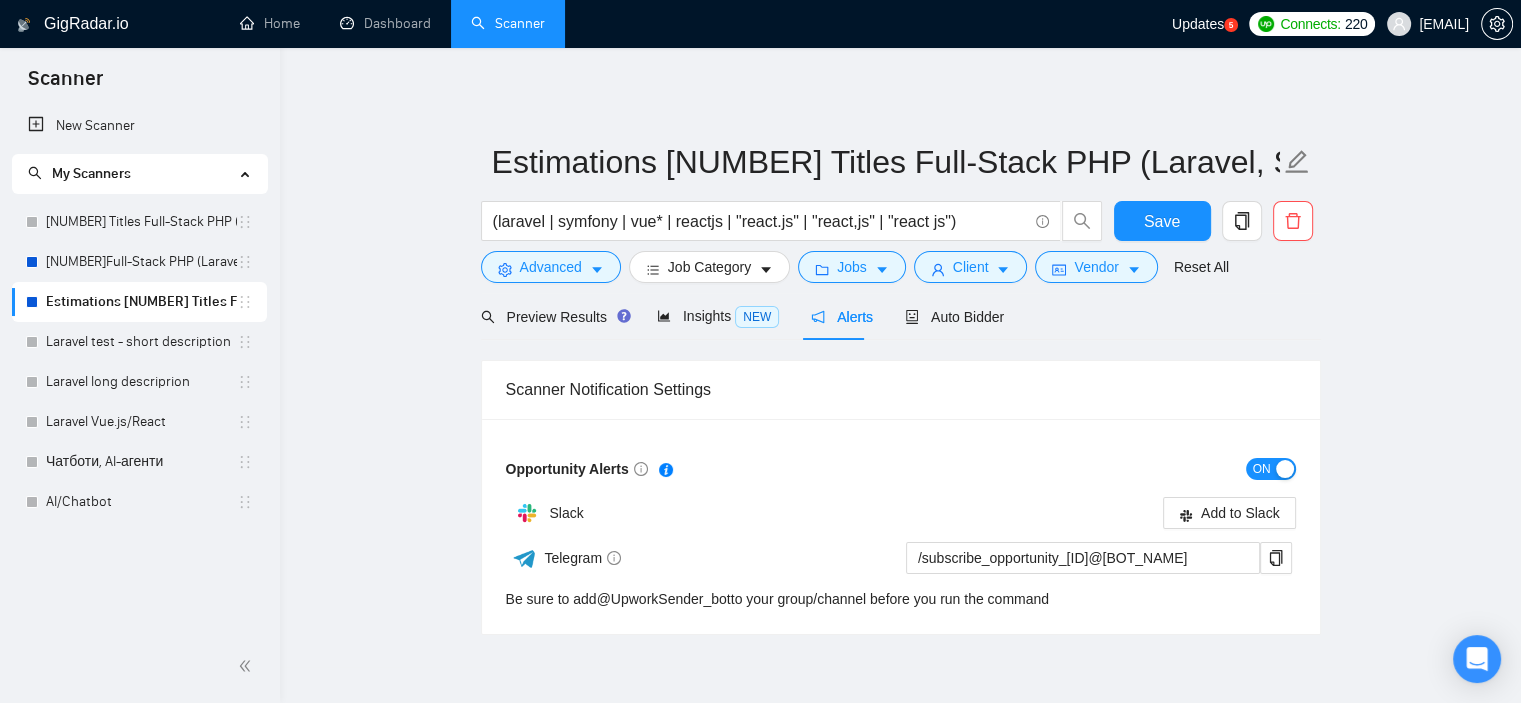 click on "ON" at bounding box center [1262, 469] 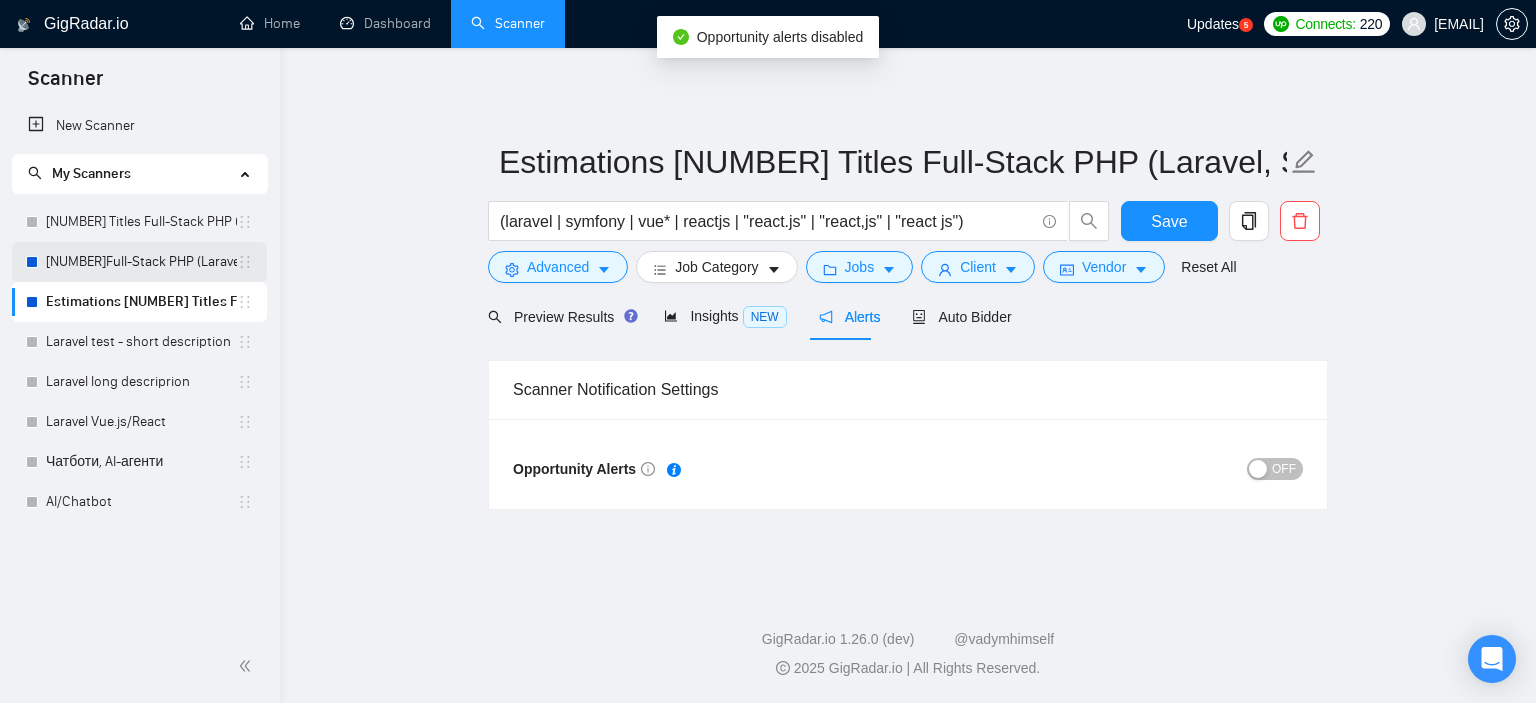 click on "[NUMBER]Full-Stack PHP (Laravel, Symfony, Vue, React)" at bounding box center [141, 262] 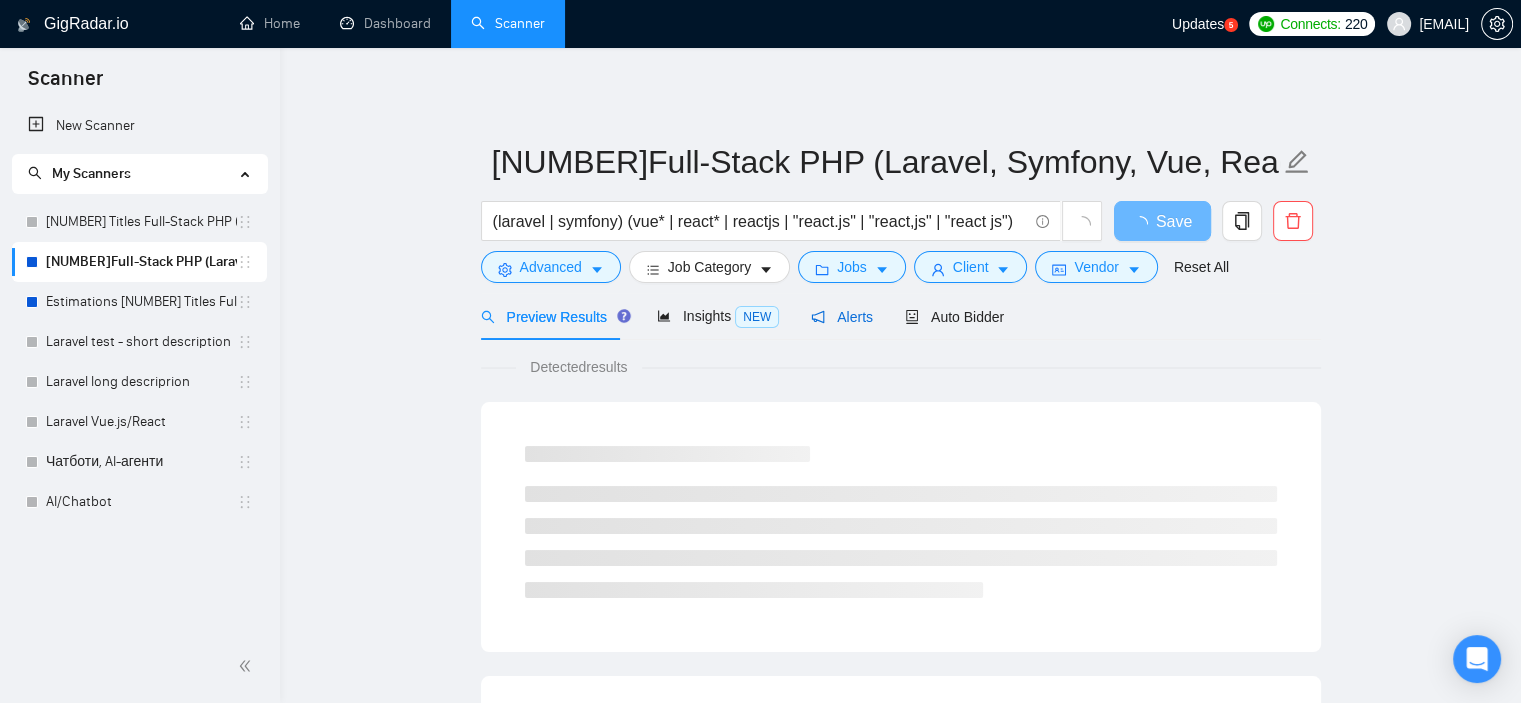 click on "Alerts" at bounding box center (842, 317) 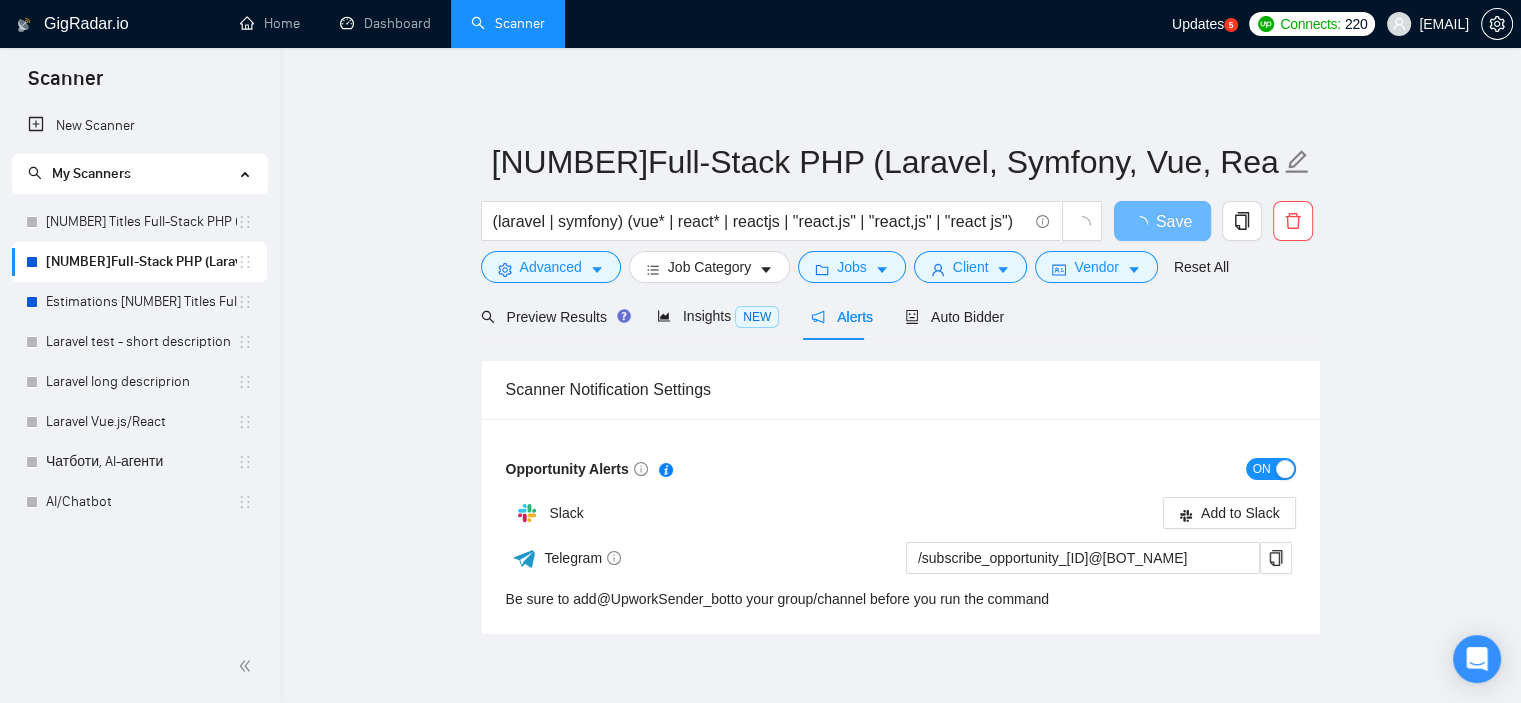 click on "ON" at bounding box center (1262, 469) 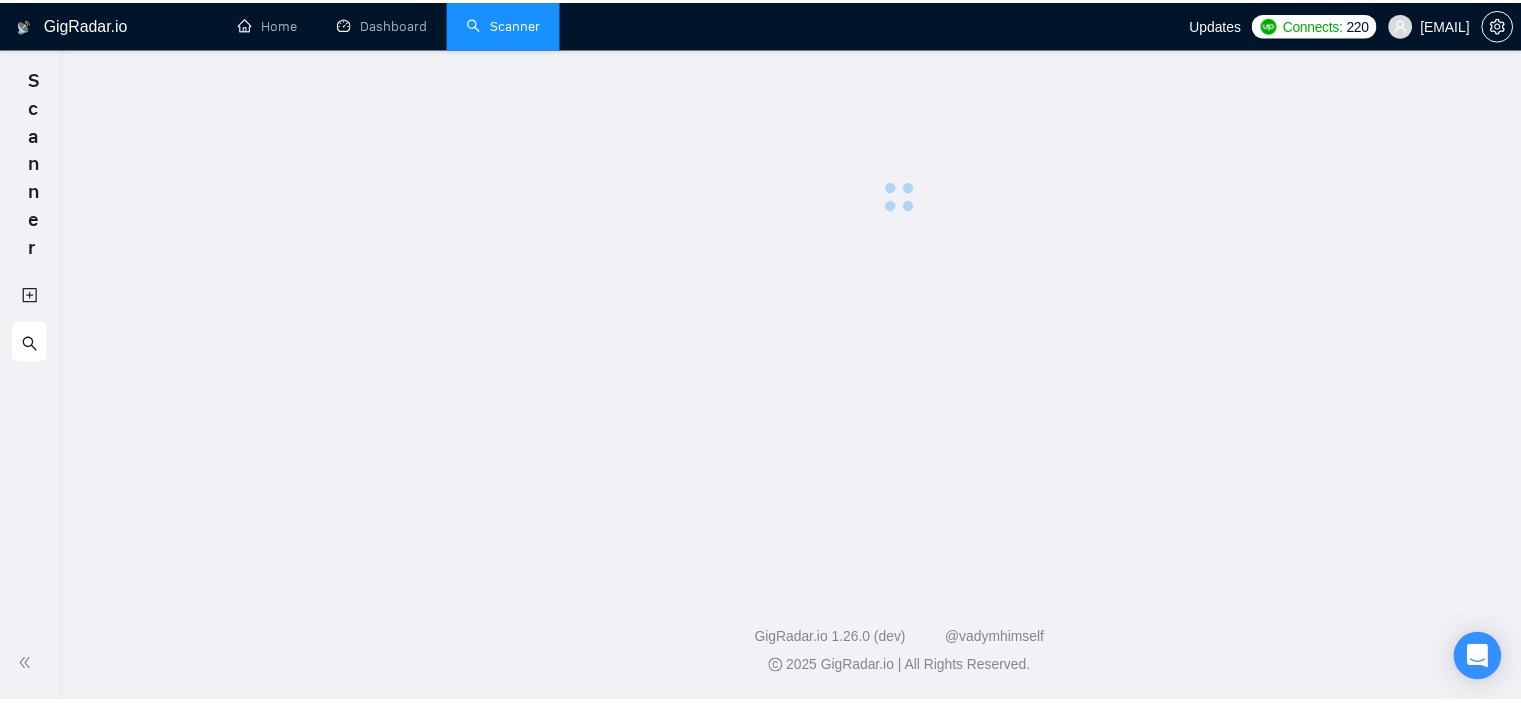 scroll, scrollTop: 0, scrollLeft: 0, axis: both 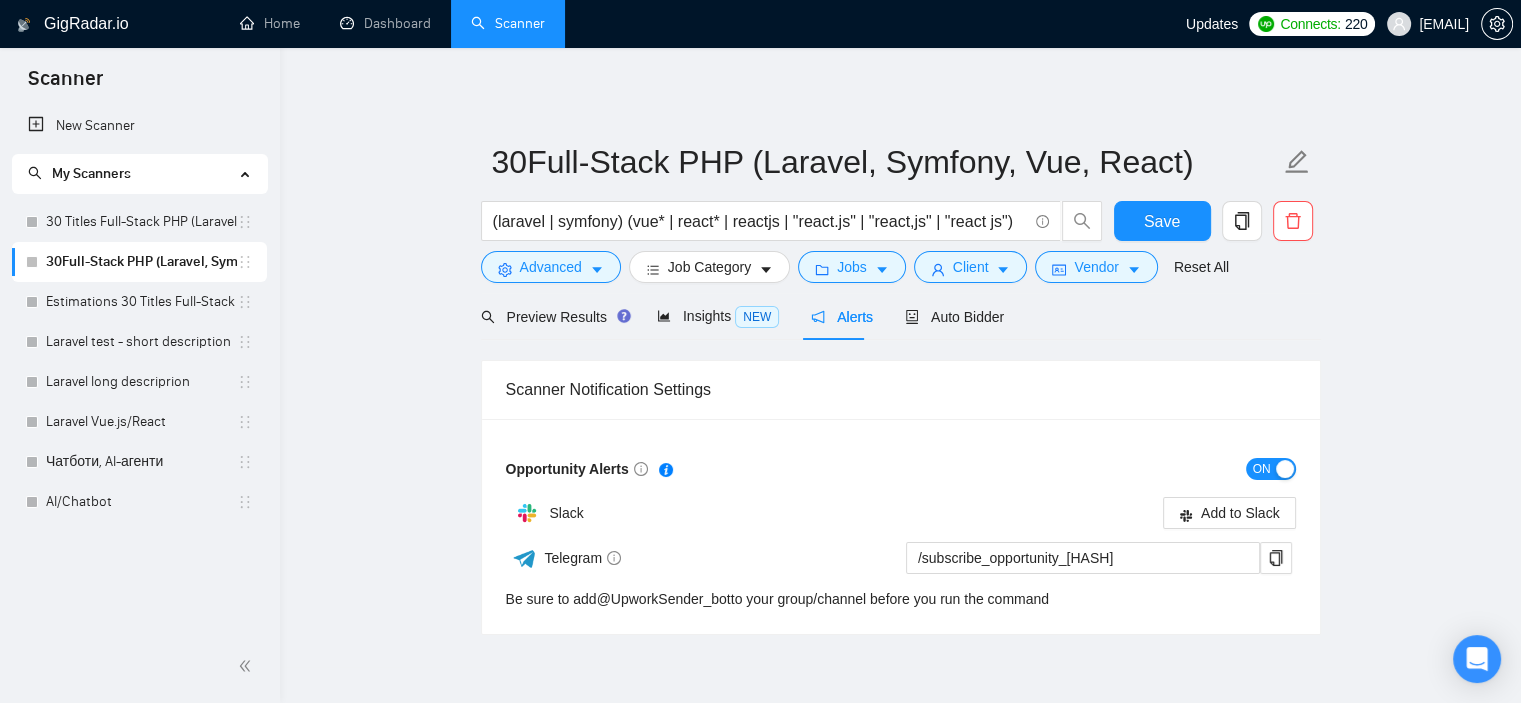 click on "ON" at bounding box center [1262, 469] 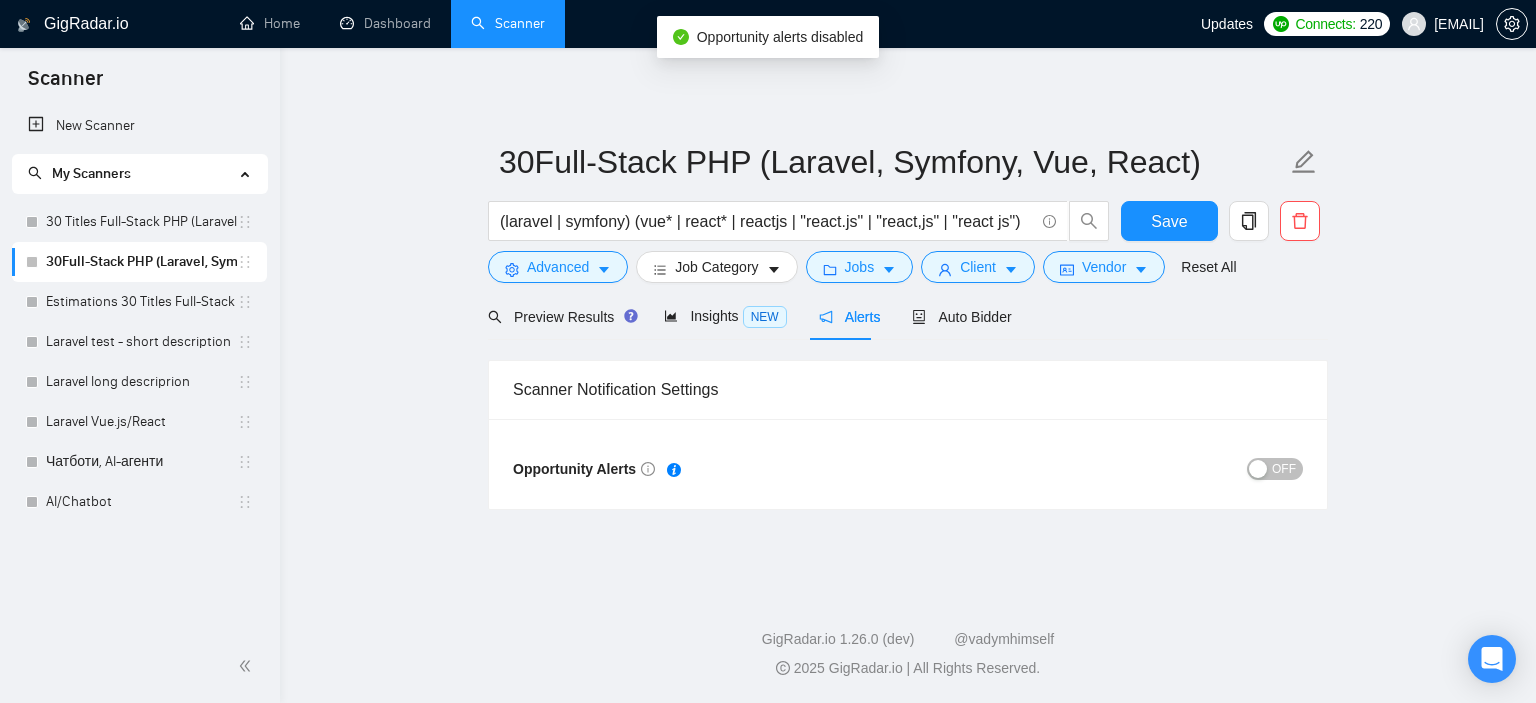 click on "30Full-Stack PHP (Laravel, Symfony, Vue, React) (laravel | symfony) (vue* | react* | reactjs | "react.js" | "react,js" | "react js") Save Advanced   Job Category   Jobs   Client   Vendor   Reset All Preview Results Insights NEW Alerts Auto Bidder Scanner Notification Settings Opportunity Alerts OFF" at bounding box center [908, 314] 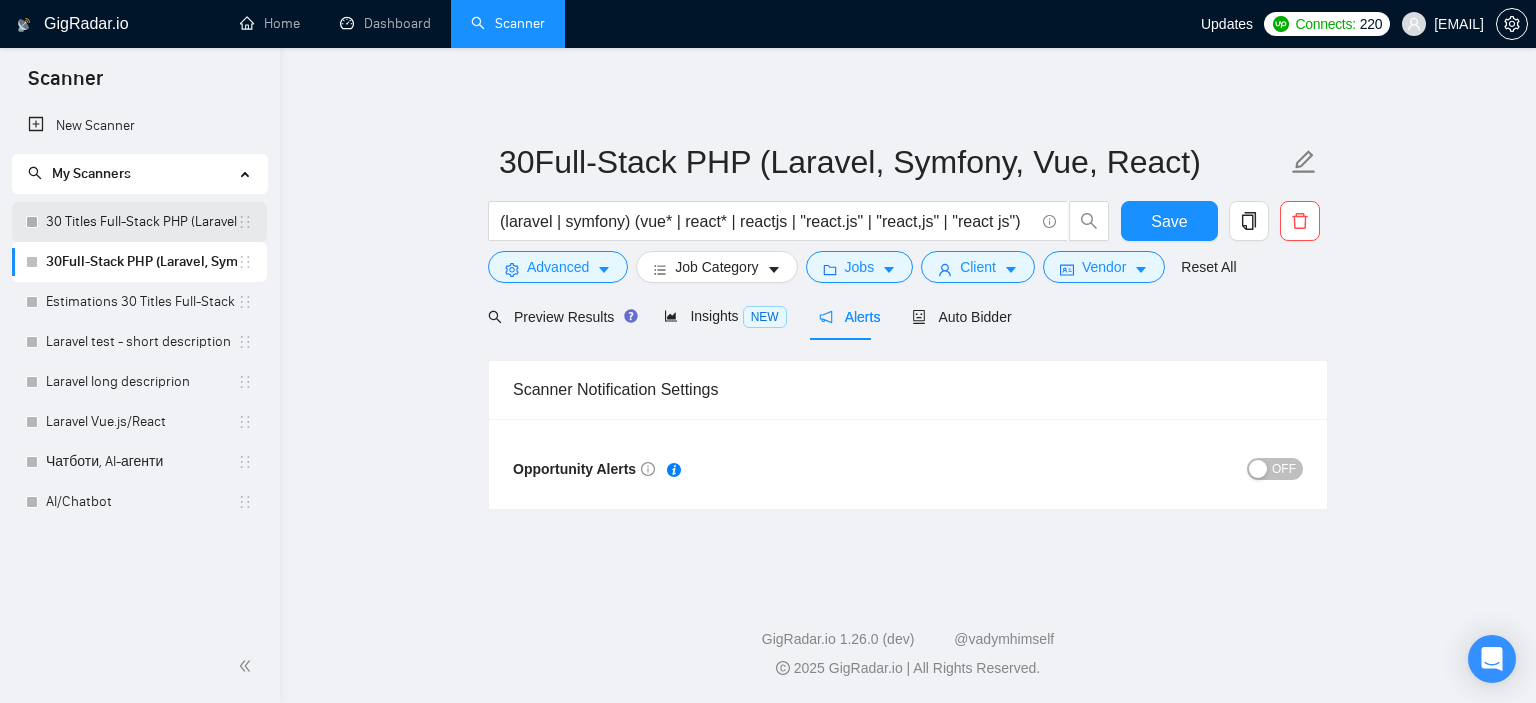 click on "[NUMBER] Titles Full-Stack PHP (Laravel, Symfony, Vue, React)" at bounding box center [141, 222] 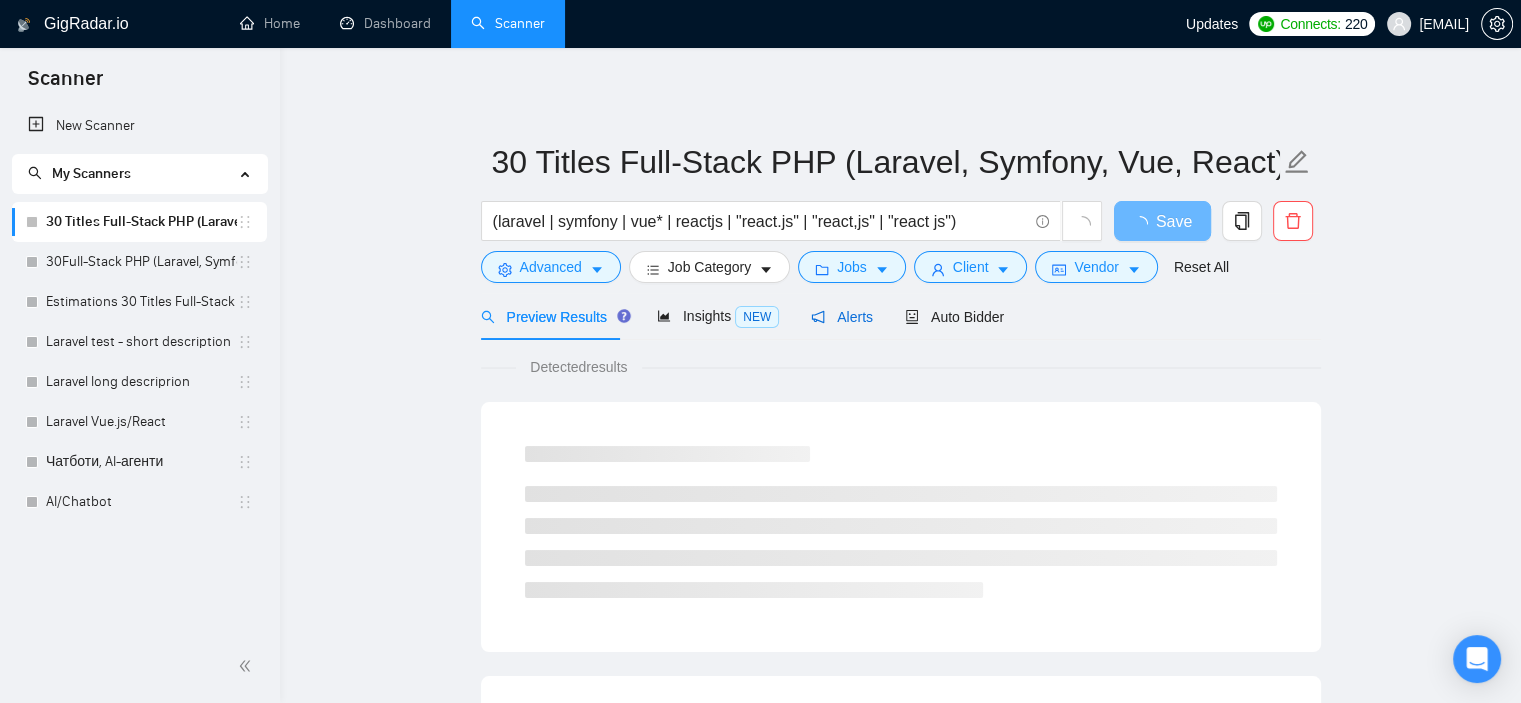 click on "Alerts" at bounding box center [842, 317] 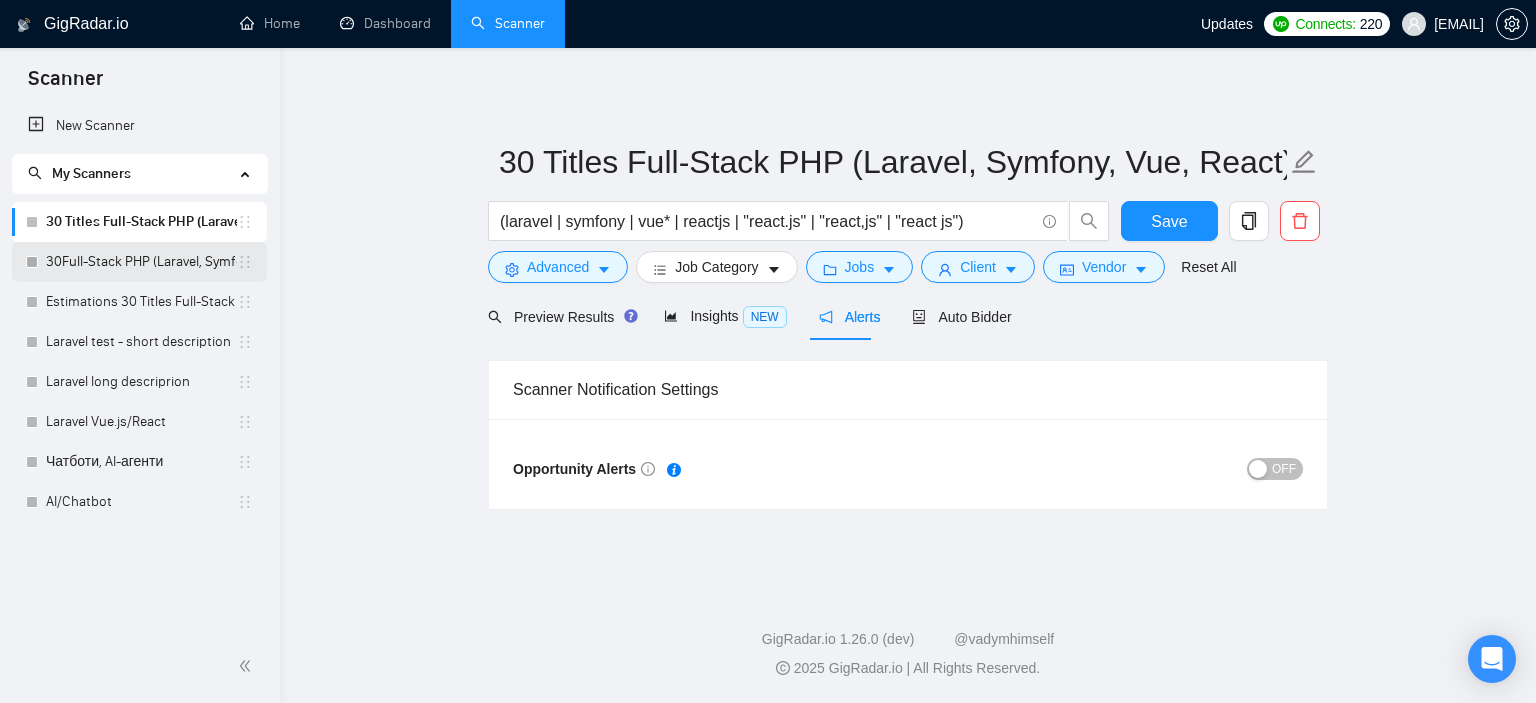 click on "[NUMBER]Full-Stack PHP (Laravel, Symfony, Vue, React)" at bounding box center [141, 262] 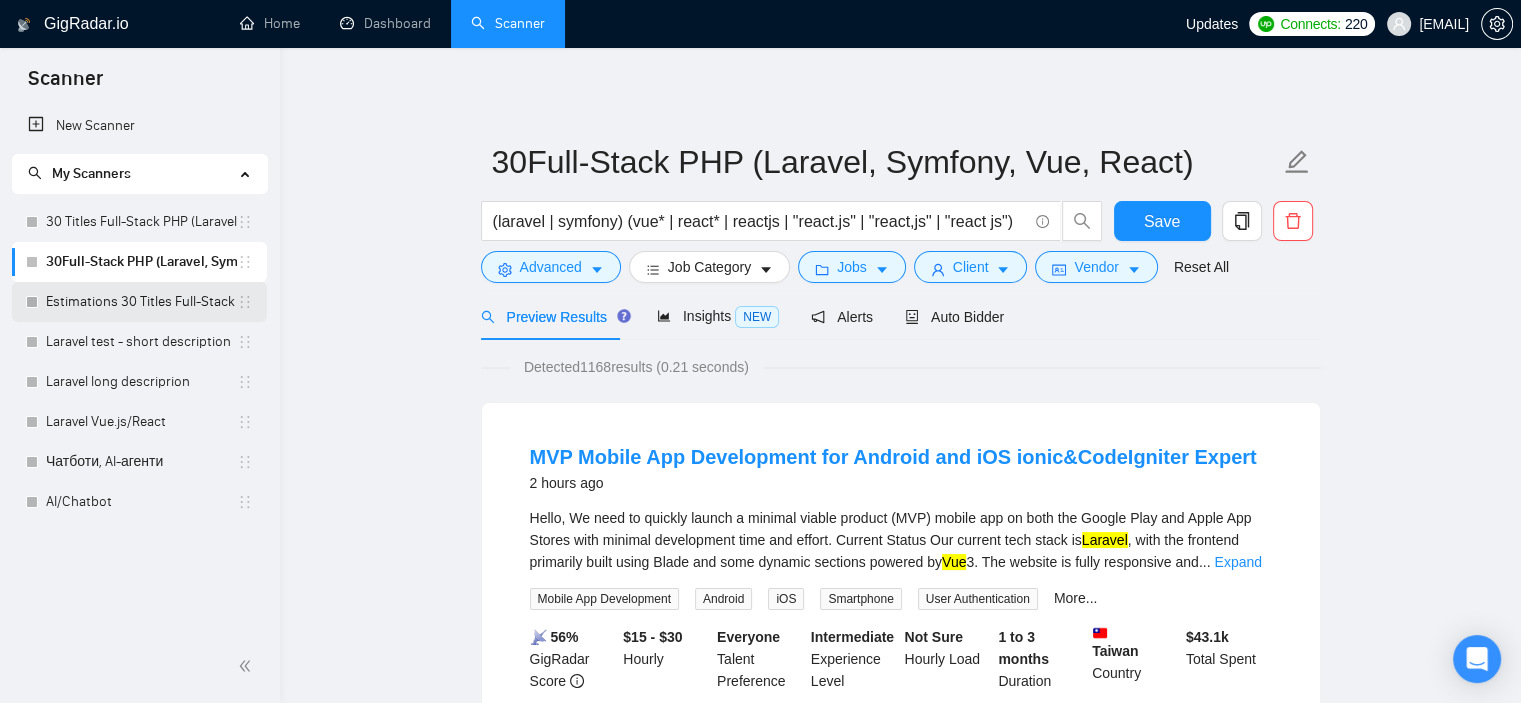 click on "Estimations [NUMBER] Titles Full-Stack PHP (Laravel, Symfony, Vue, React)" at bounding box center (141, 302) 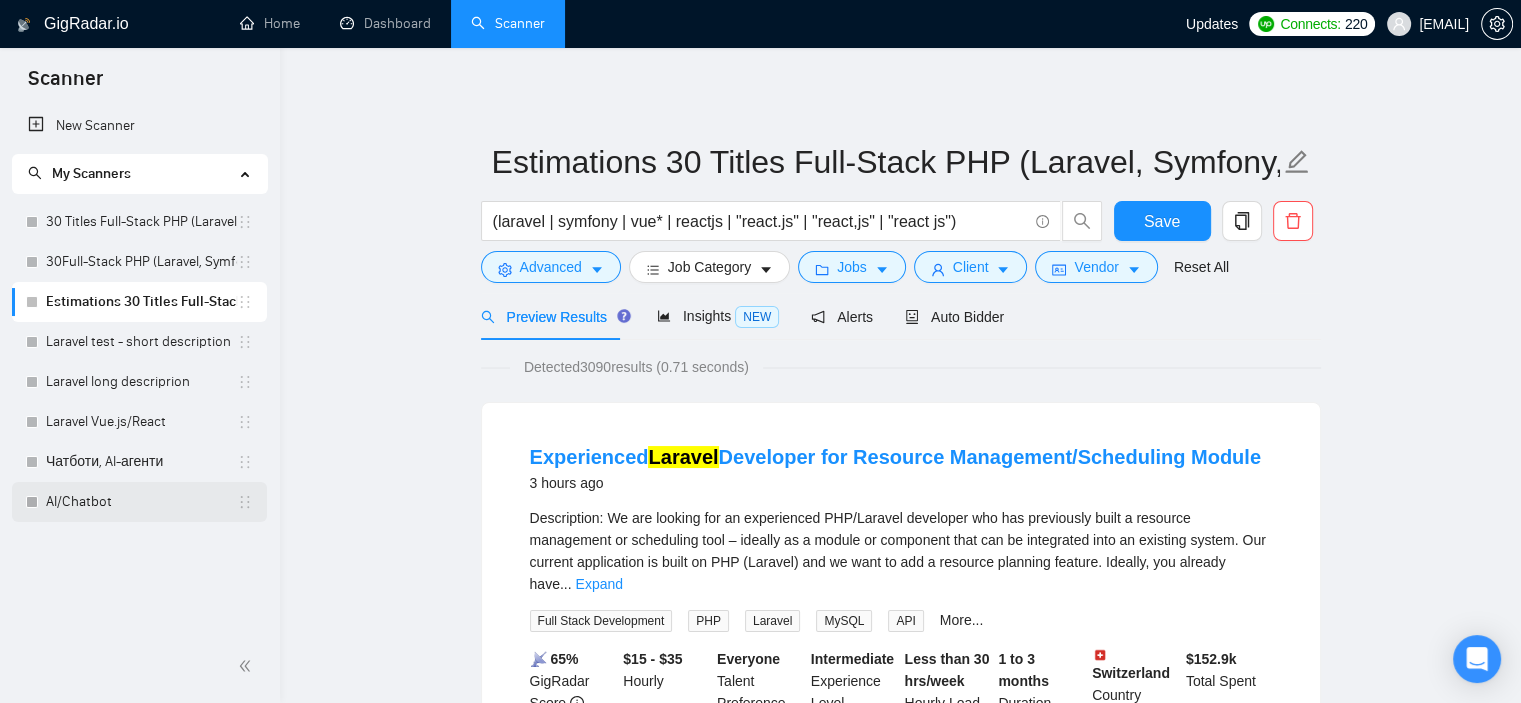 click on "AI/Chatbot" at bounding box center [141, 502] 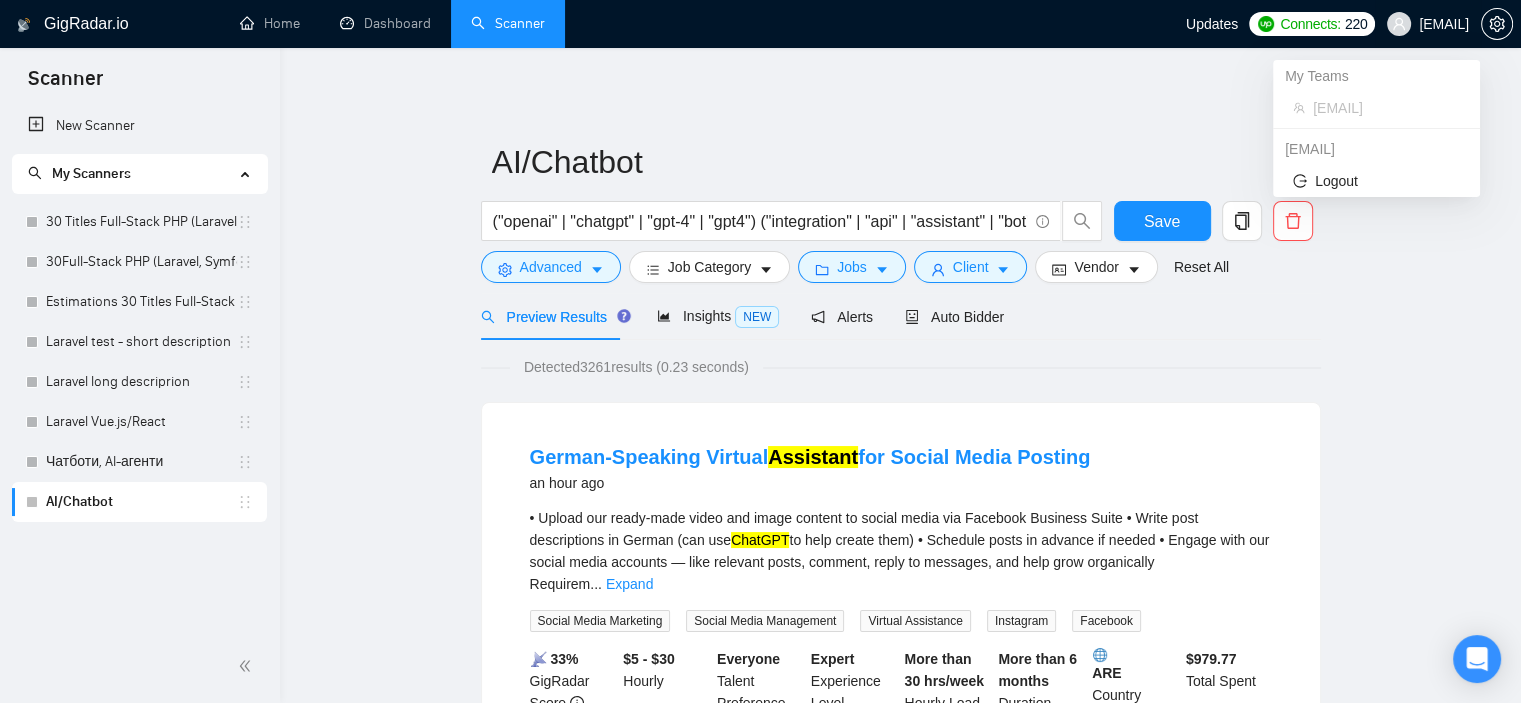 click on "[EMAIL]" at bounding box center (1444, 24) 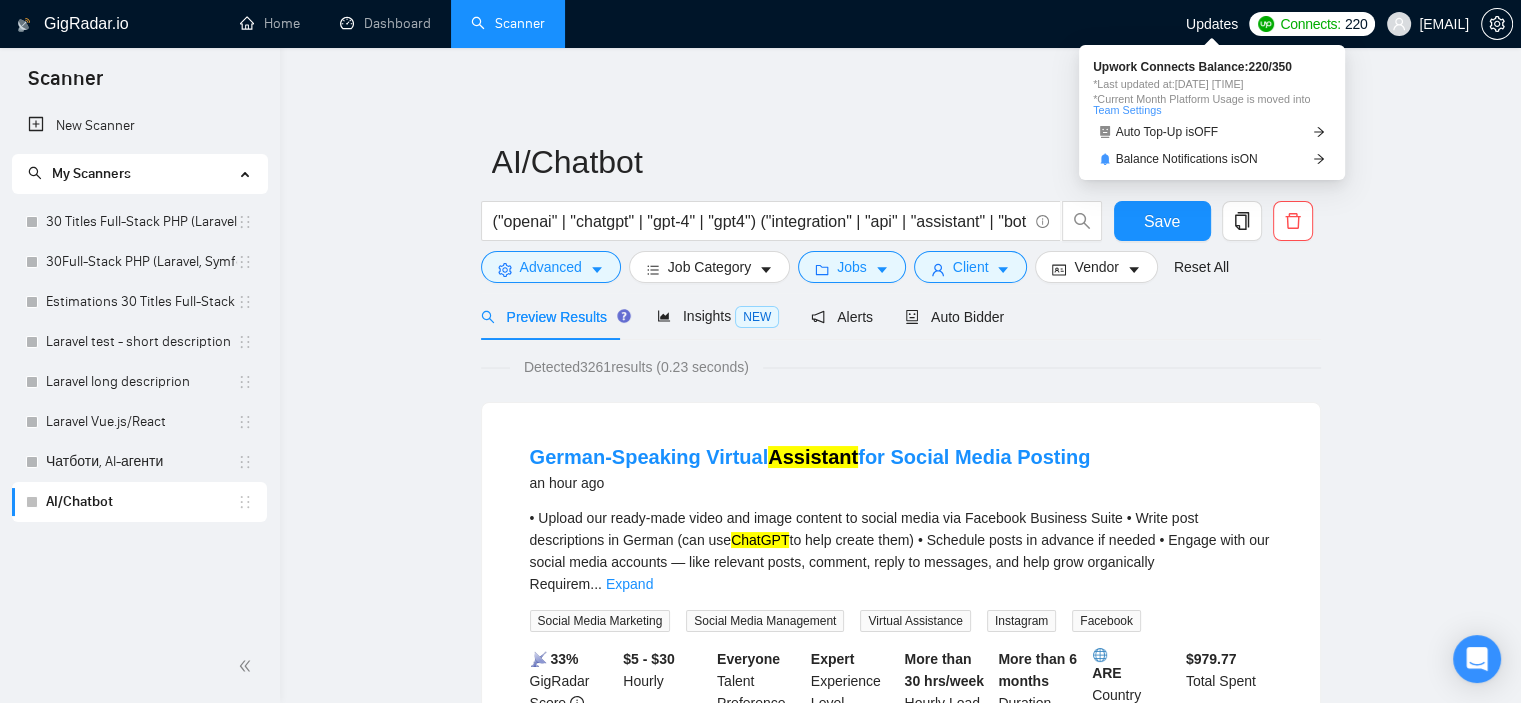 click on "Team Settings" at bounding box center (1127, 110) 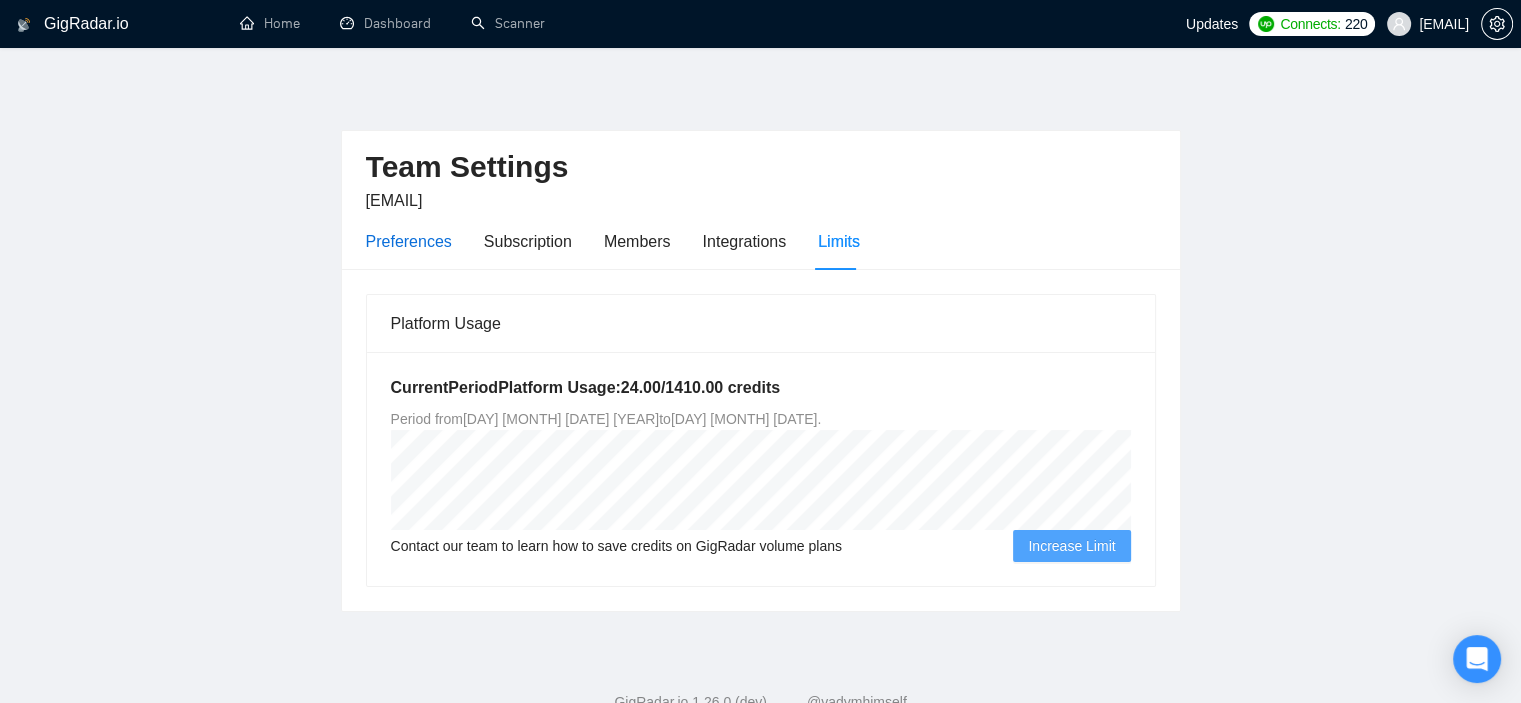 click on "Preferences" at bounding box center (409, 241) 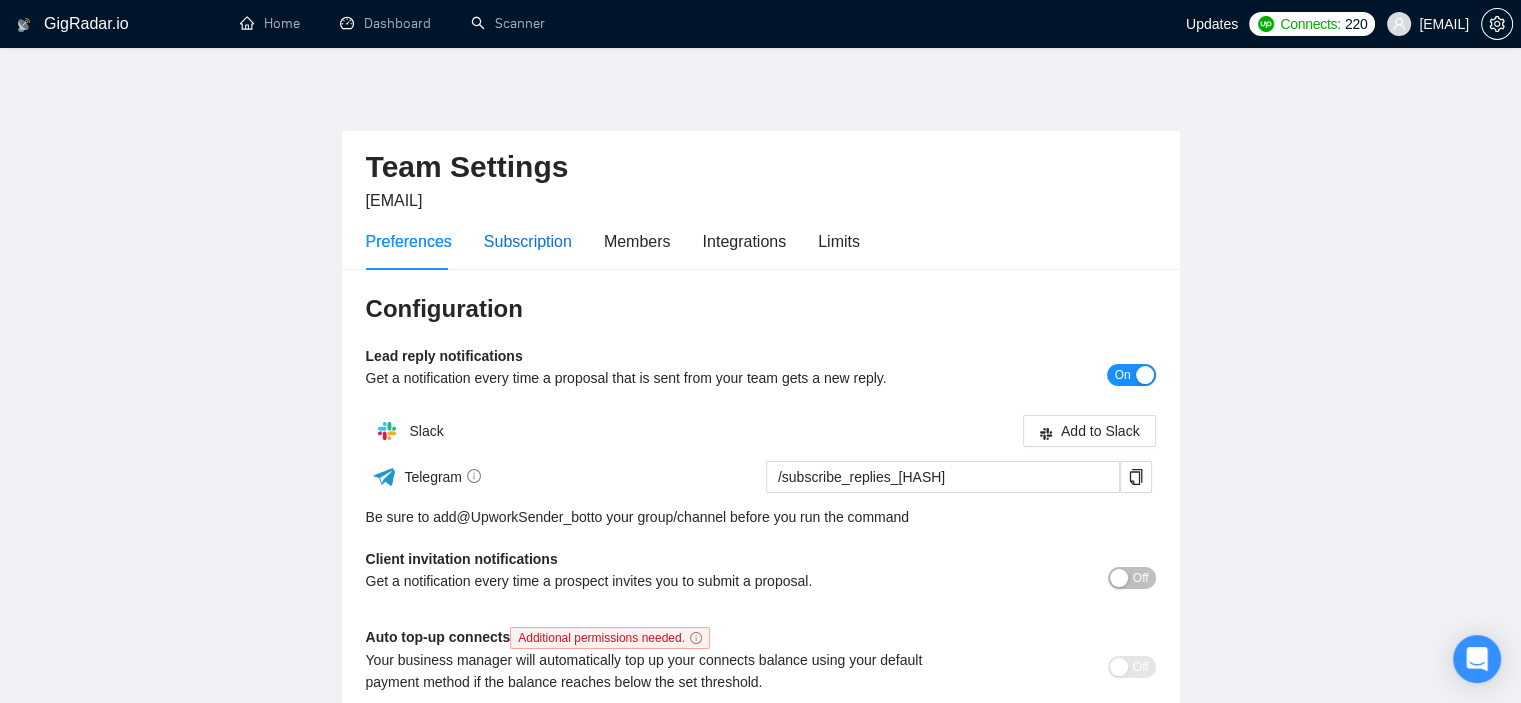 click on "Subscription" at bounding box center (528, 241) 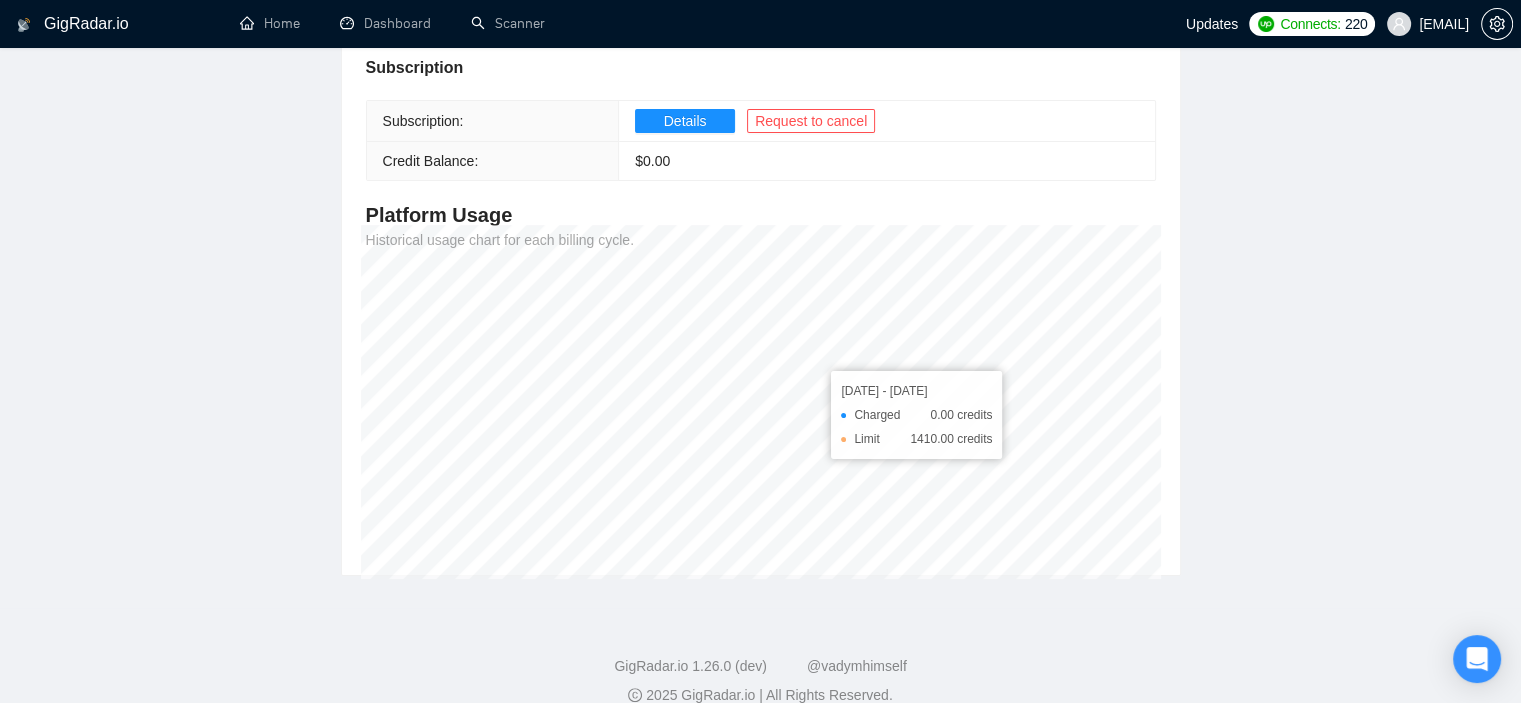 scroll, scrollTop: 0, scrollLeft: 0, axis: both 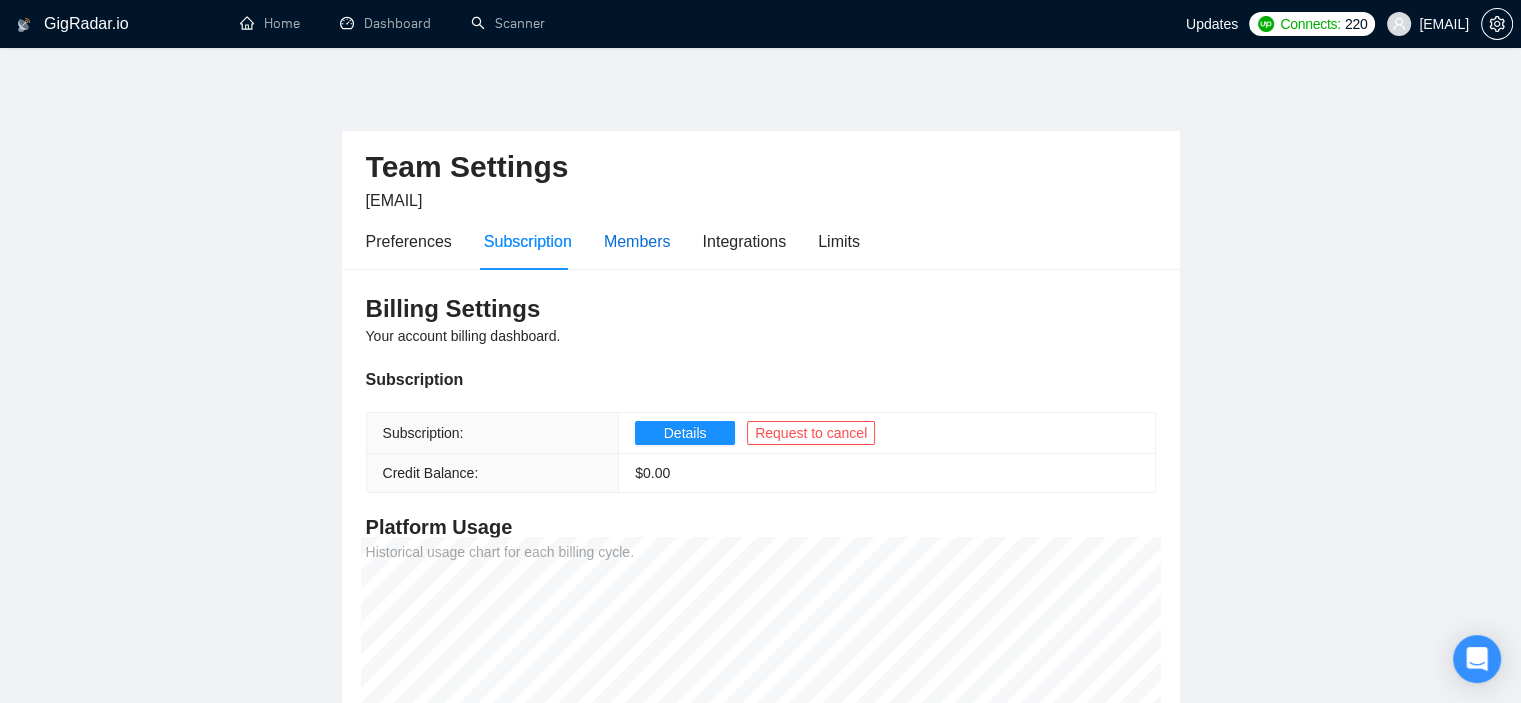 click on "Members" at bounding box center (637, 241) 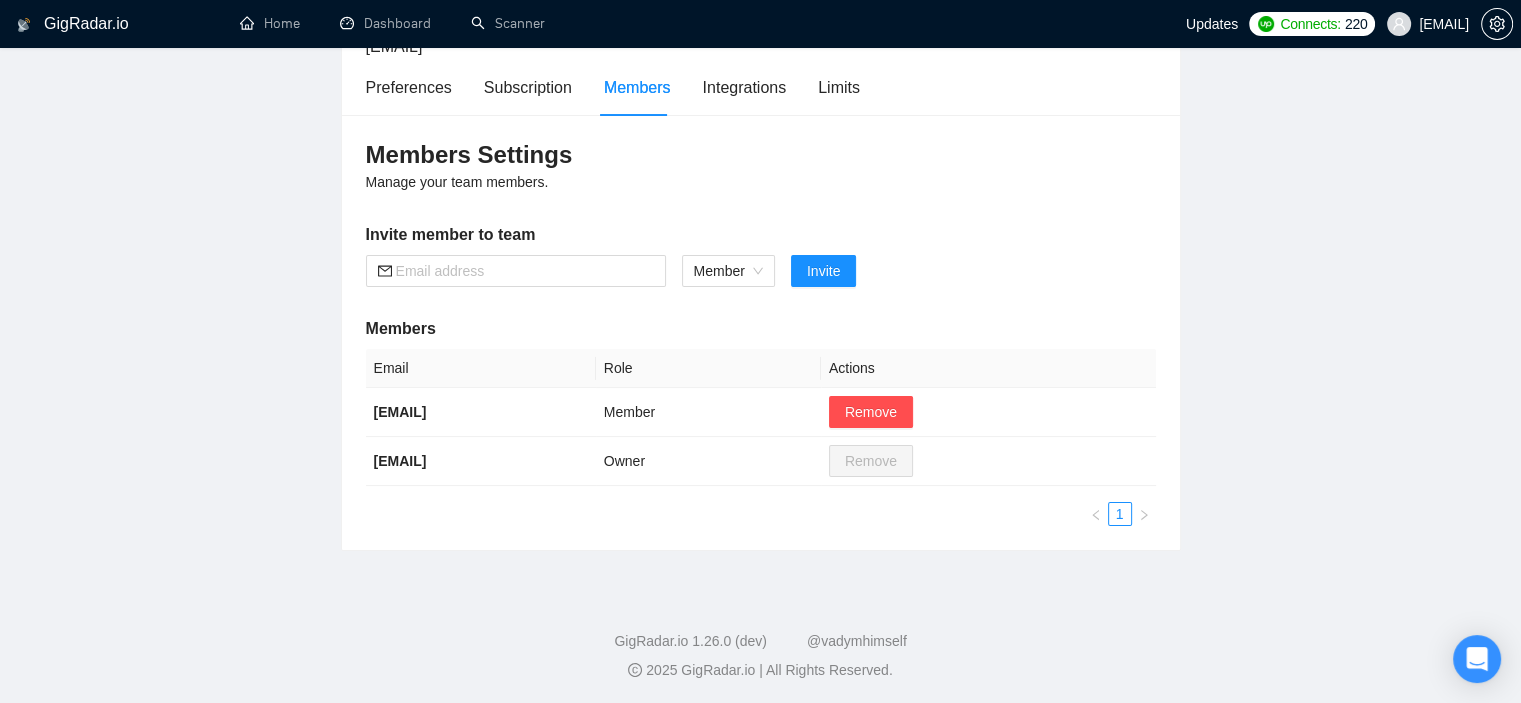 scroll, scrollTop: 0, scrollLeft: 0, axis: both 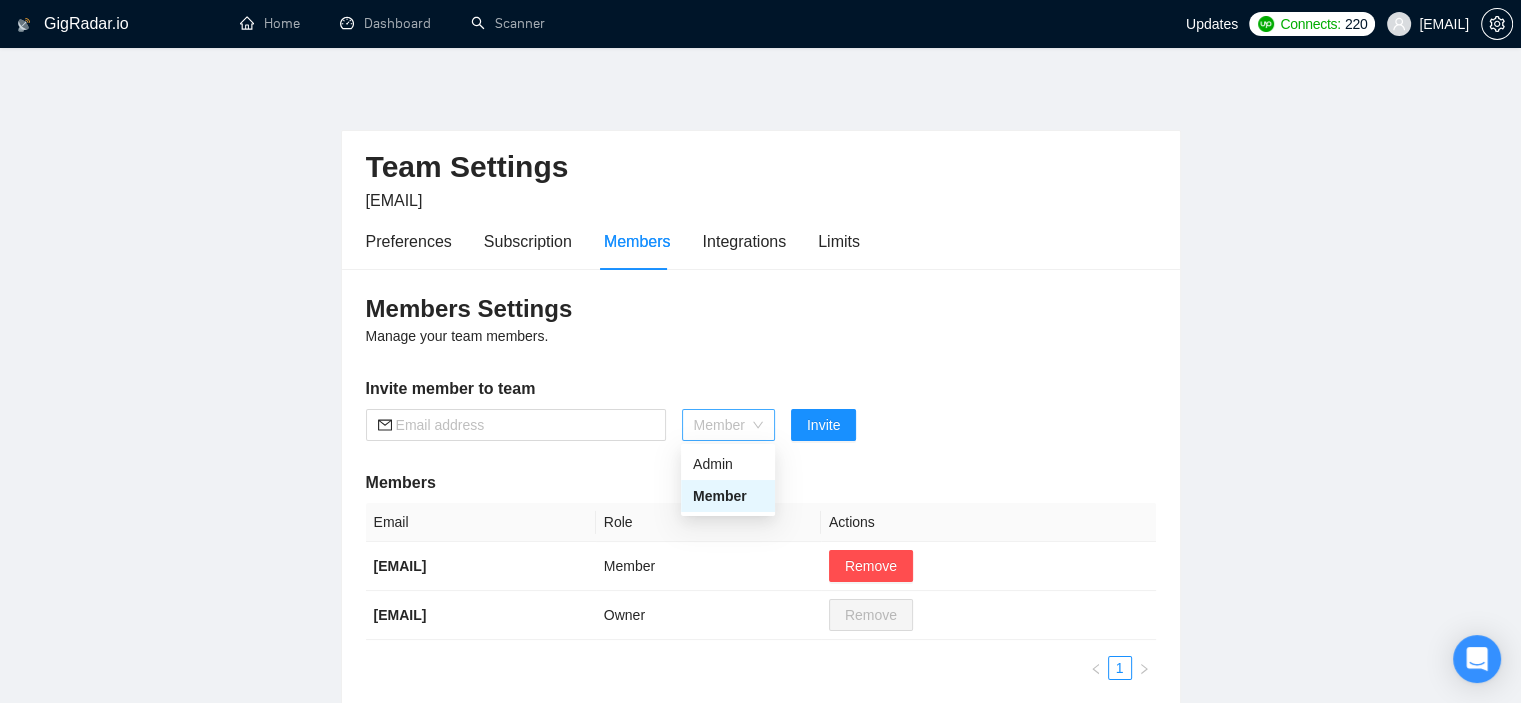 click on "Member" at bounding box center [728, 425] 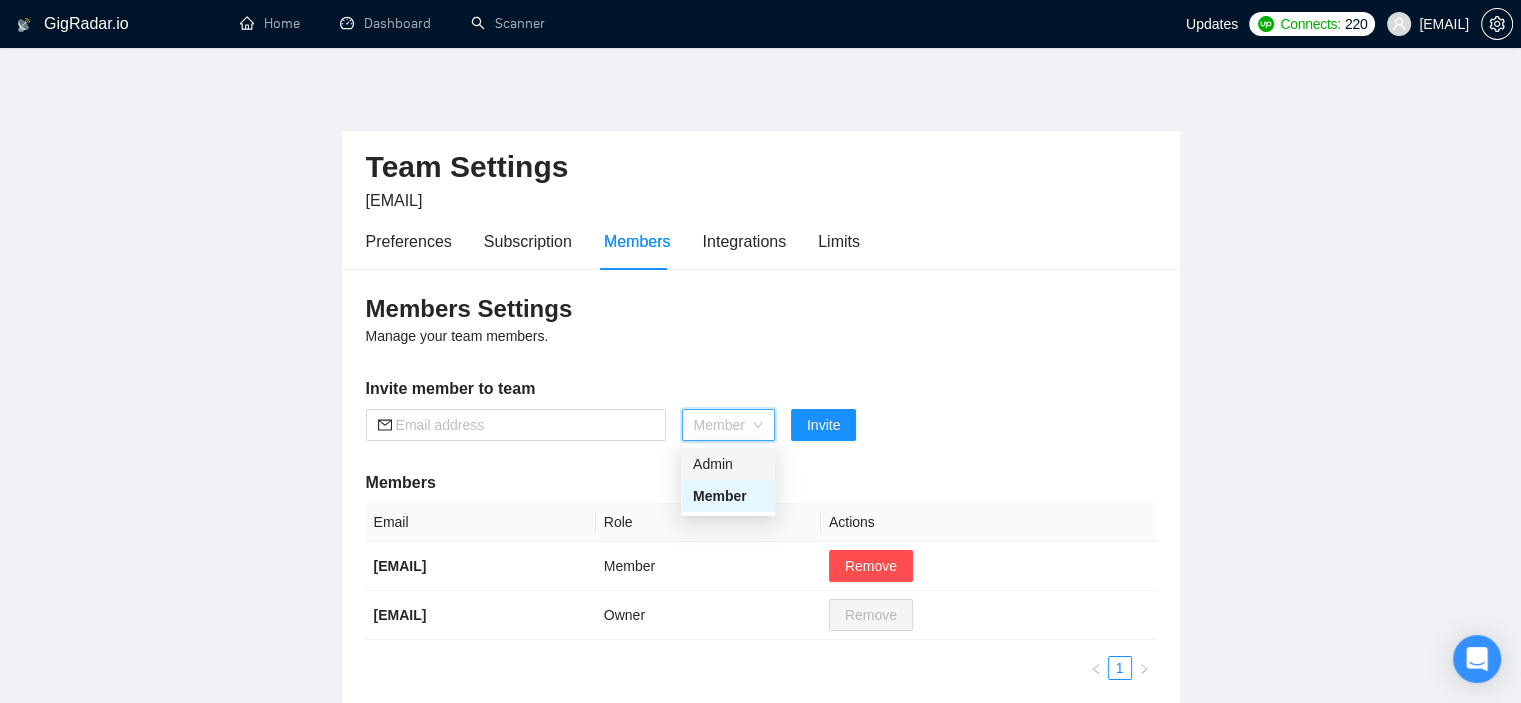 click on "Admin" at bounding box center [728, 464] 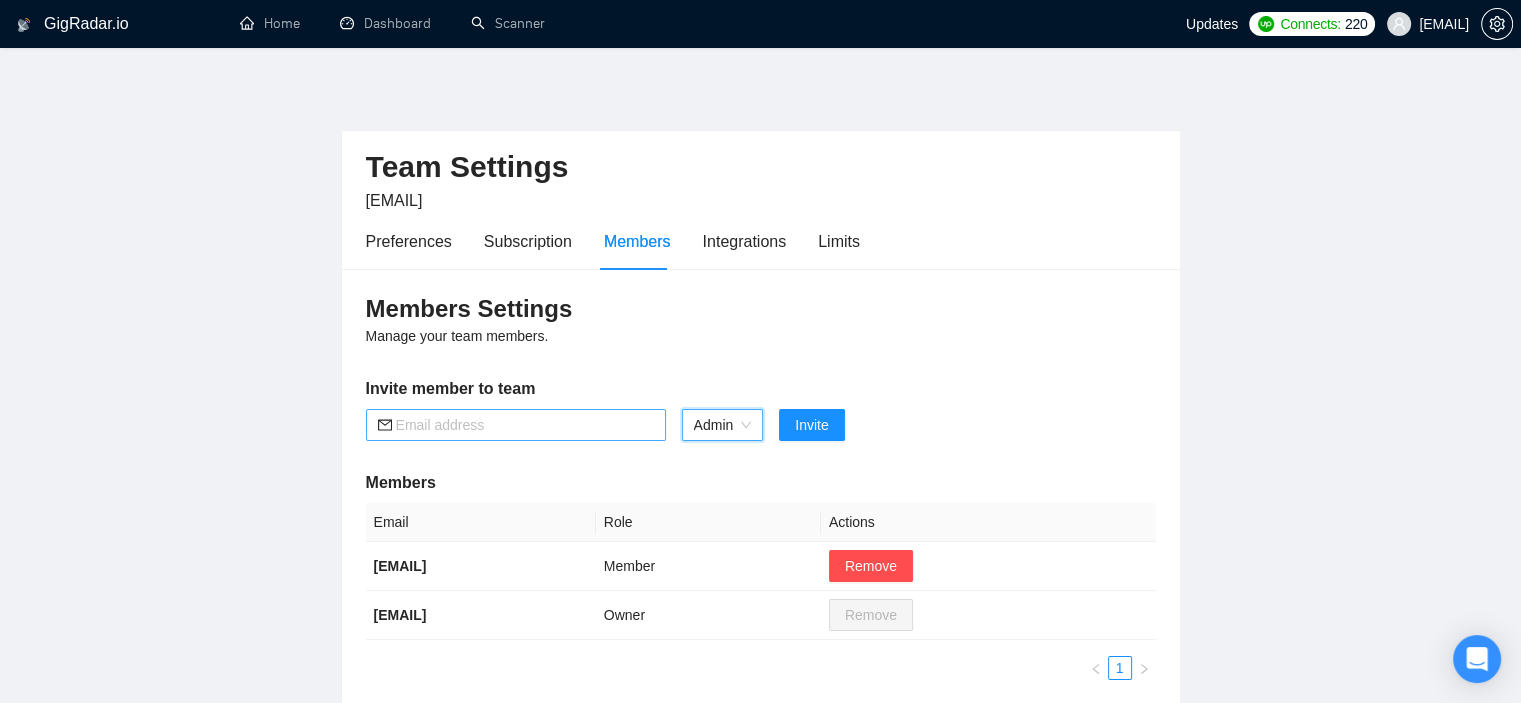 click at bounding box center (525, 425) 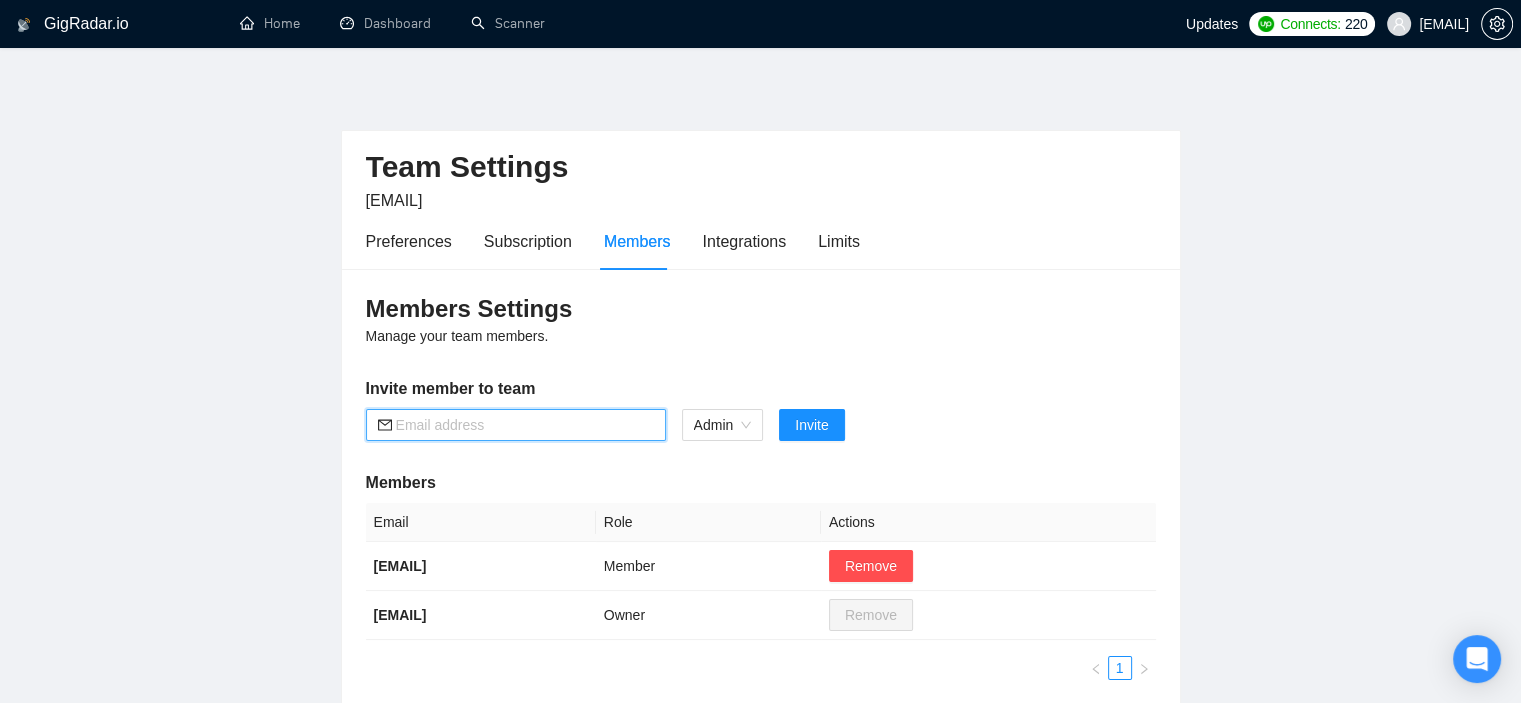click on "Invite member to team" at bounding box center [761, 389] 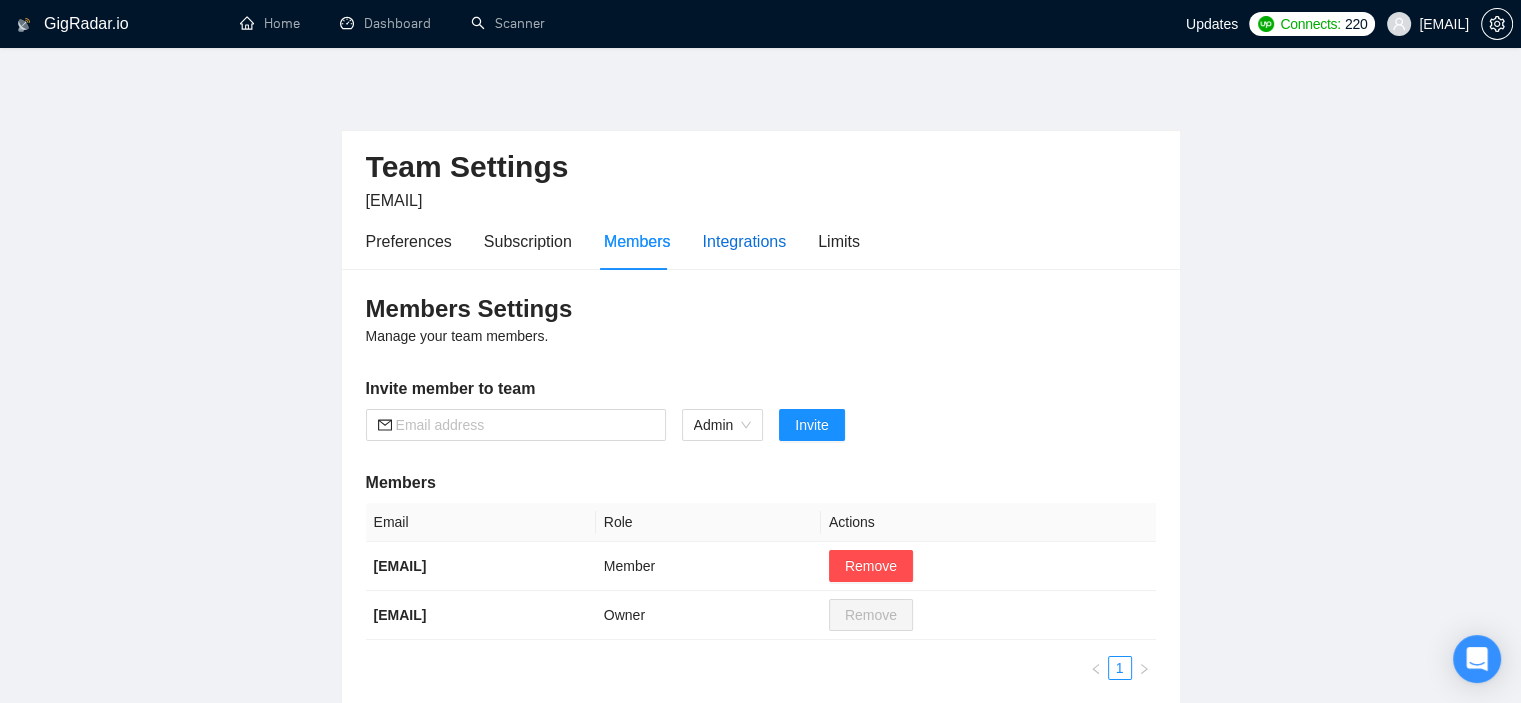 click on "Integrations" at bounding box center [745, 241] 